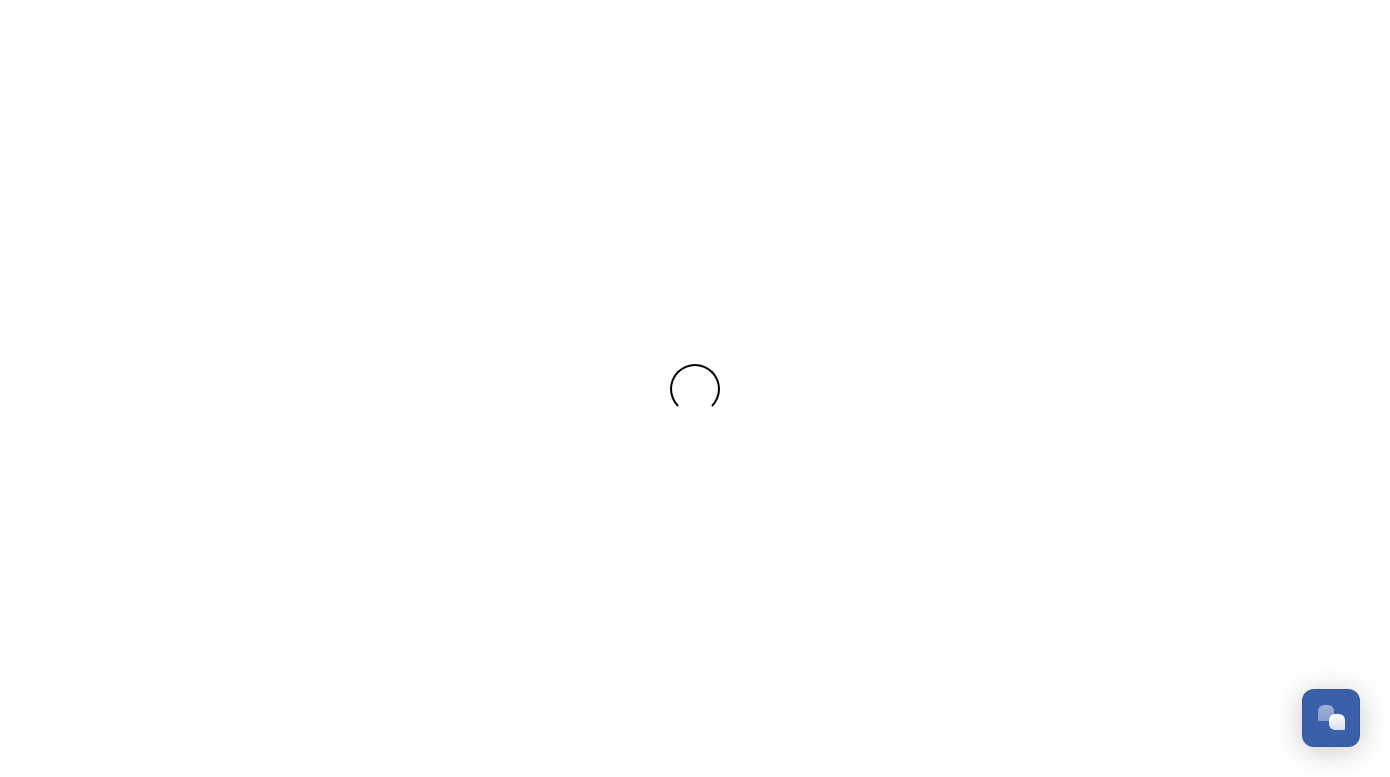 scroll, scrollTop: 0, scrollLeft: 0, axis: both 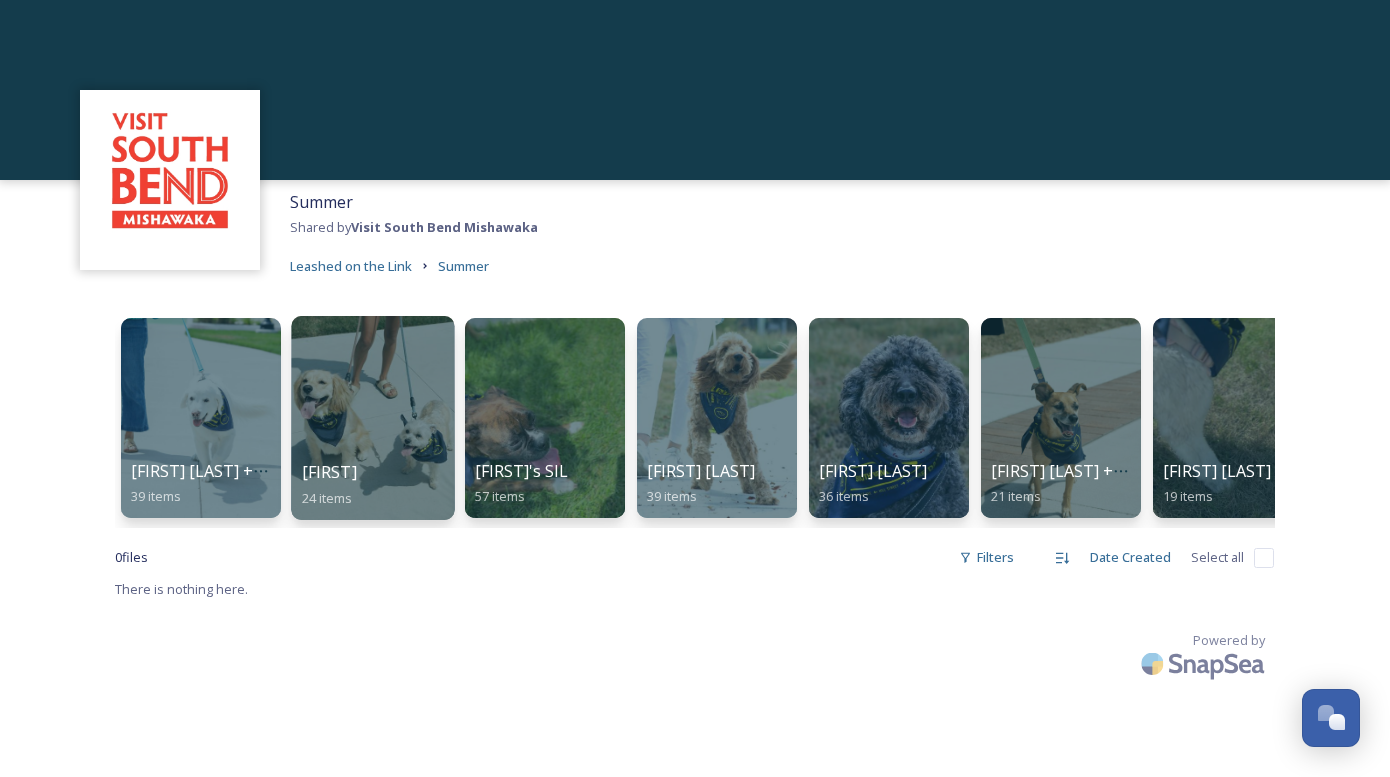 click at bounding box center (372, 418) 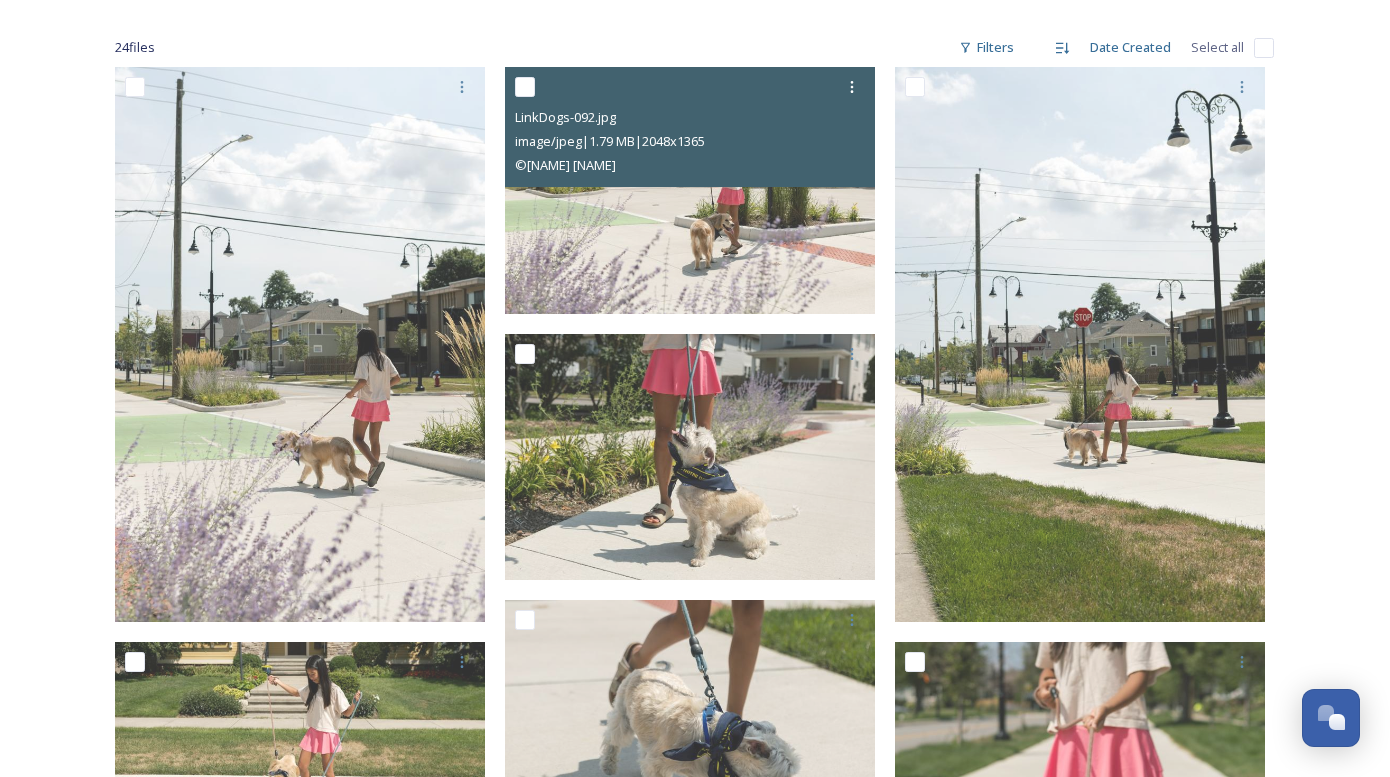 scroll, scrollTop: 305, scrollLeft: 0, axis: vertical 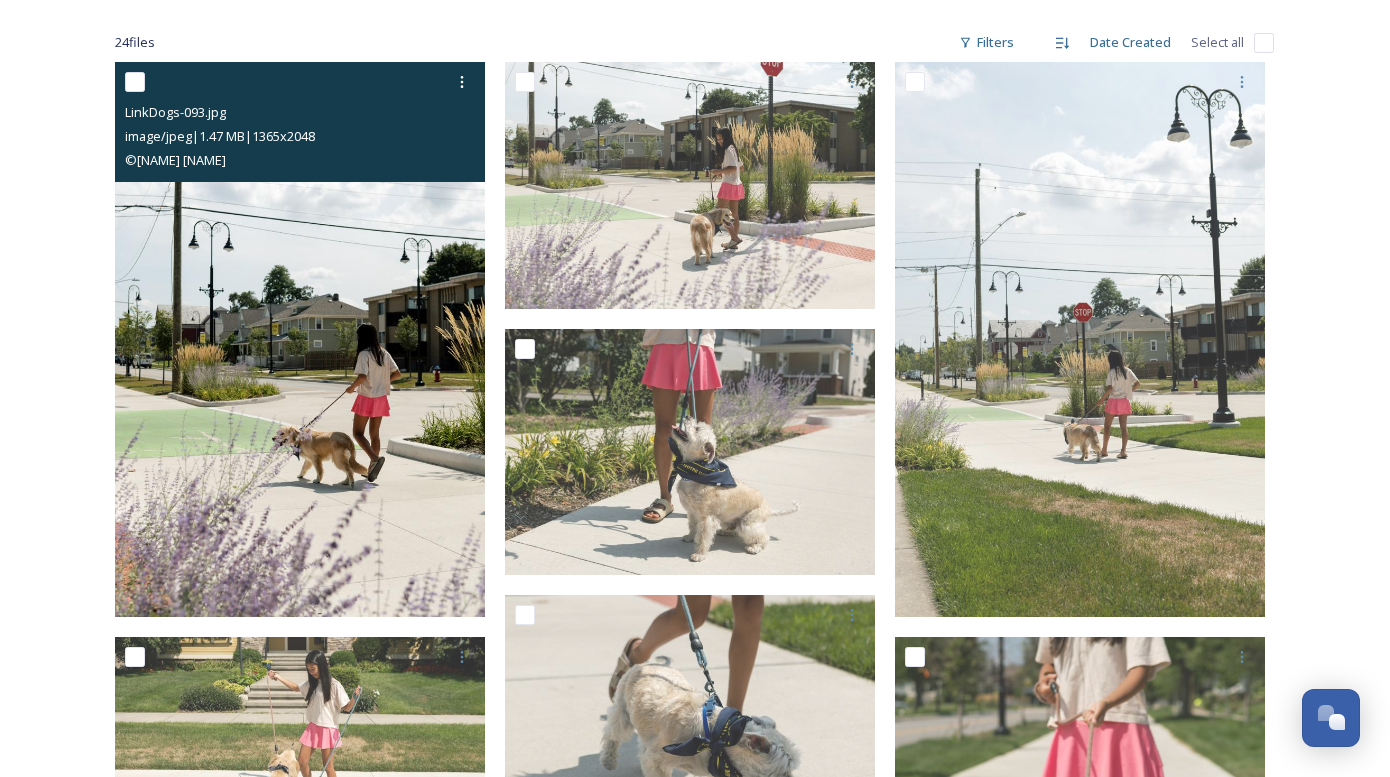click at bounding box center [300, 339] 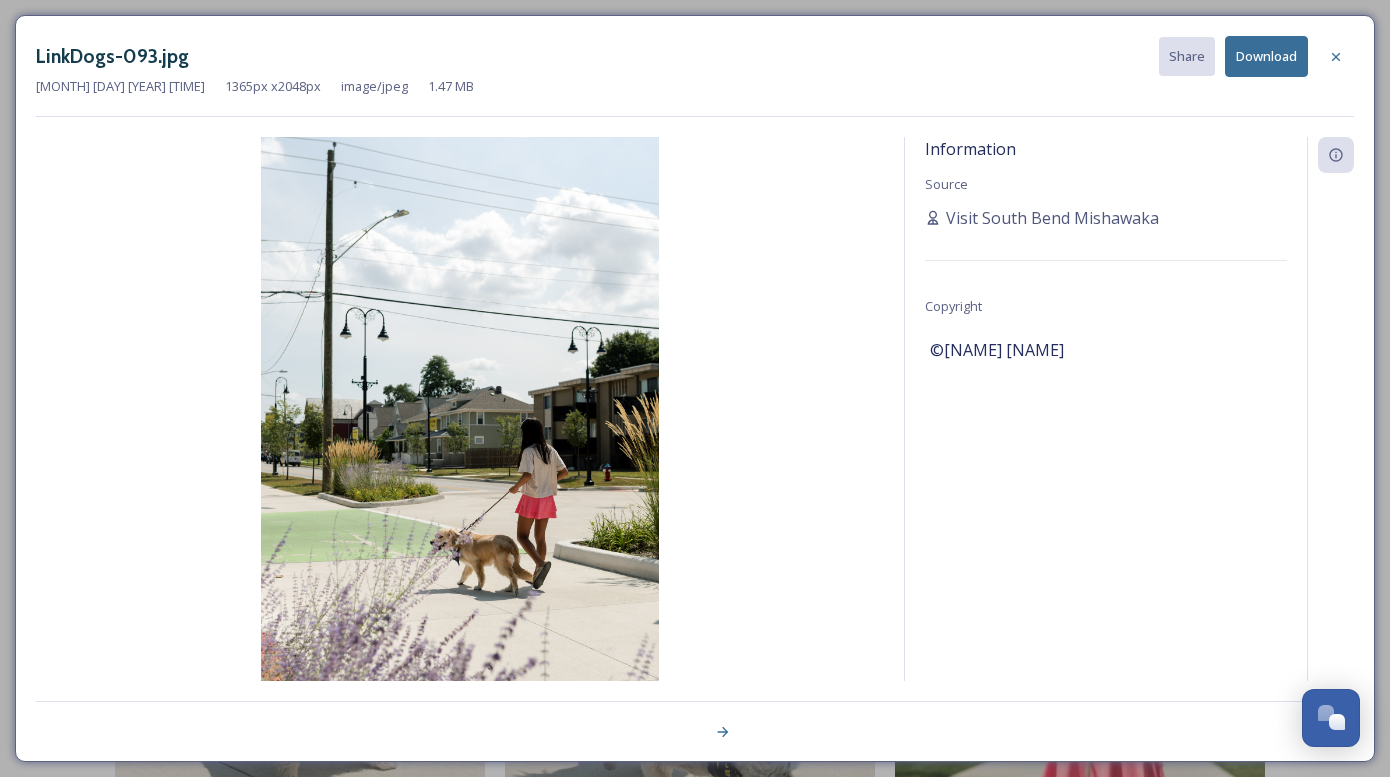 click on "Download" at bounding box center [1266, 56] 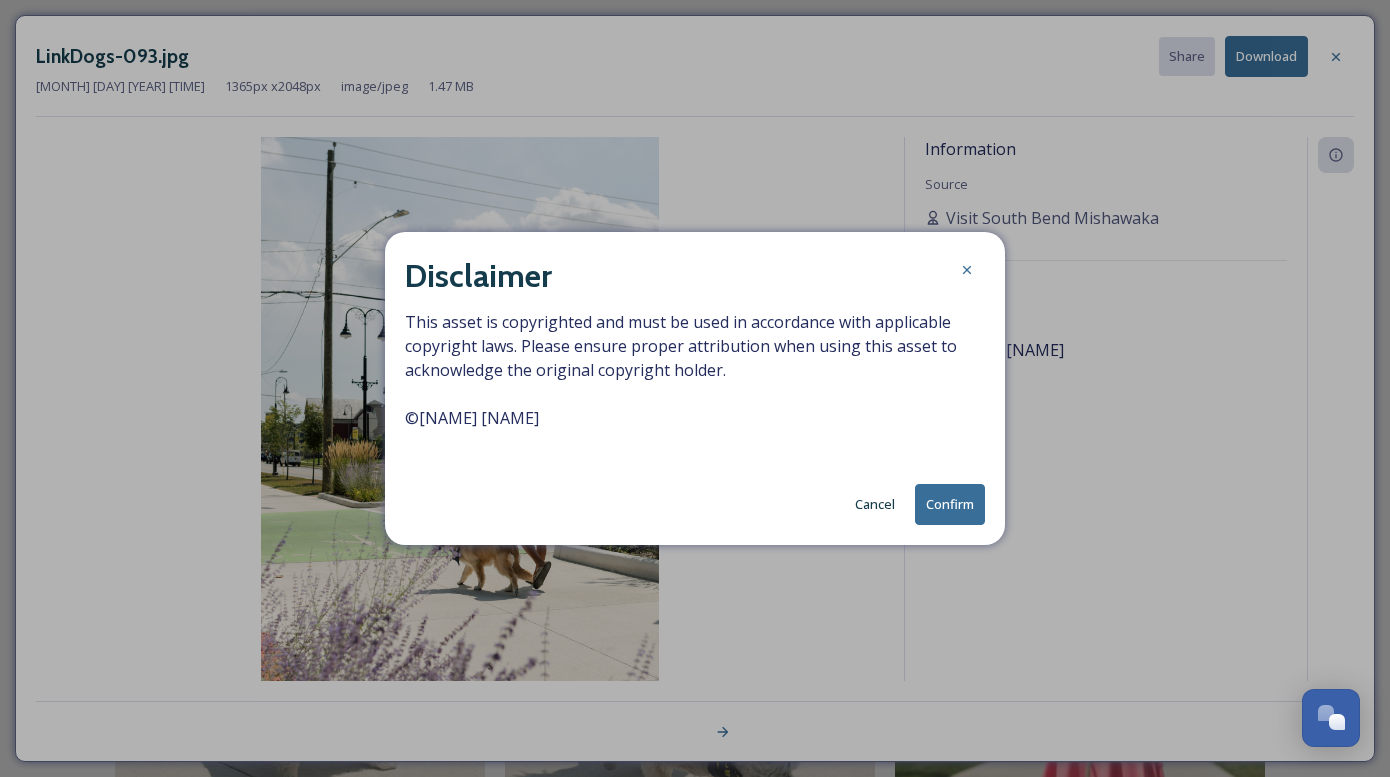click on "Confirm" at bounding box center [950, 504] 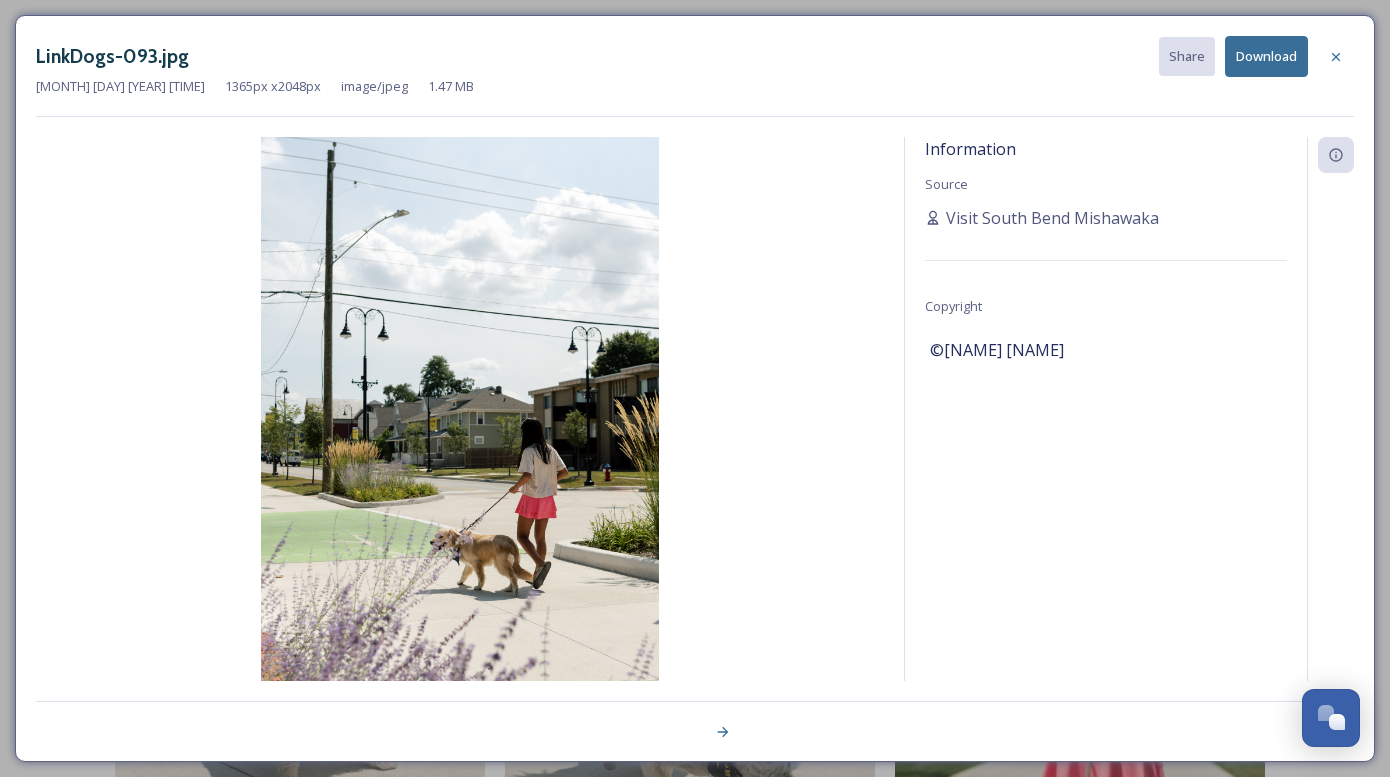 drag, startPoint x: 782, startPoint y: 148, endPoint x: 1226, endPoint y: 95, distance: 447.1521 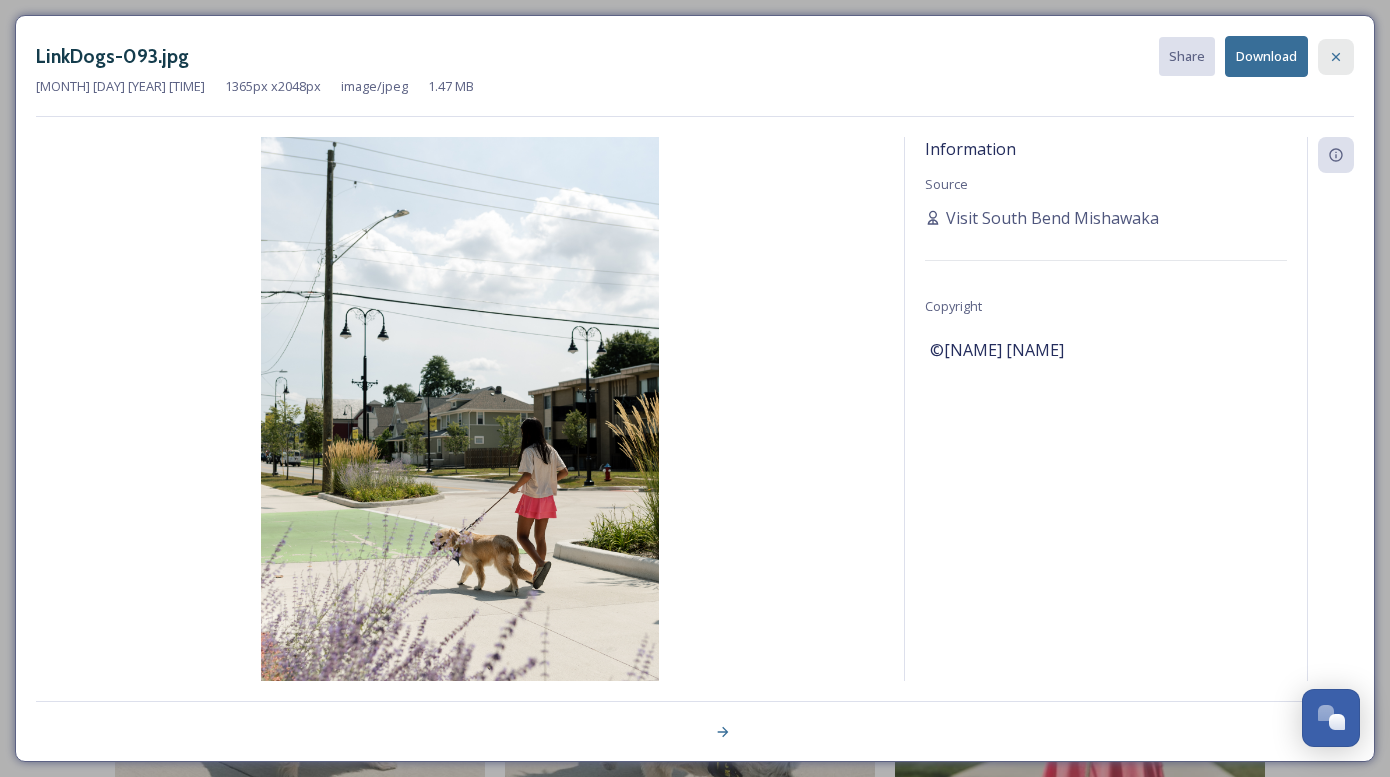 click 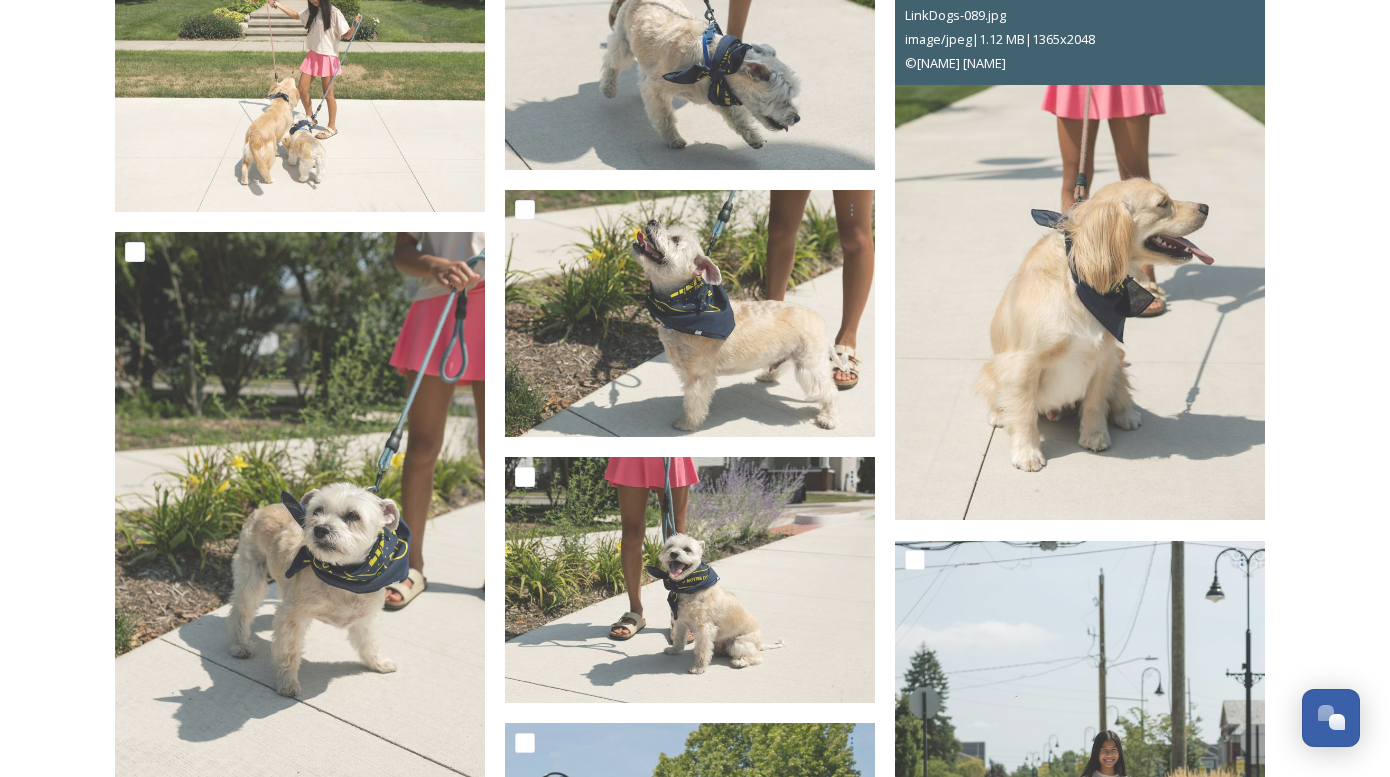 scroll, scrollTop: 991, scrollLeft: 0, axis: vertical 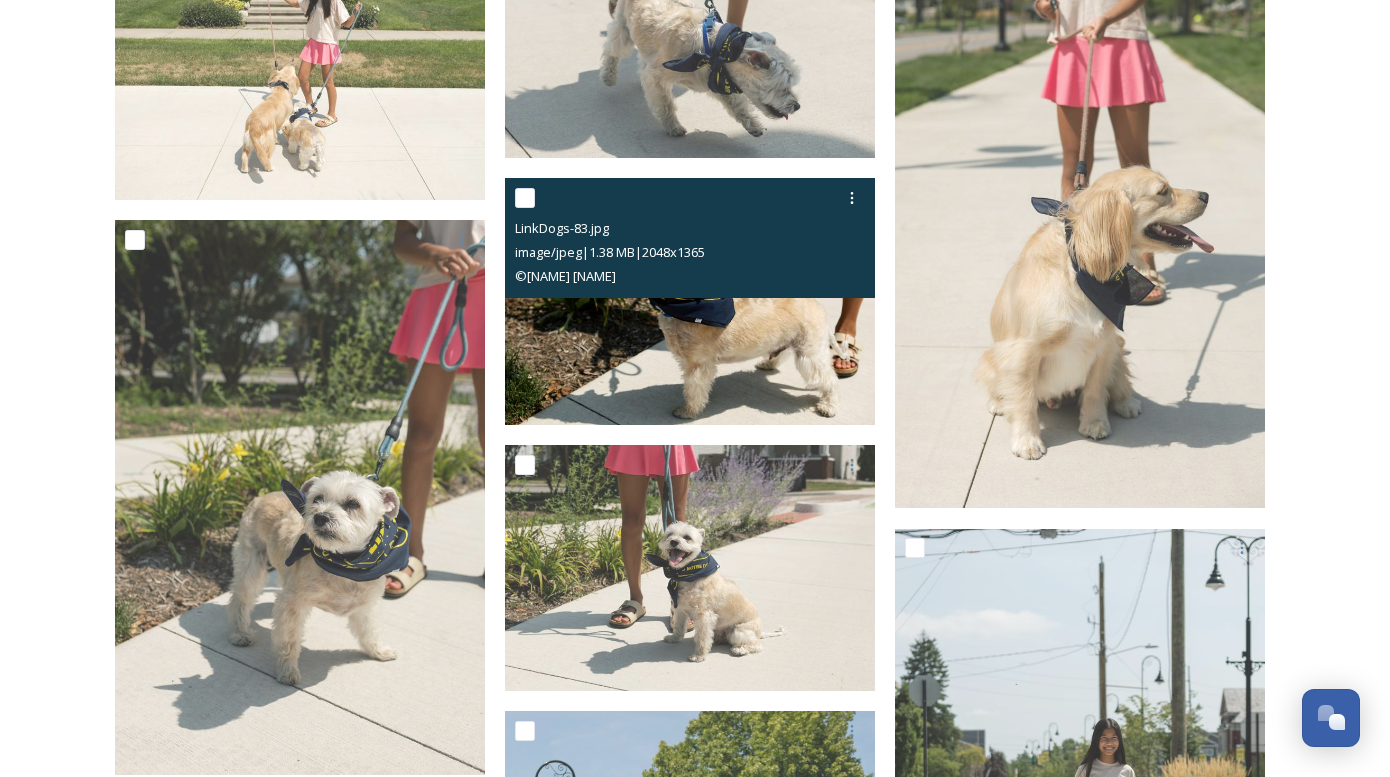 click at bounding box center (690, 301) 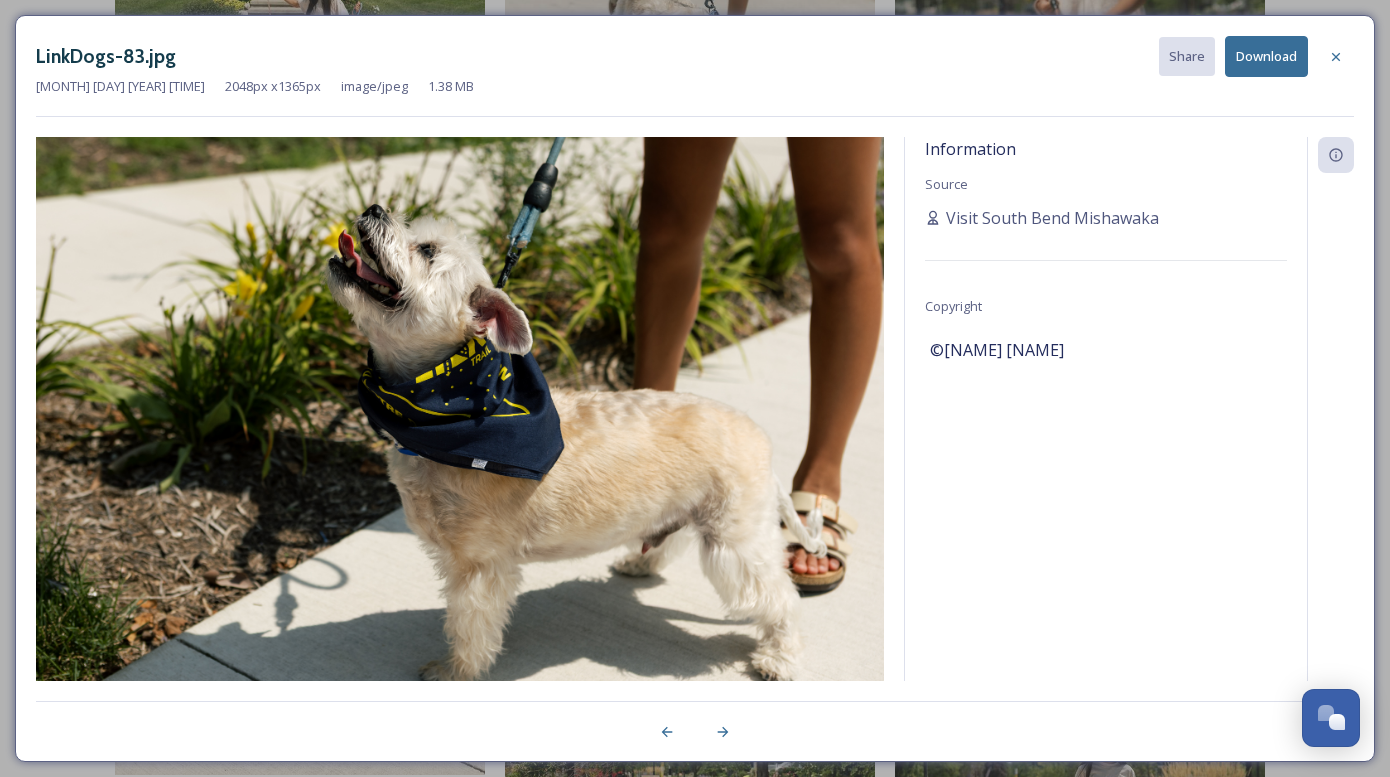 click on "Download" at bounding box center (1266, 56) 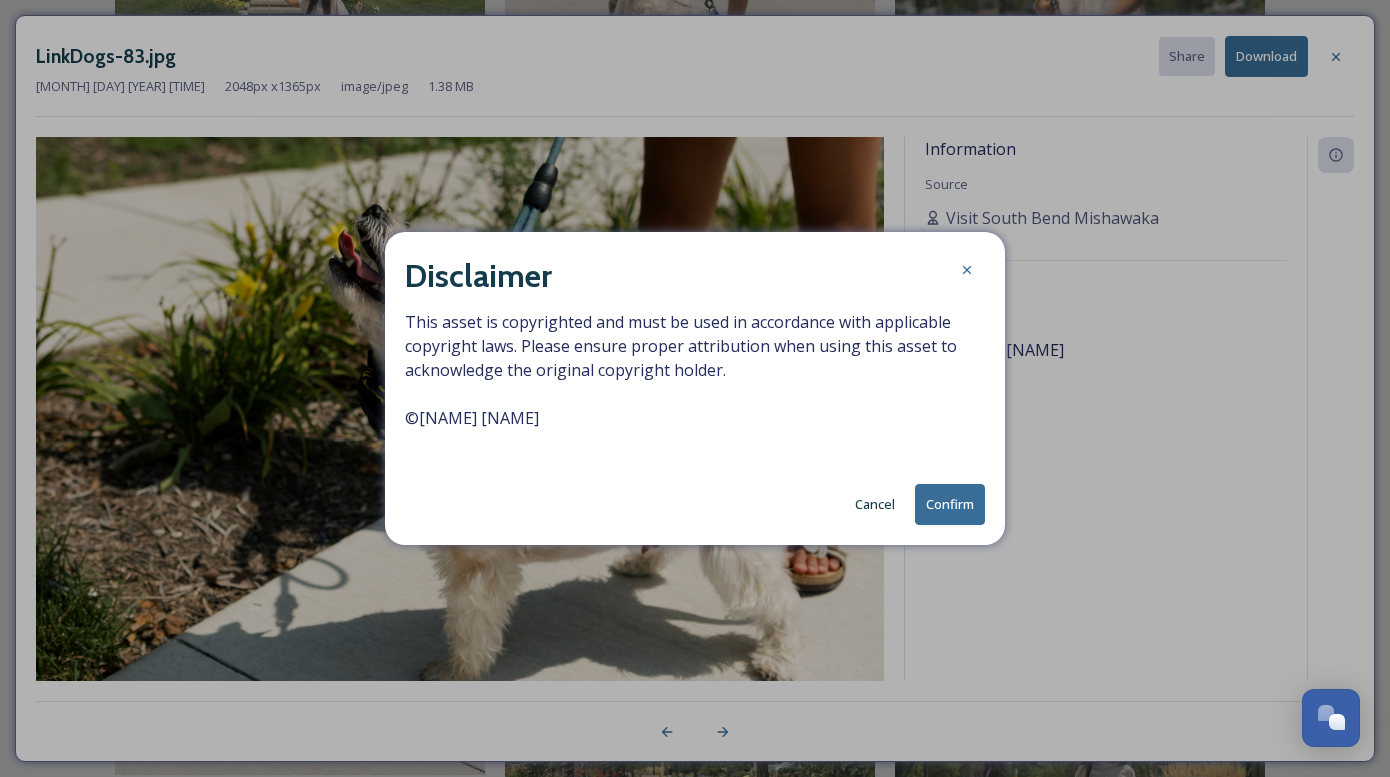 click on "Confirm" at bounding box center (950, 504) 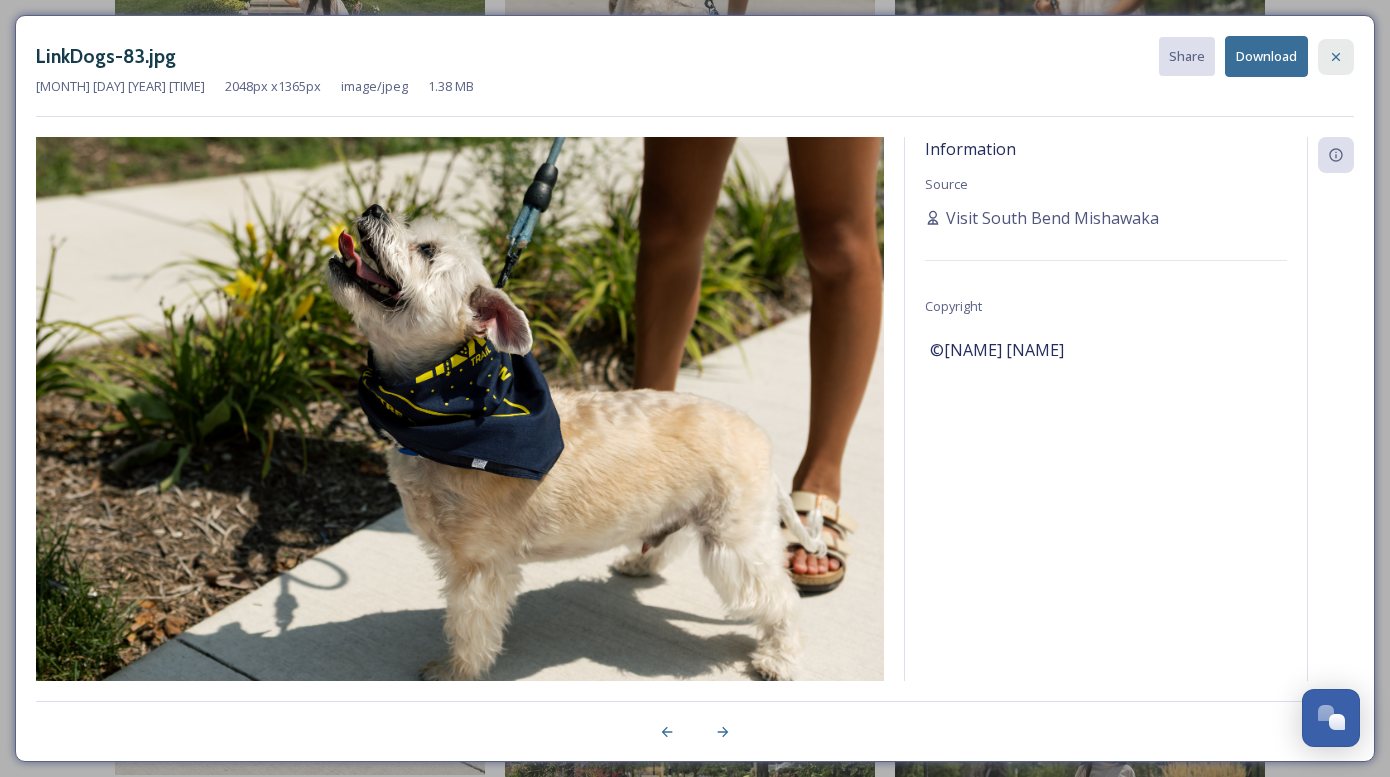 click 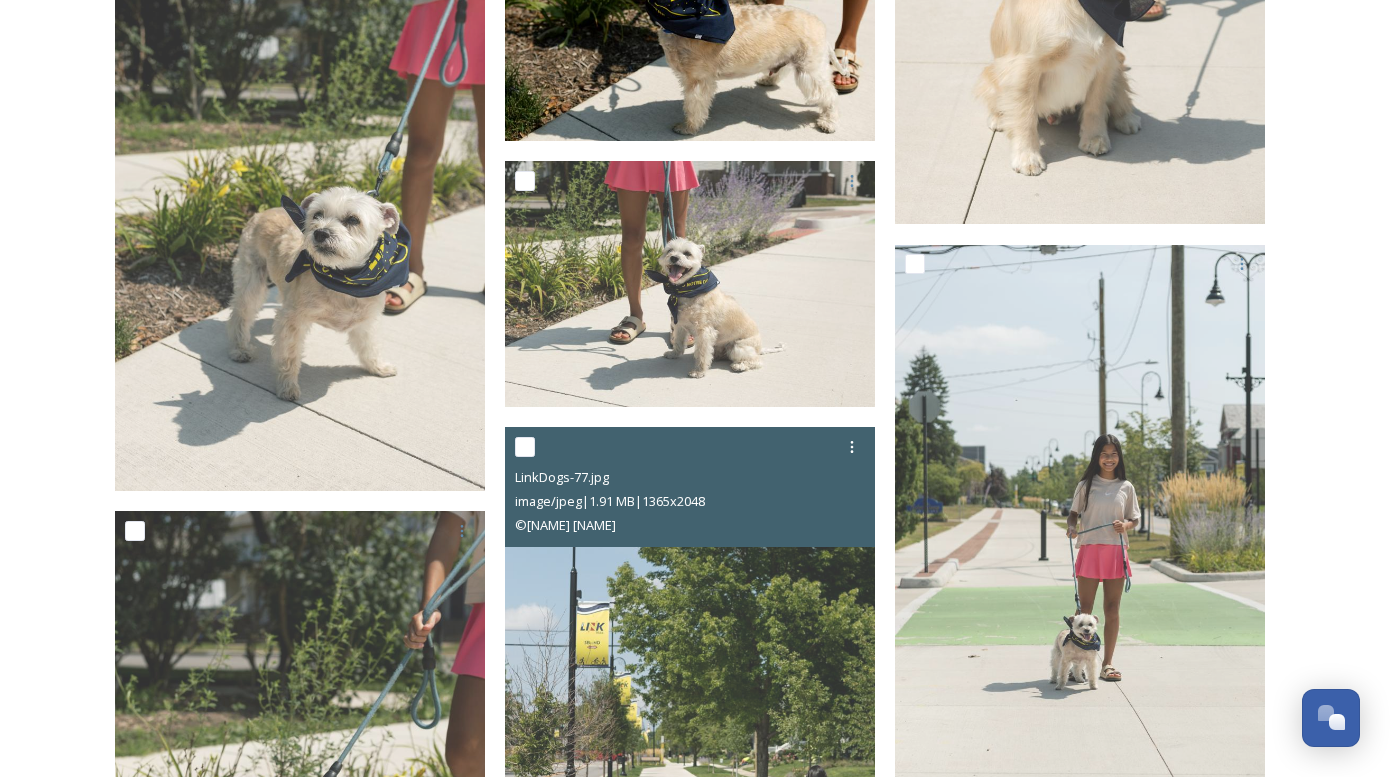 scroll, scrollTop: 1263, scrollLeft: 0, axis: vertical 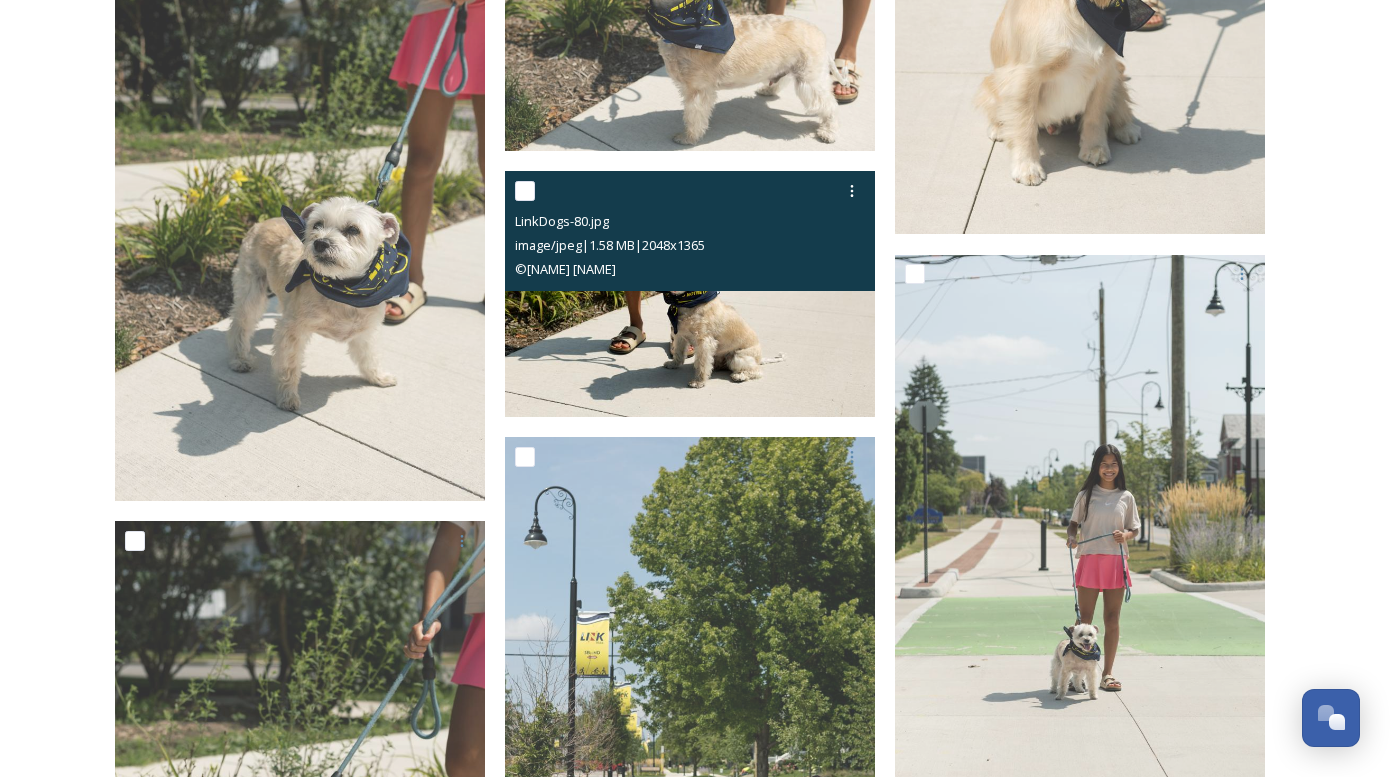 click at bounding box center (690, 293) 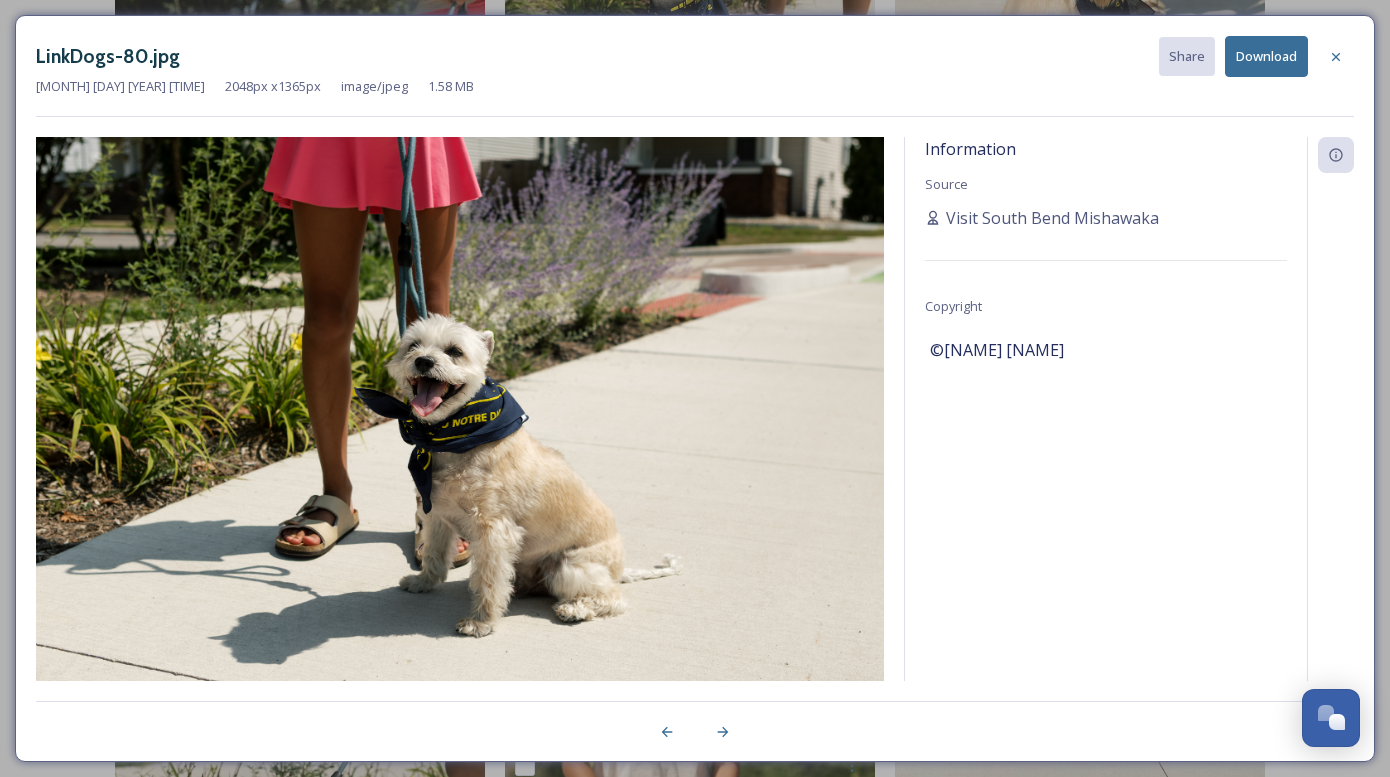 click on "Download" at bounding box center (1266, 56) 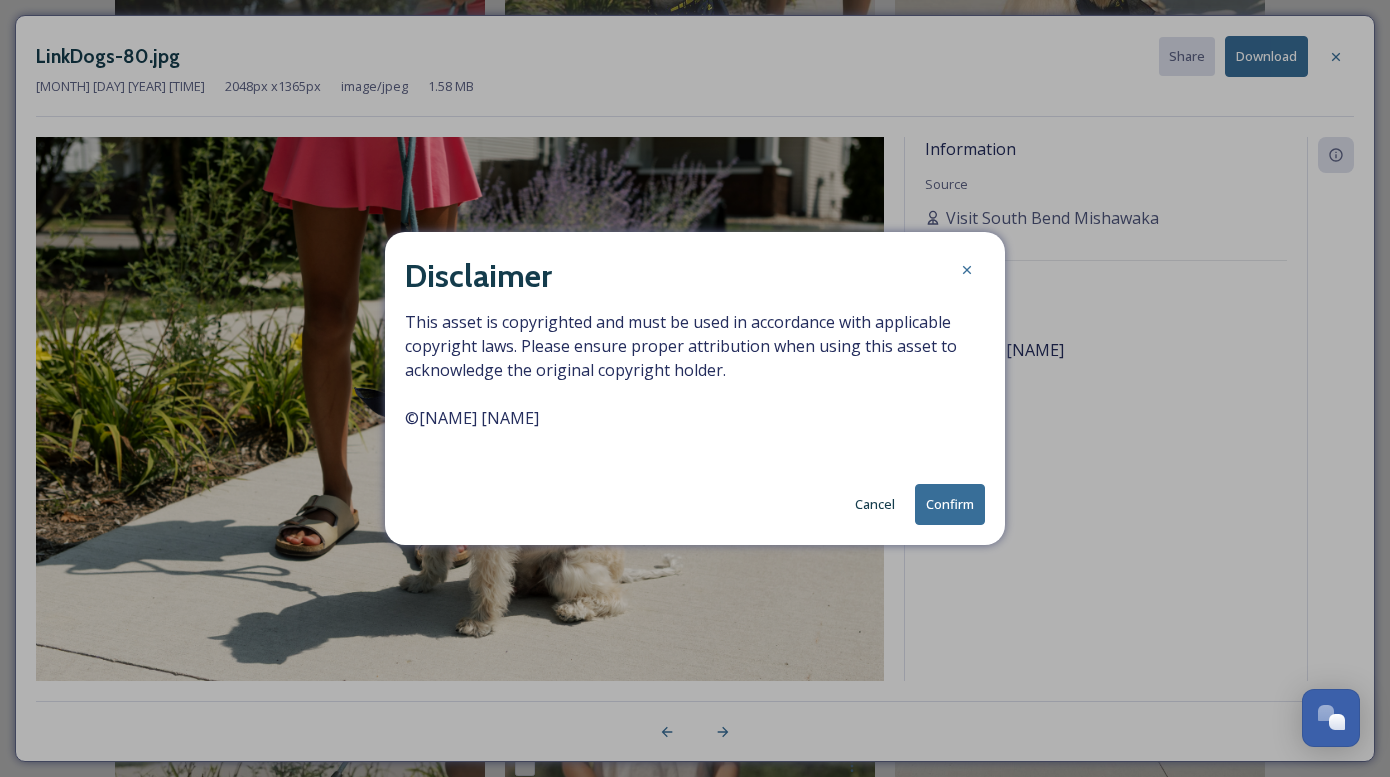 click on "Confirm" at bounding box center [950, 504] 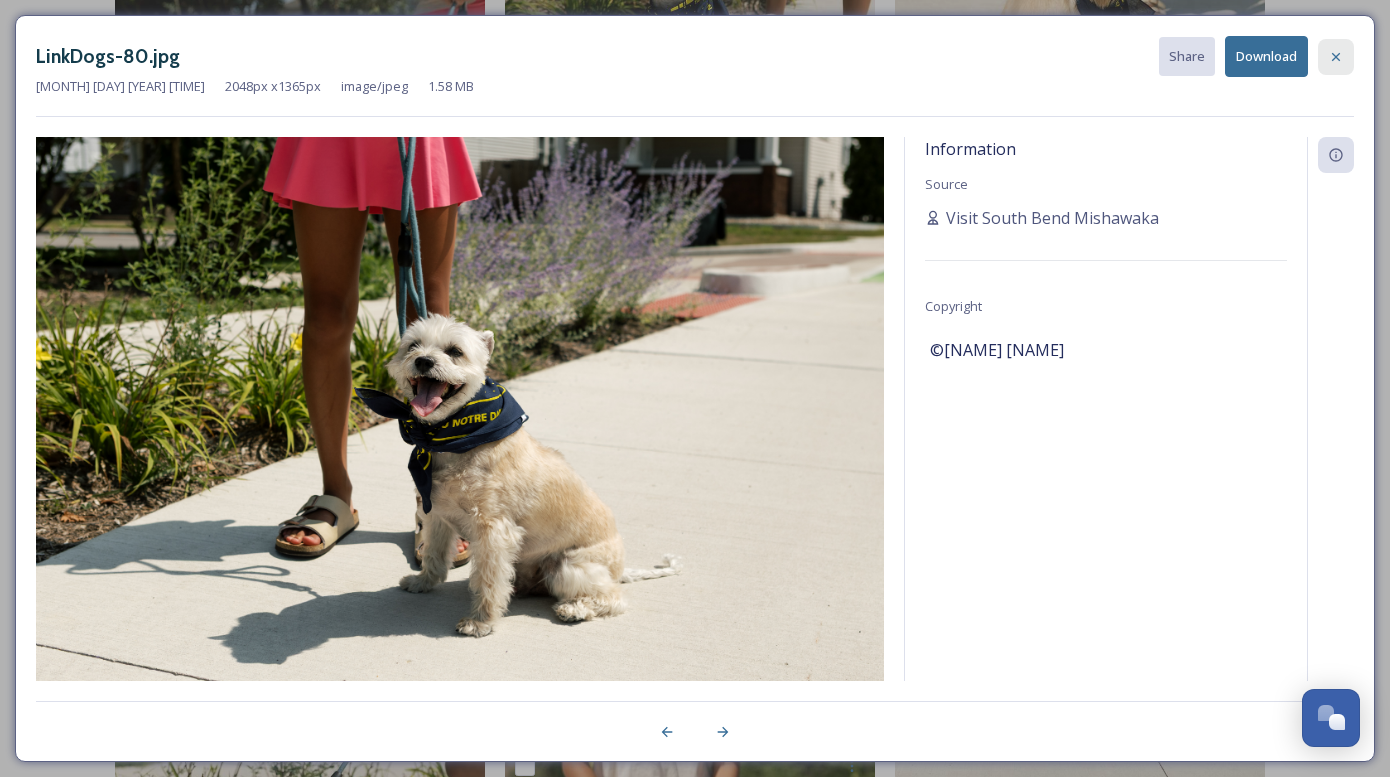 click 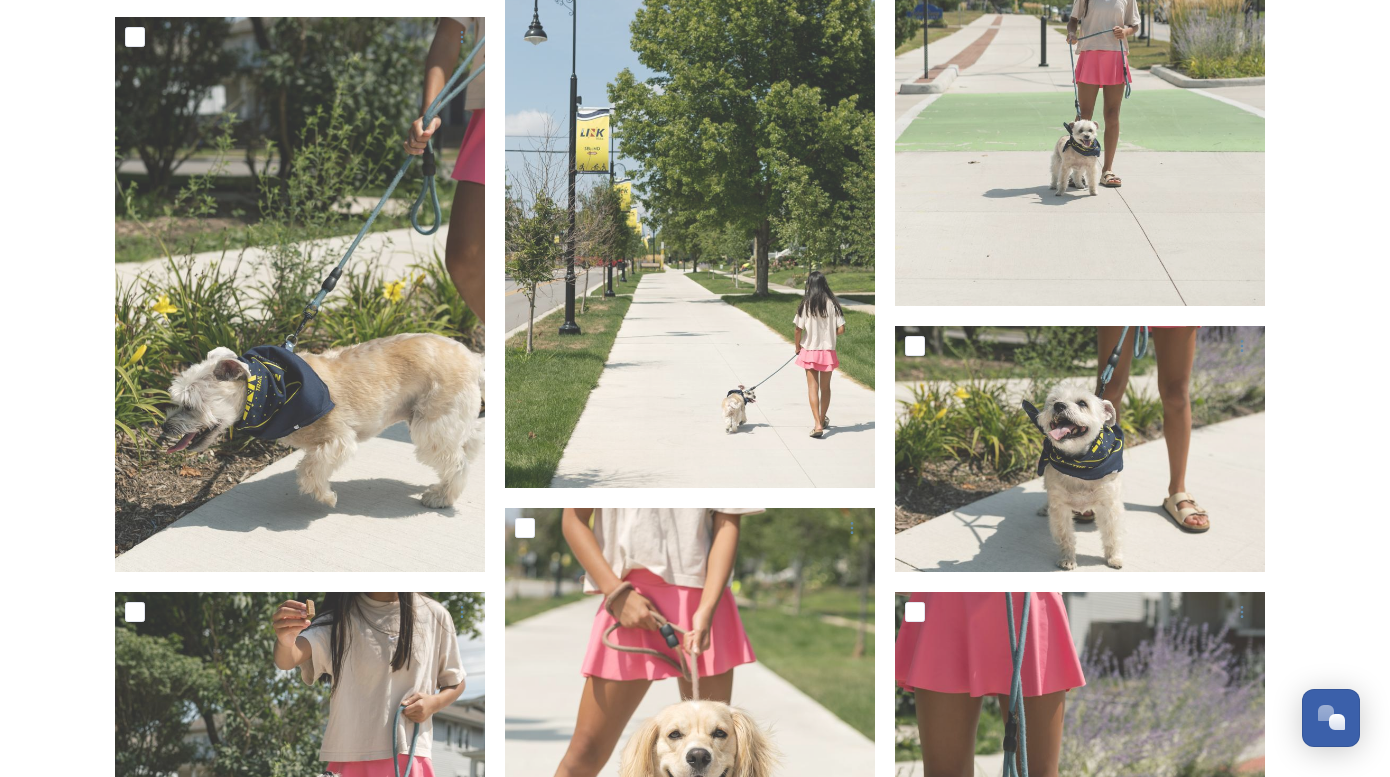 scroll, scrollTop: 1770, scrollLeft: 0, axis: vertical 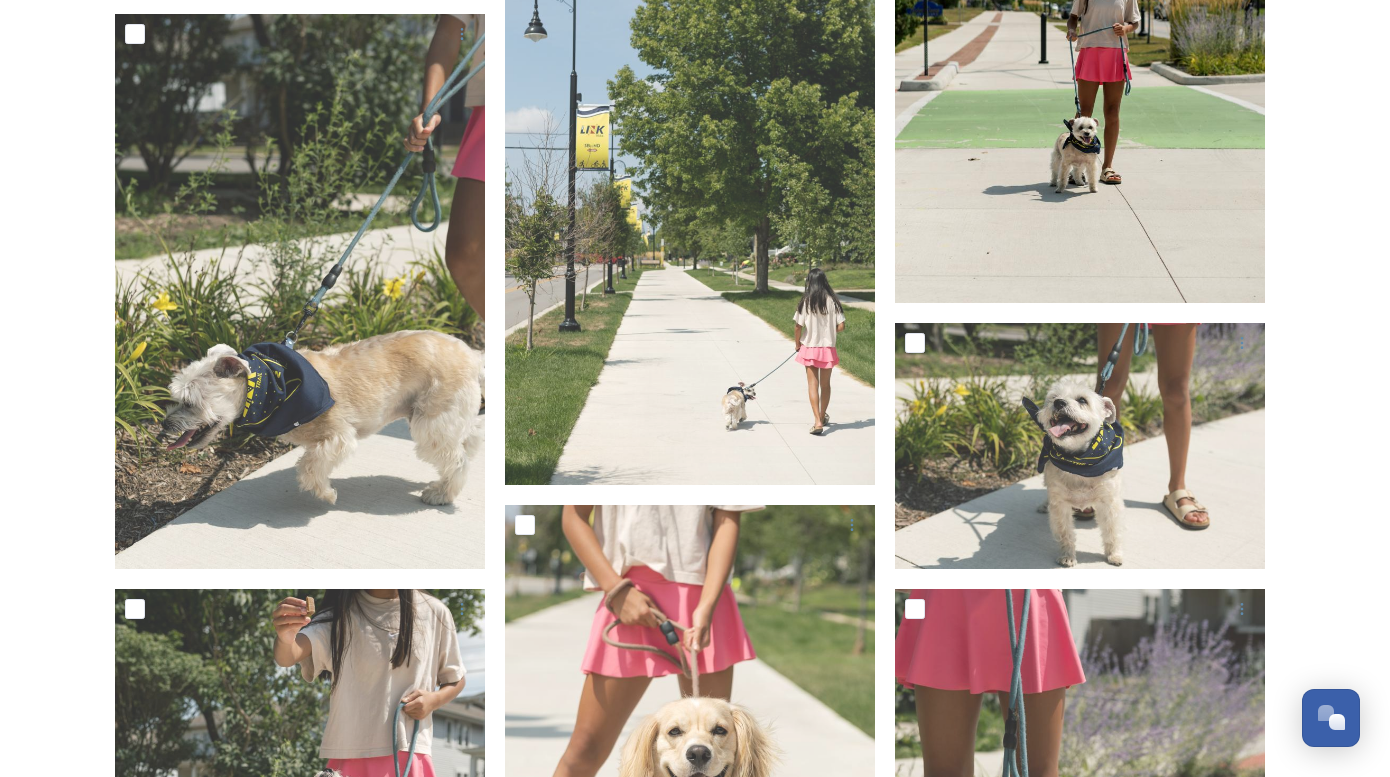 click at bounding box center [1080, 25] 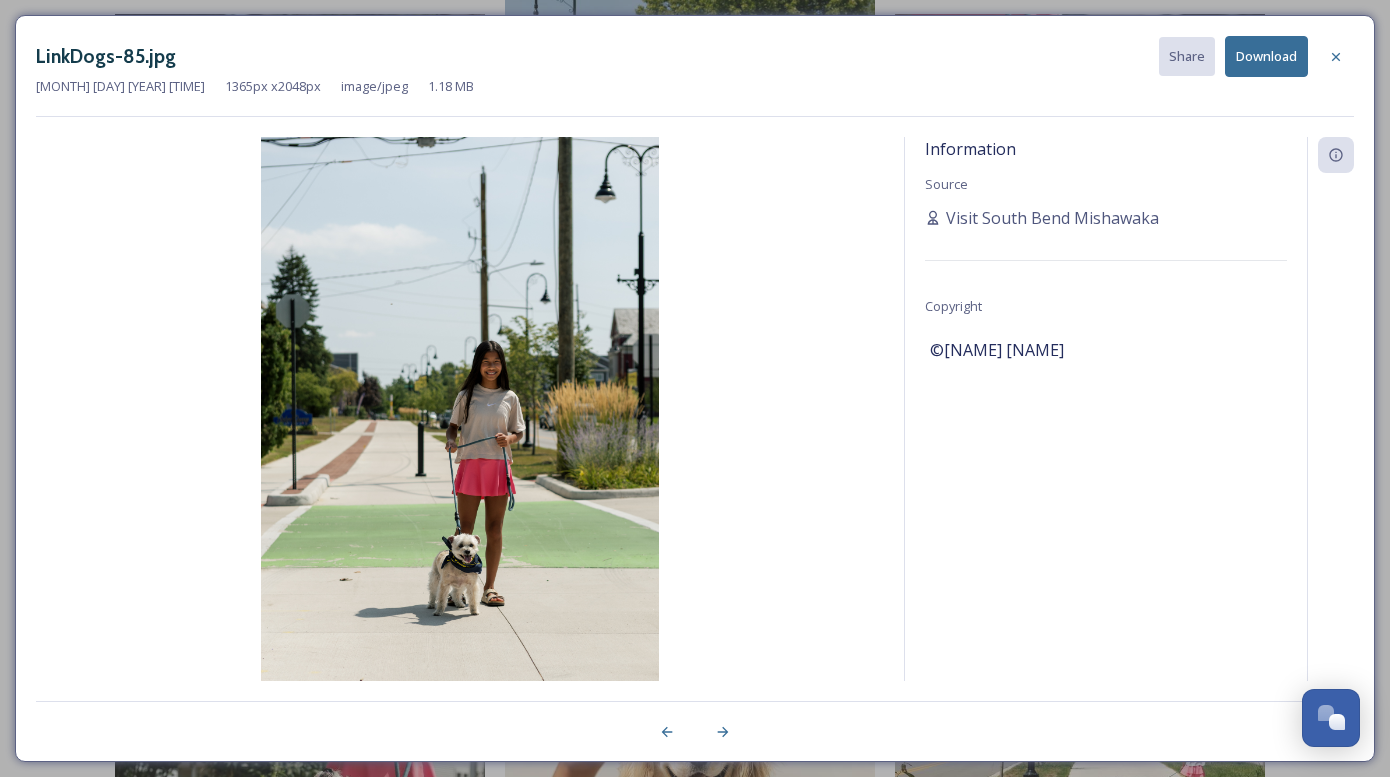 click on "Download" at bounding box center [1266, 56] 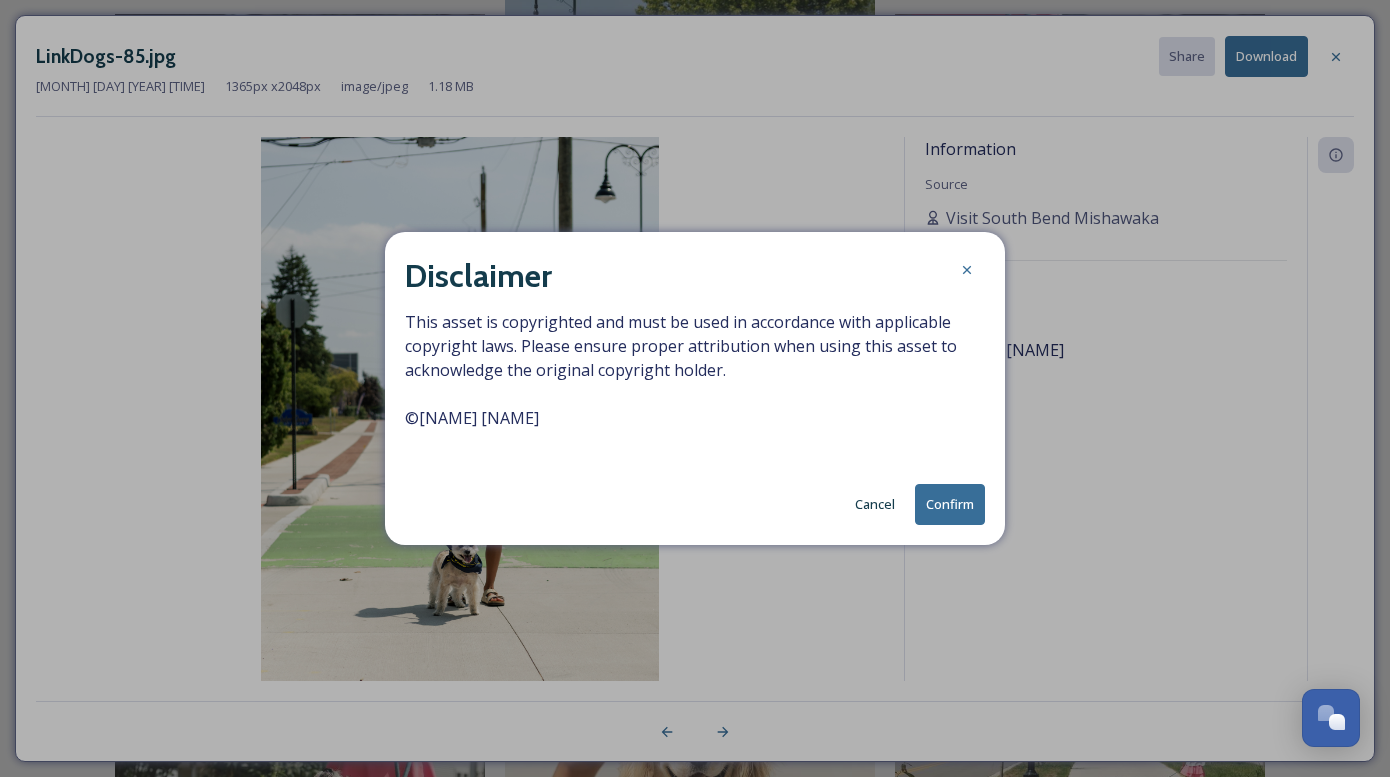 click on "Confirm" at bounding box center (950, 504) 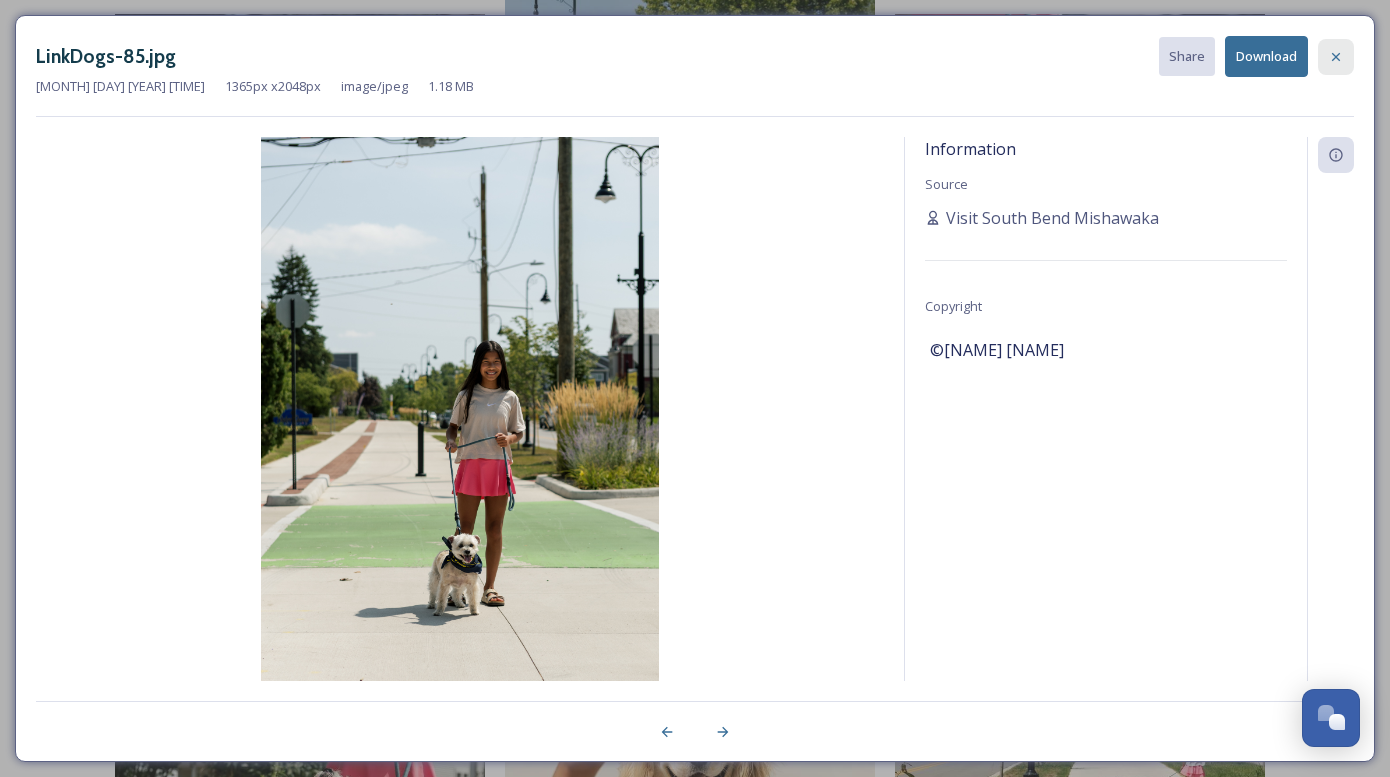 click 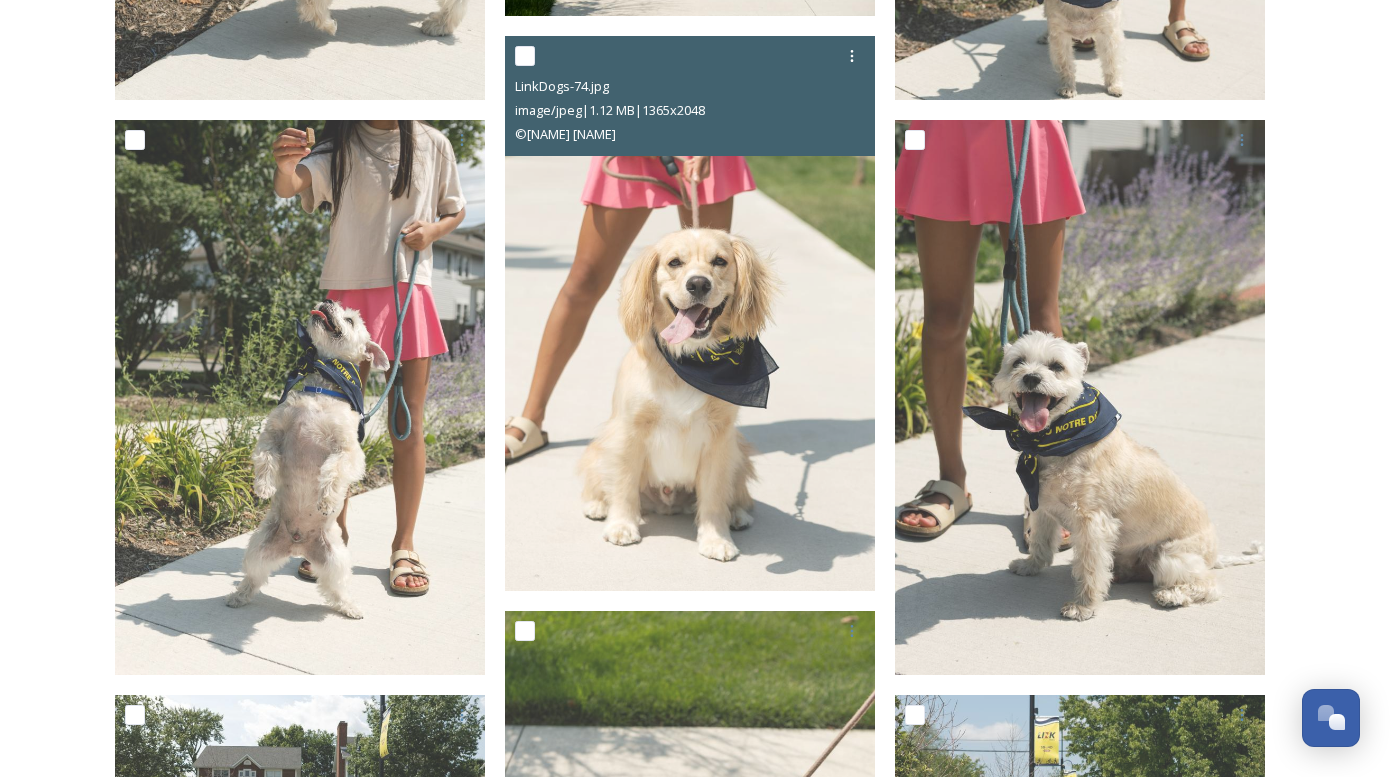 scroll, scrollTop: 2249, scrollLeft: 0, axis: vertical 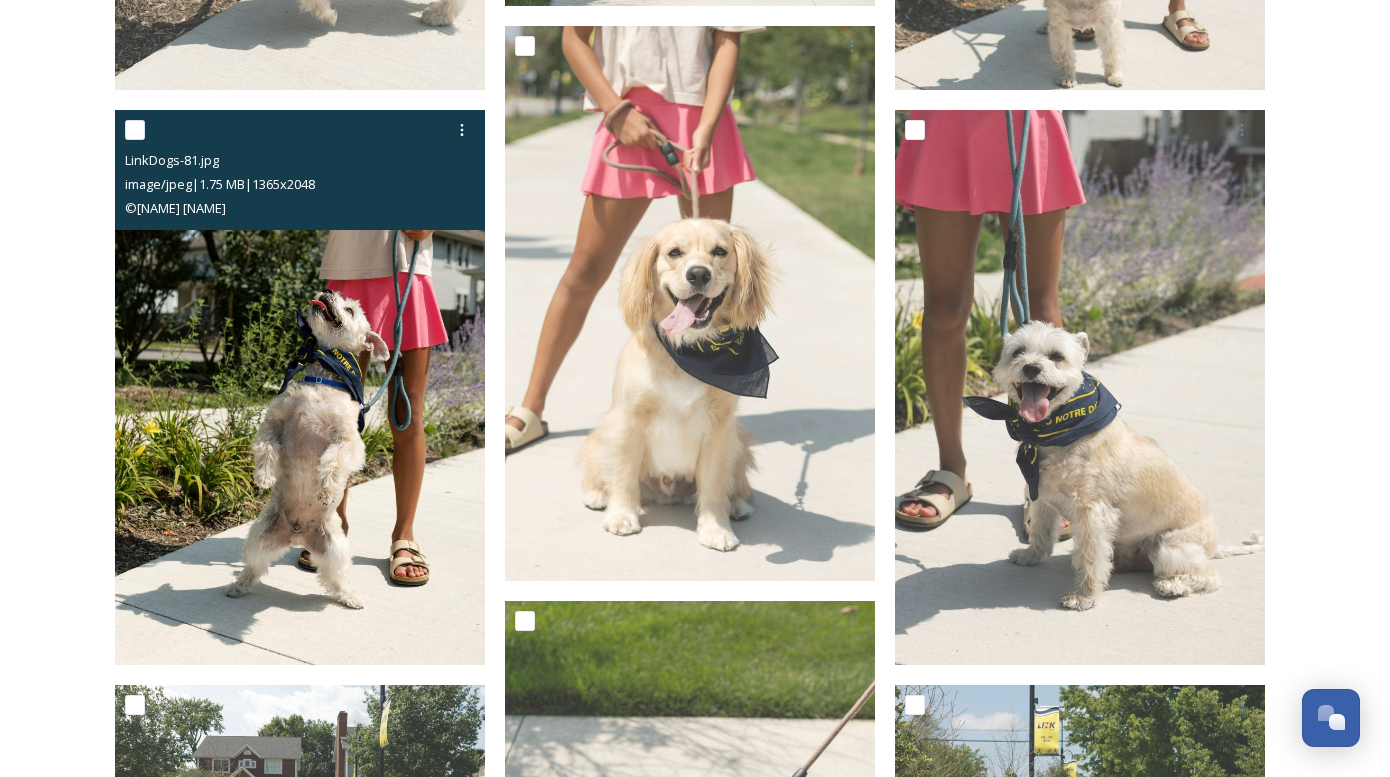 click at bounding box center (300, 387) 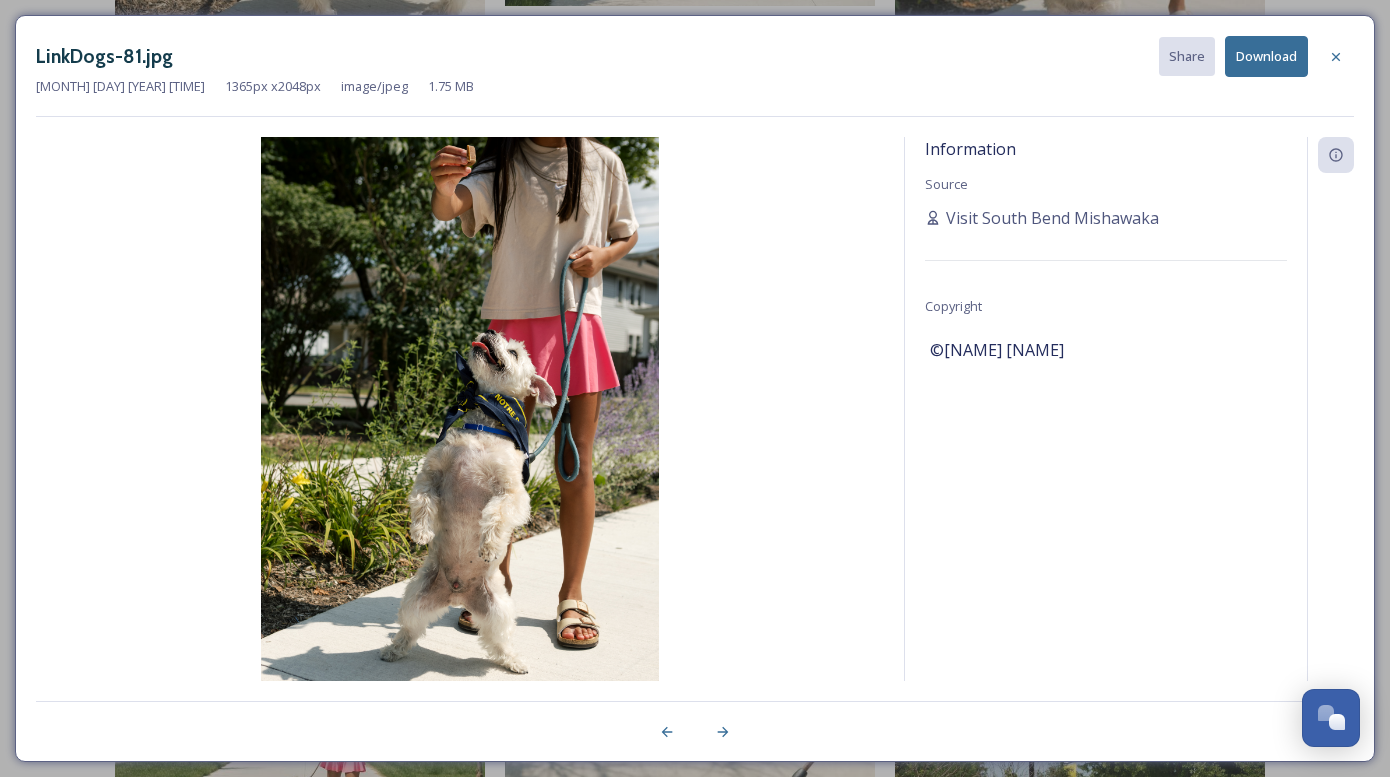 click on "Download" at bounding box center [1266, 56] 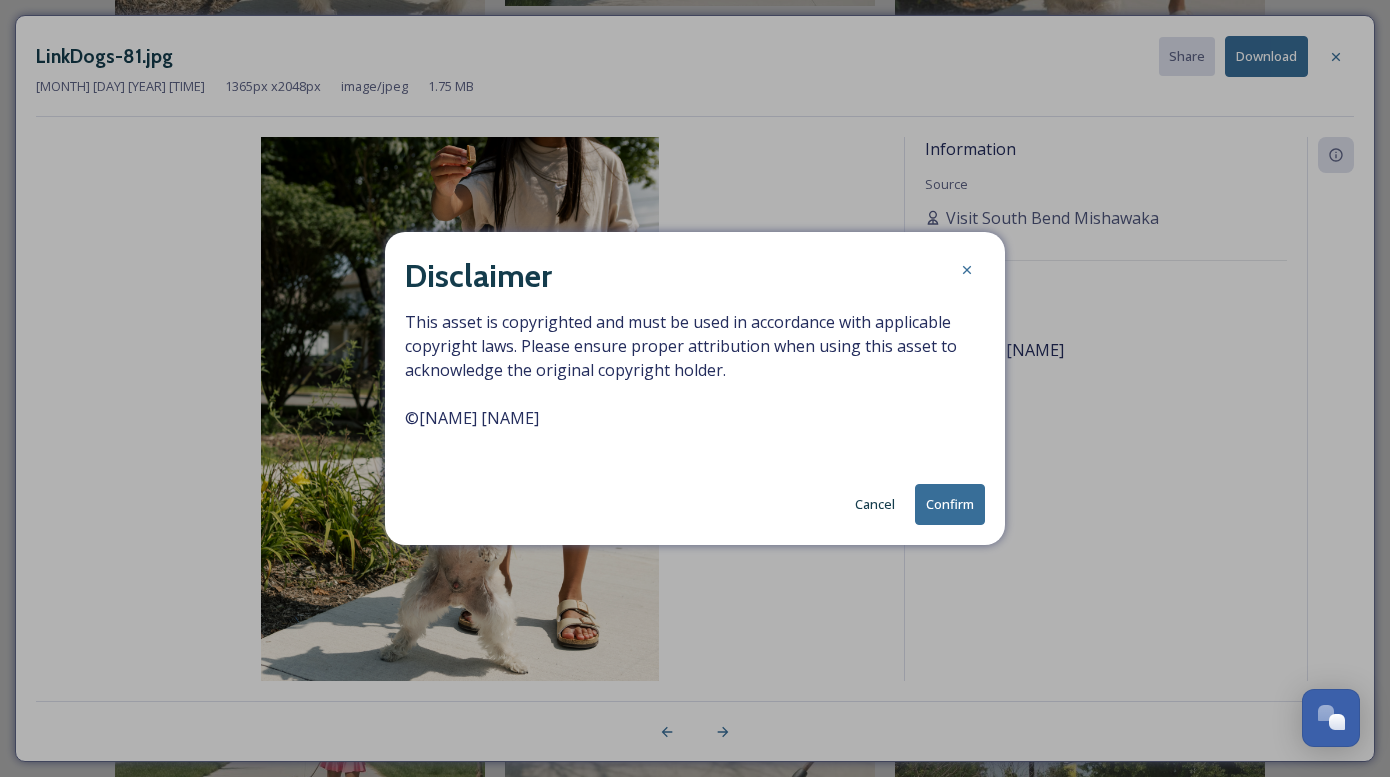 click on "Confirm" at bounding box center [950, 504] 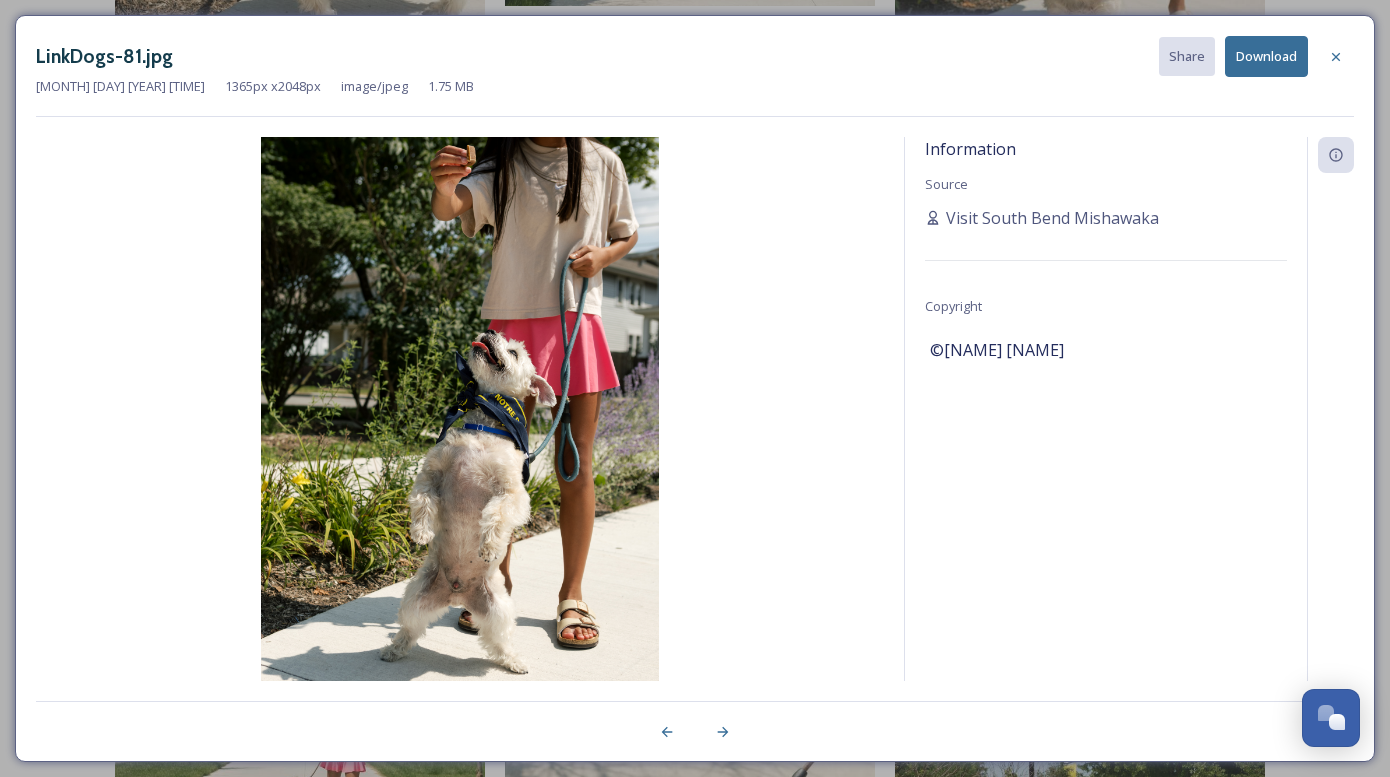 click at bounding box center (460, 435) 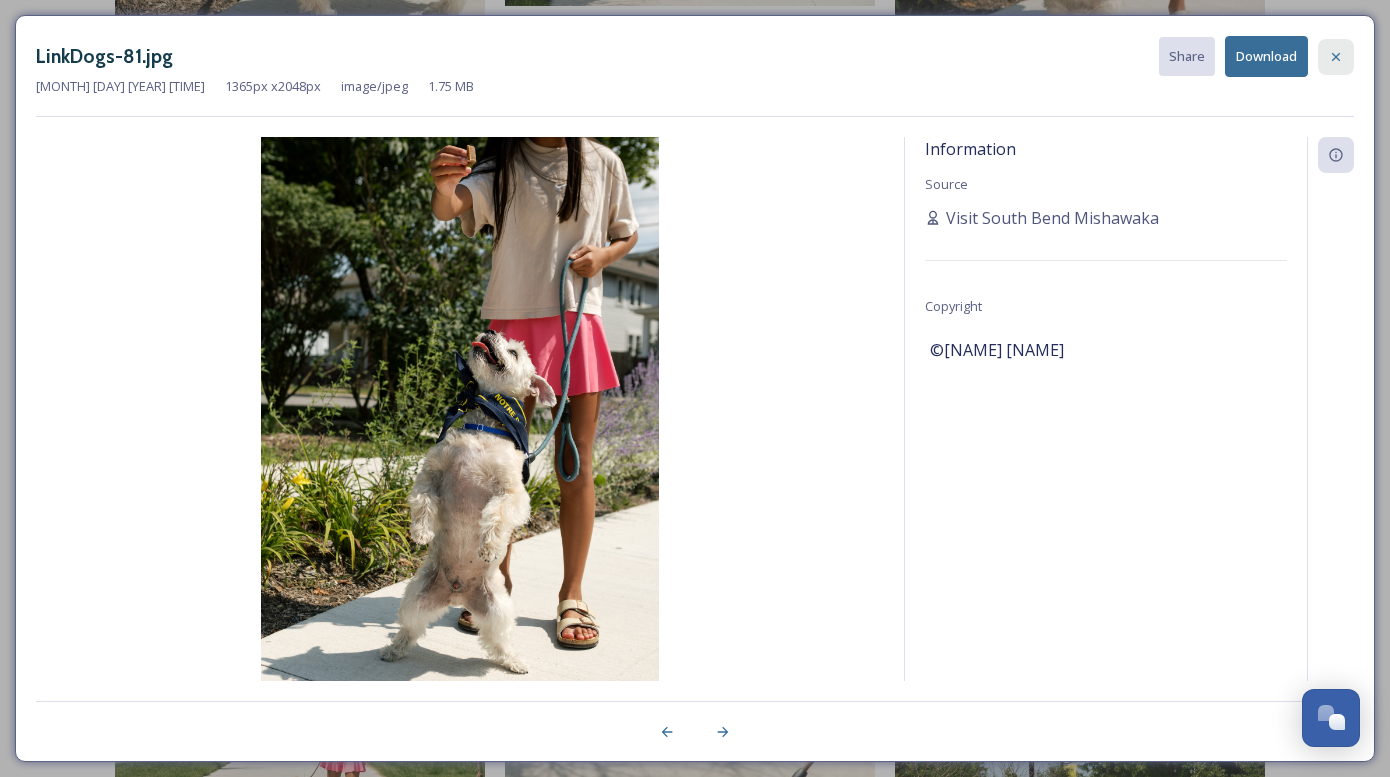 drag, startPoint x: 1335, startPoint y: 60, endPoint x: 1245, endPoint y: 144, distance: 123.10971 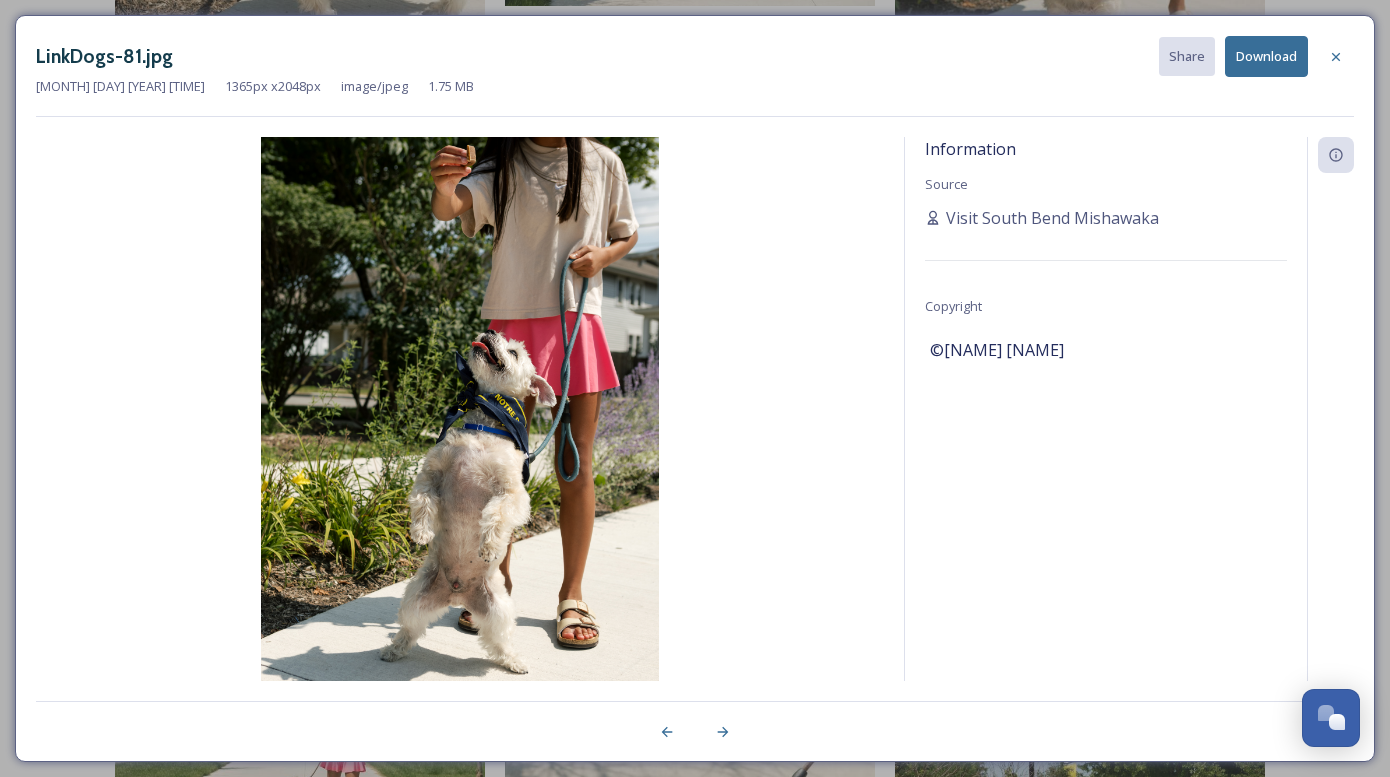 click 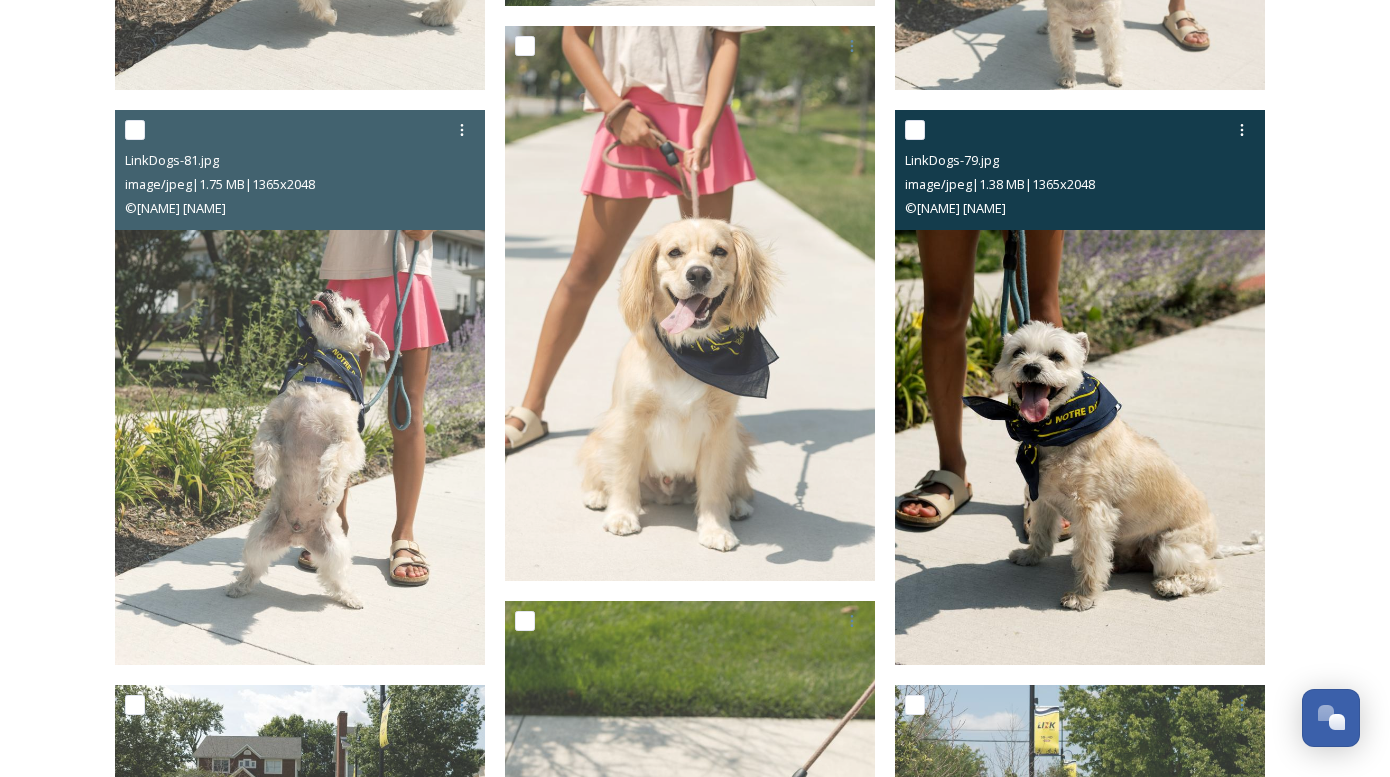 click at bounding box center [1080, 387] 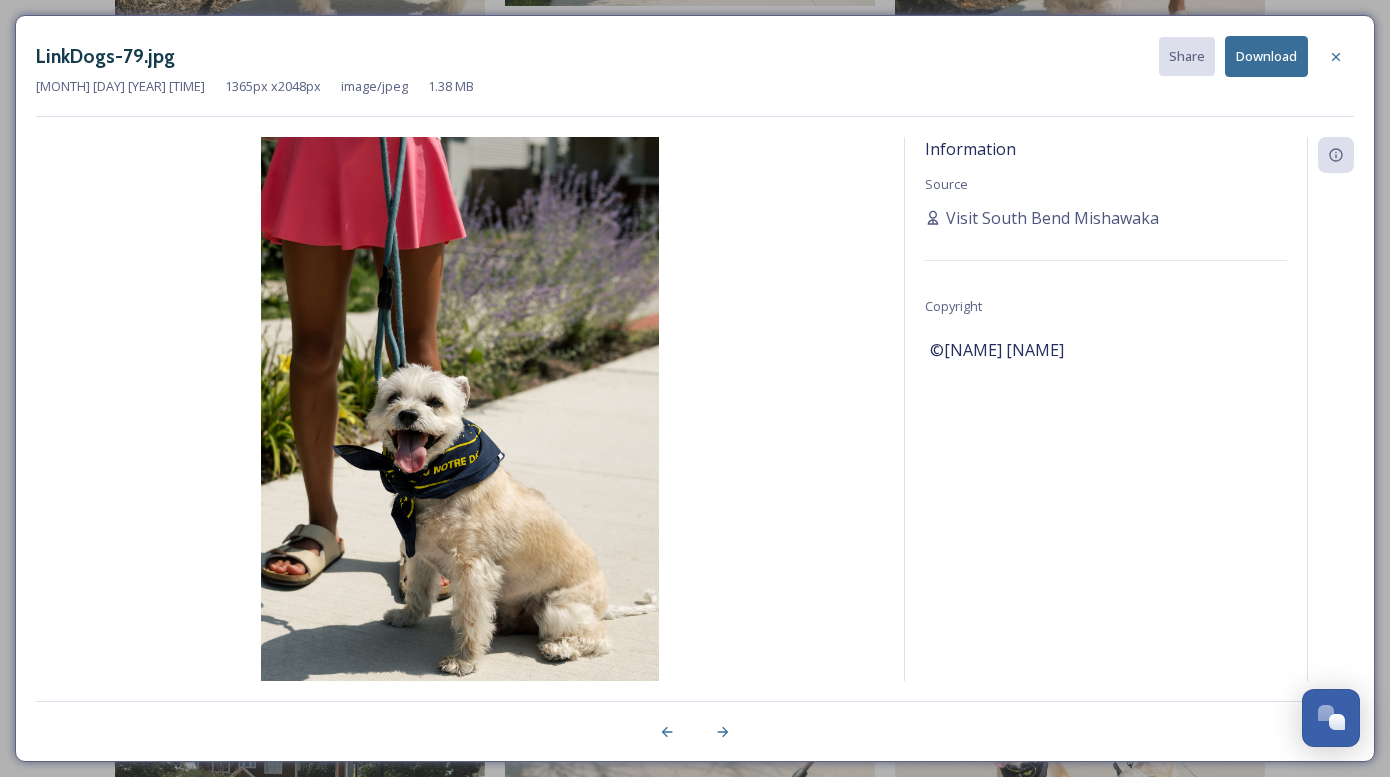 click on "Download" at bounding box center [1266, 56] 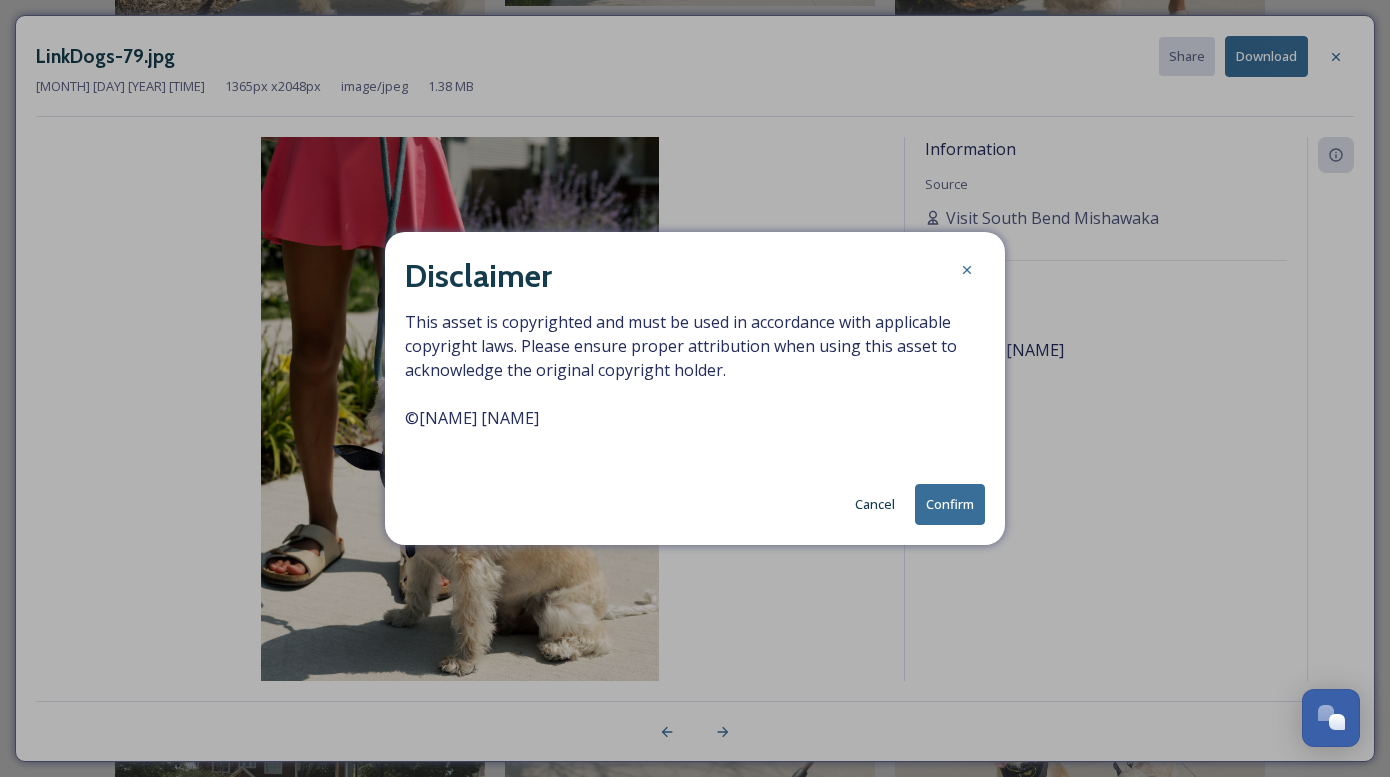 click on "Confirm" at bounding box center (950, 504) 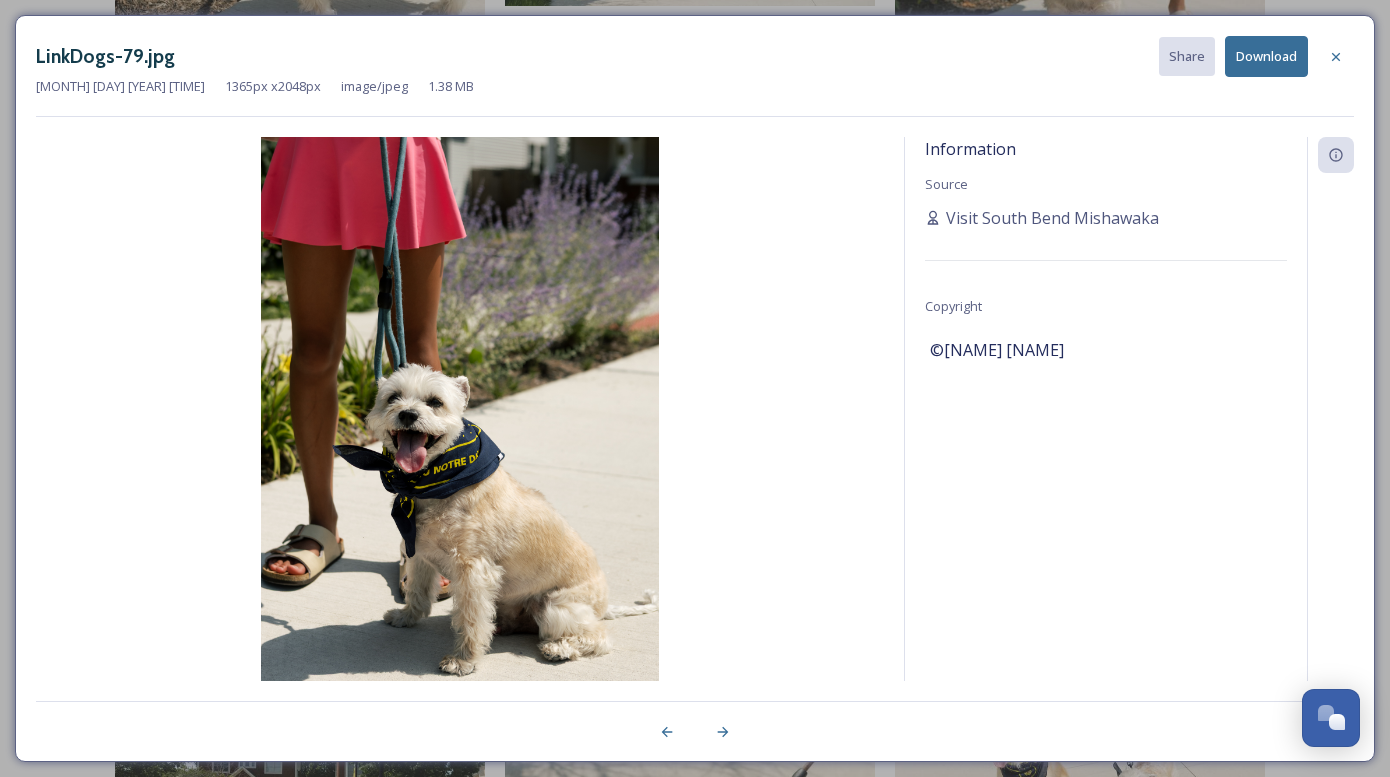click 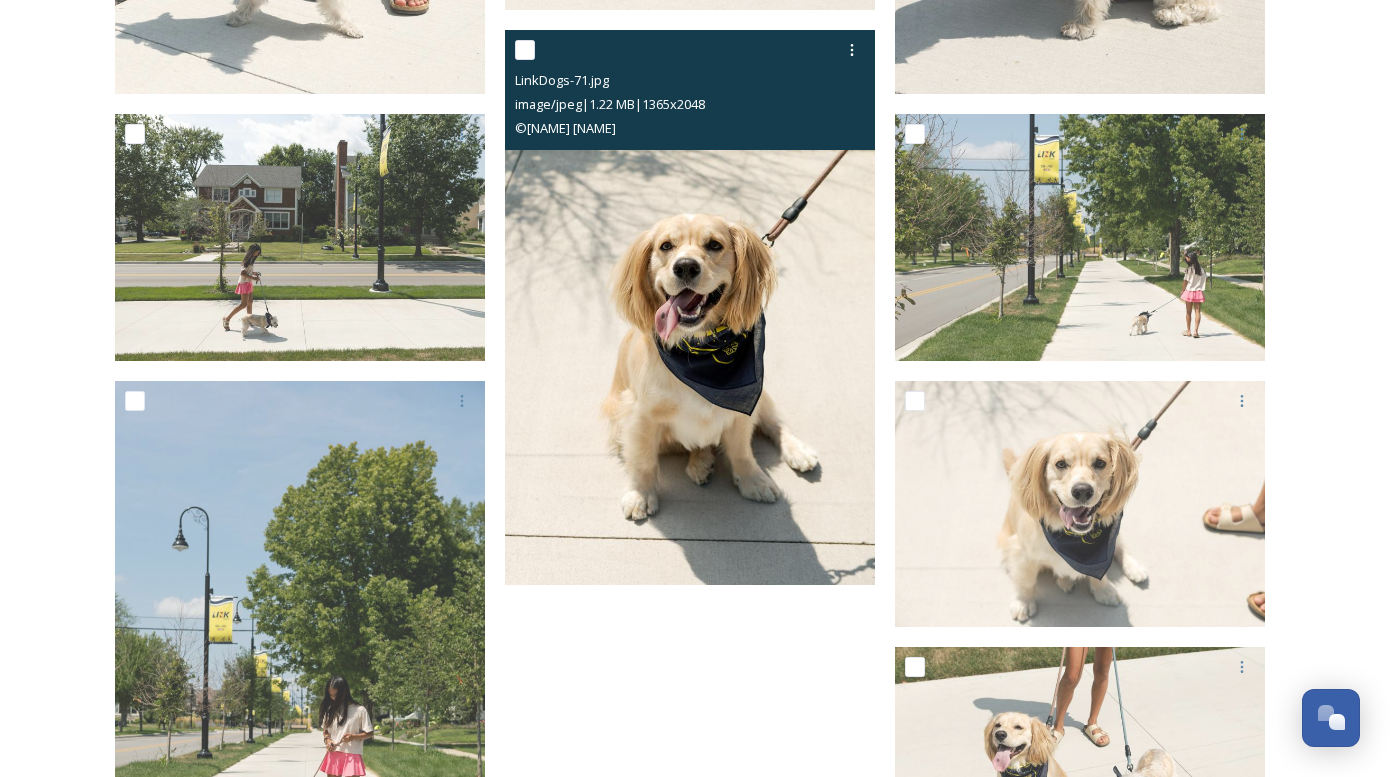 scroll, scrollTop: 2992, scrollLeft: 0, axis: vertical 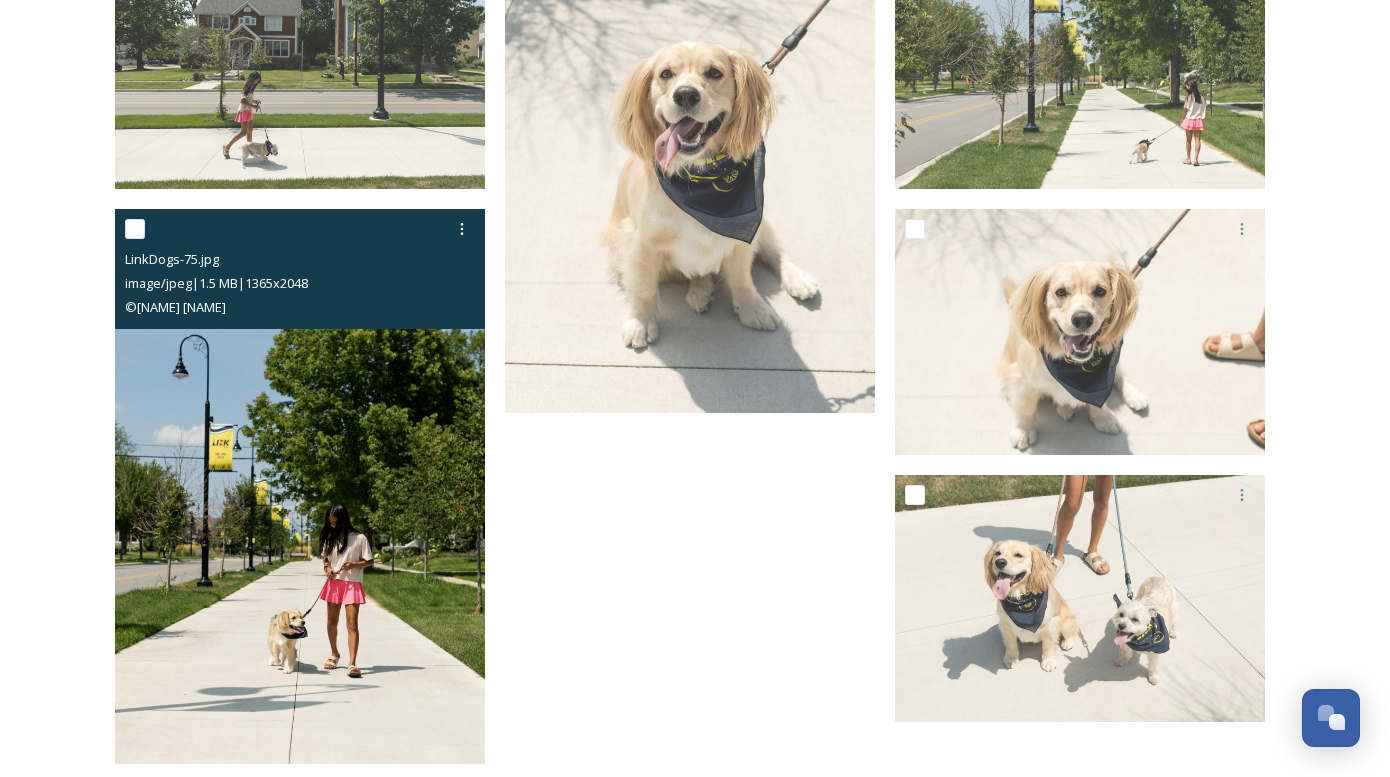 click at bounding box center (300, 486) 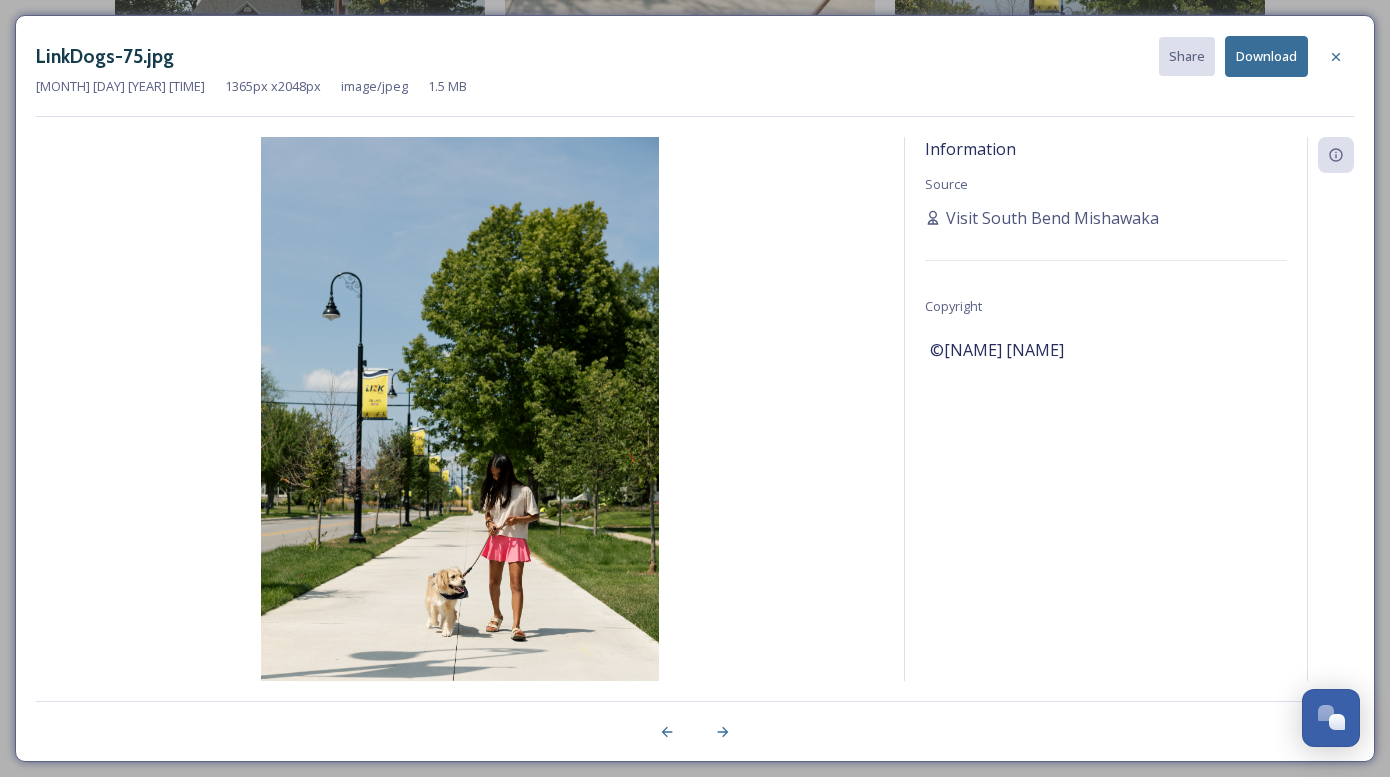 click on "Download" at bounding box center (1266, 56) 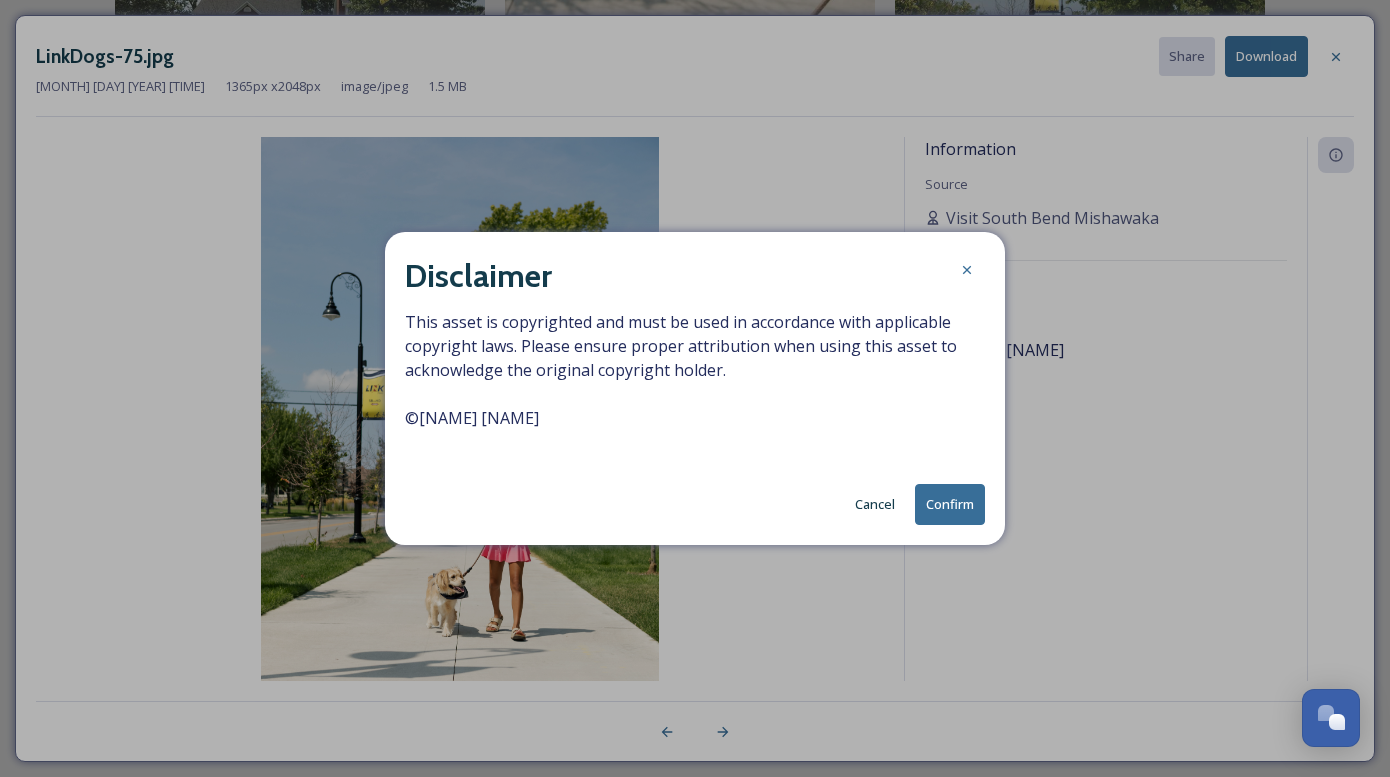click on "Confirm" at bounding box center [950, 504] 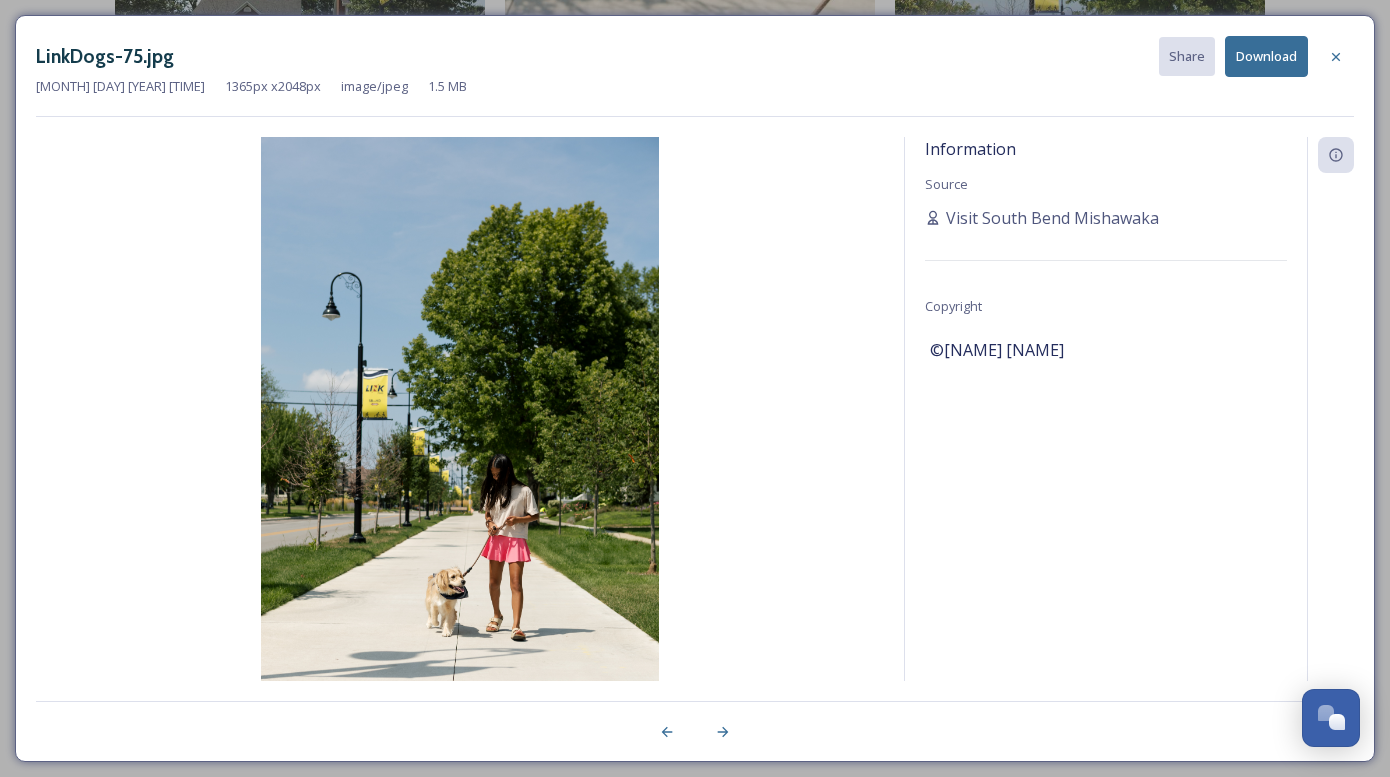 click at bounding box center (1336, 57) 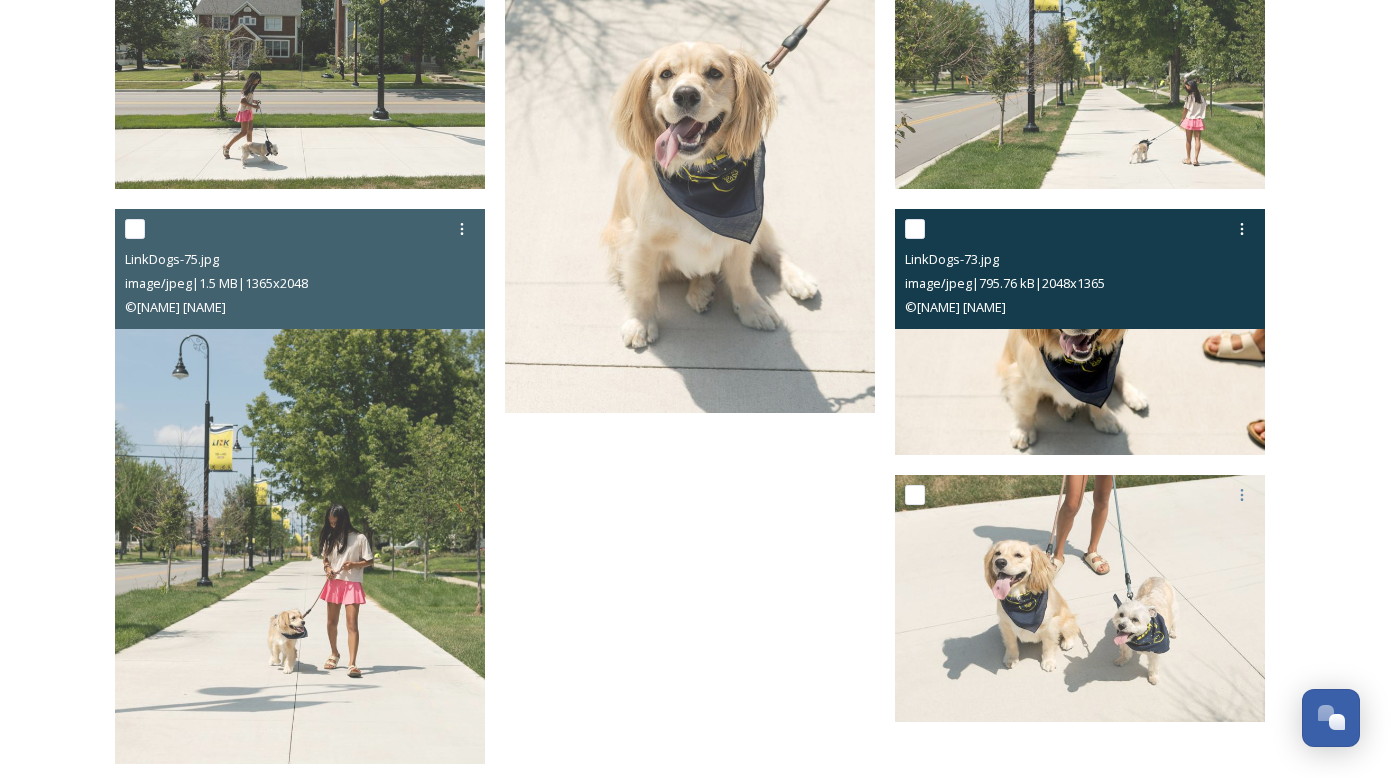 scroll, scrollTop: 3384, scrollLeft: 0, axis: vertical 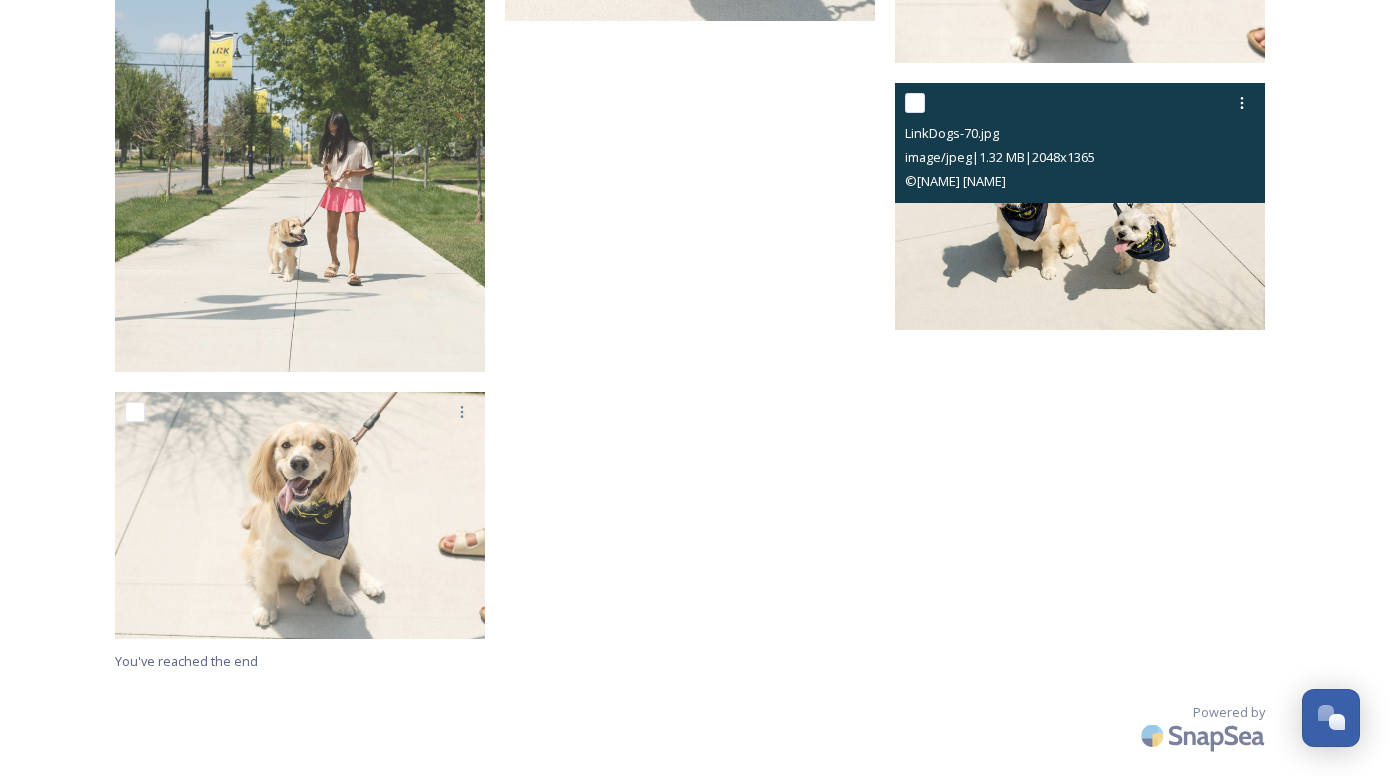 click on "LinkDogs-70.jpg image/jpeg  |  1.32 MB  |  2048  x  1365 © Becca Alex Photo" at bounding box center (1080, 143) 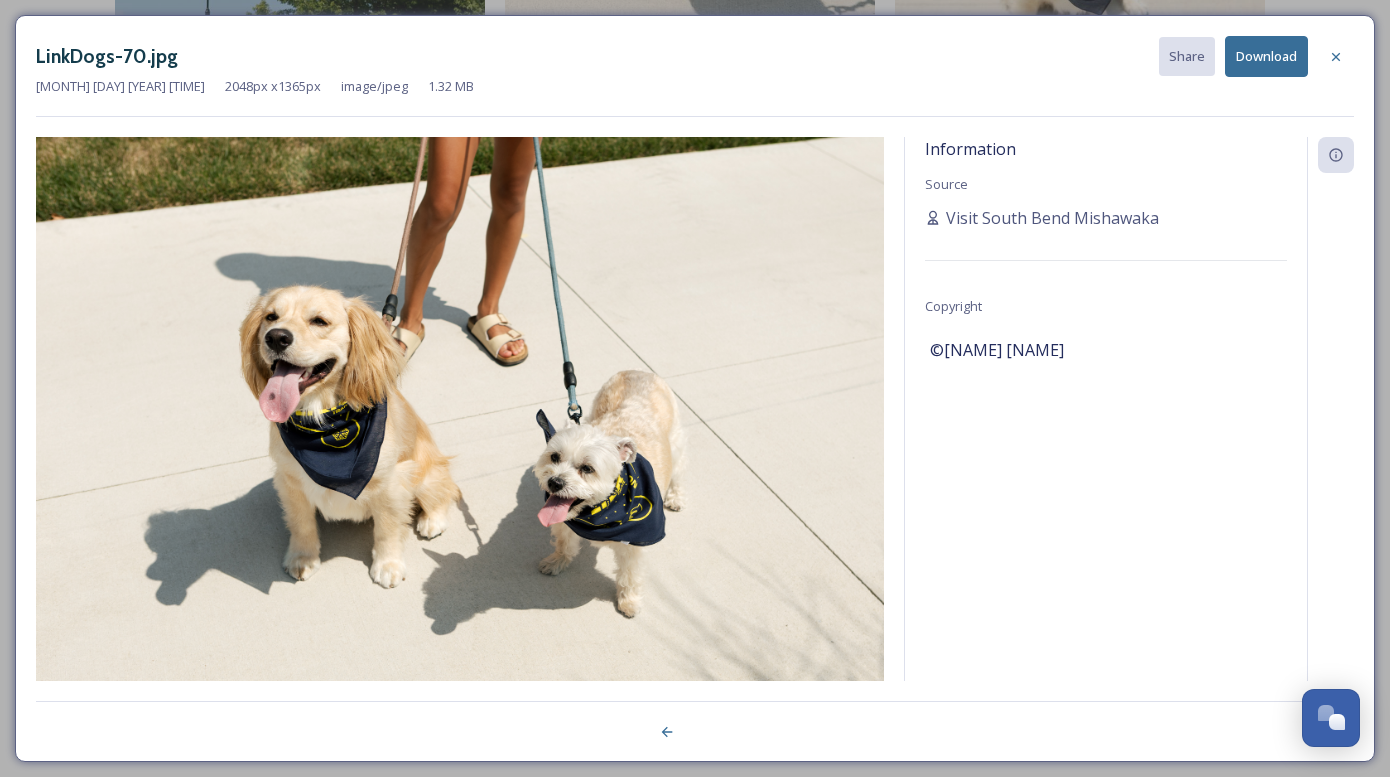 click on "Download" at bounding box center [1266, 56] 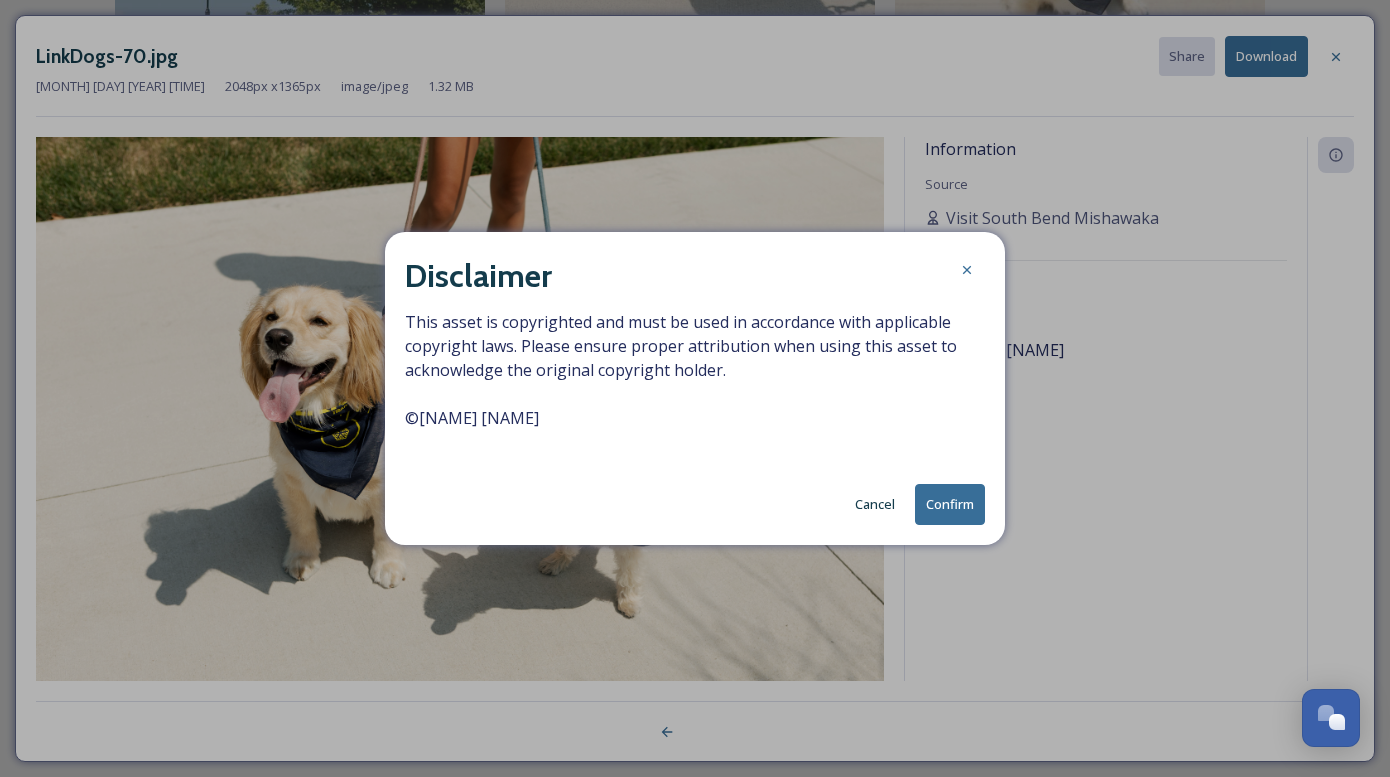 click on "Confirm" at bounding box center (950, 504) 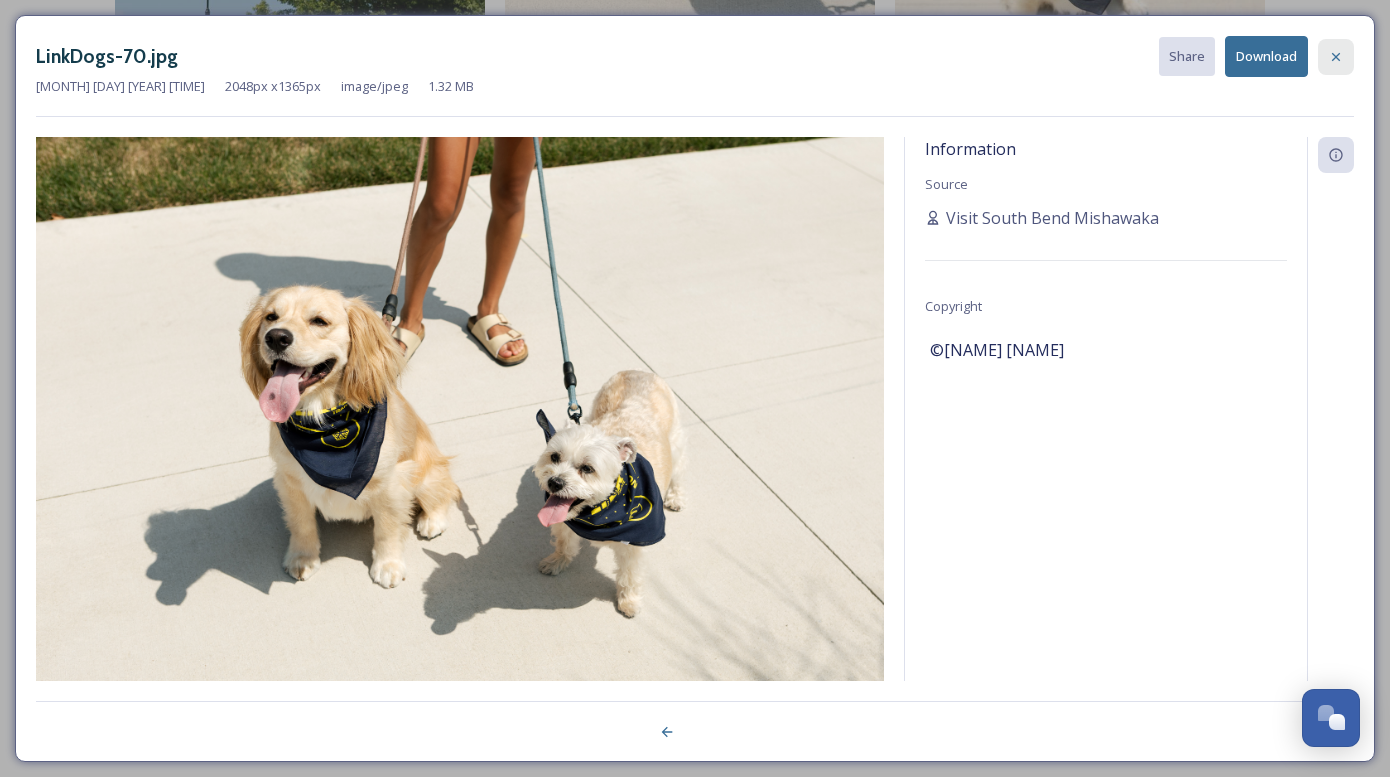 click 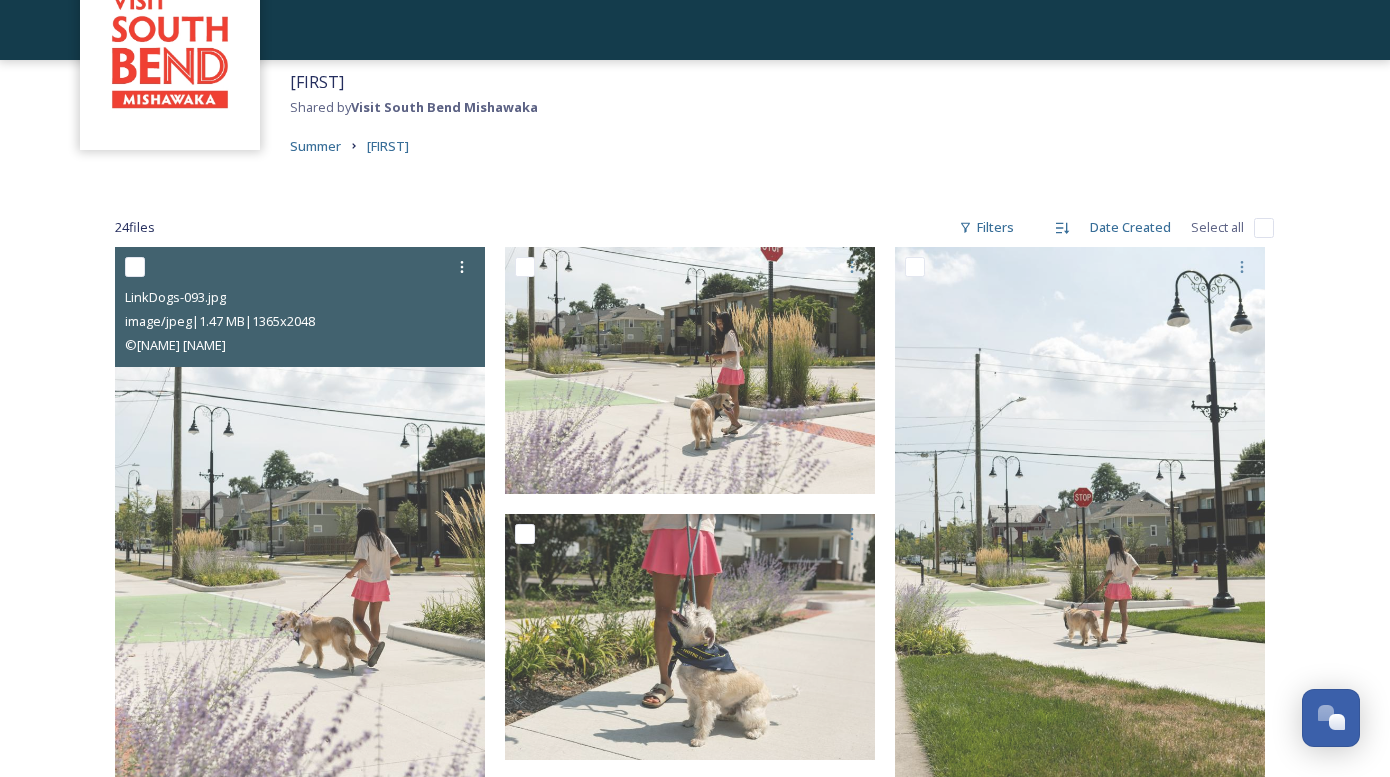 scroll, scrollTop: 0, scrollLeft: 0, axis: both 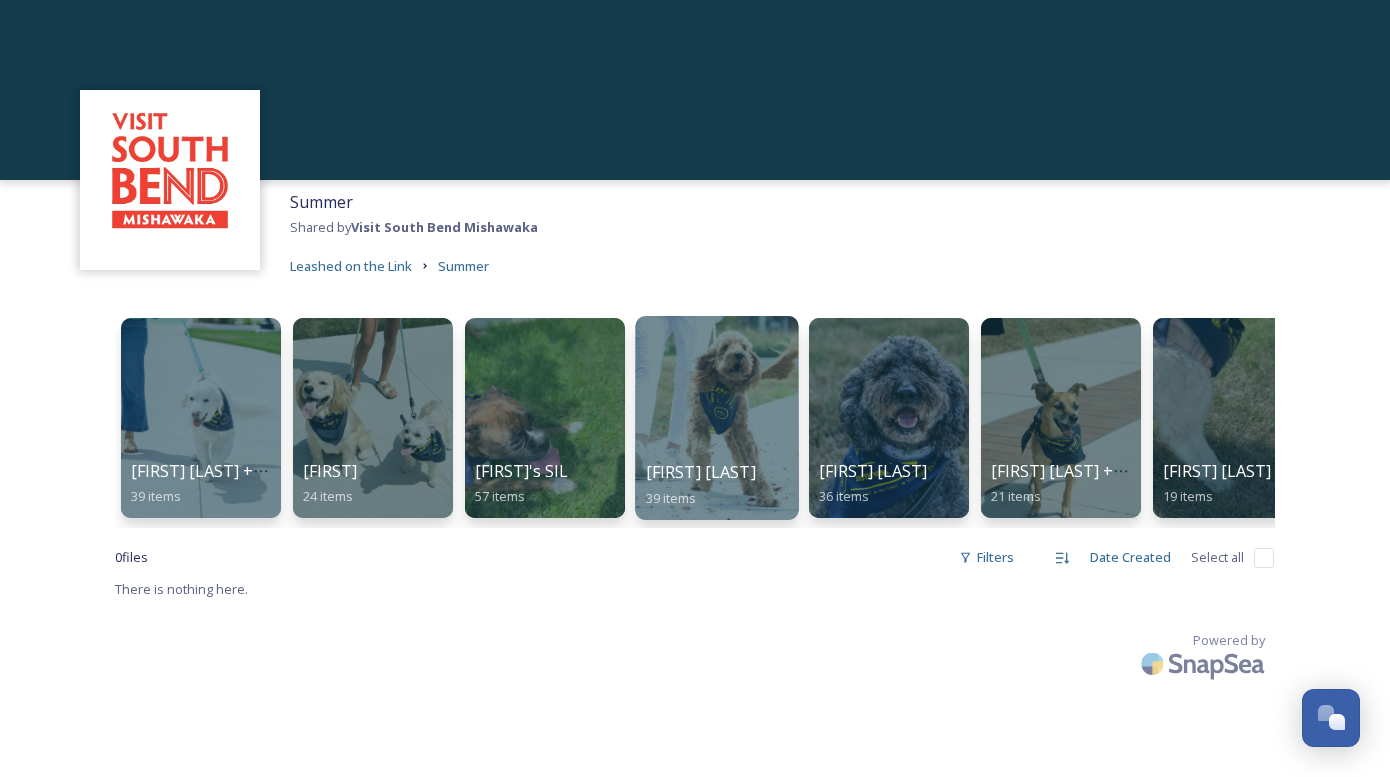 click at bounding box center (716, 418) 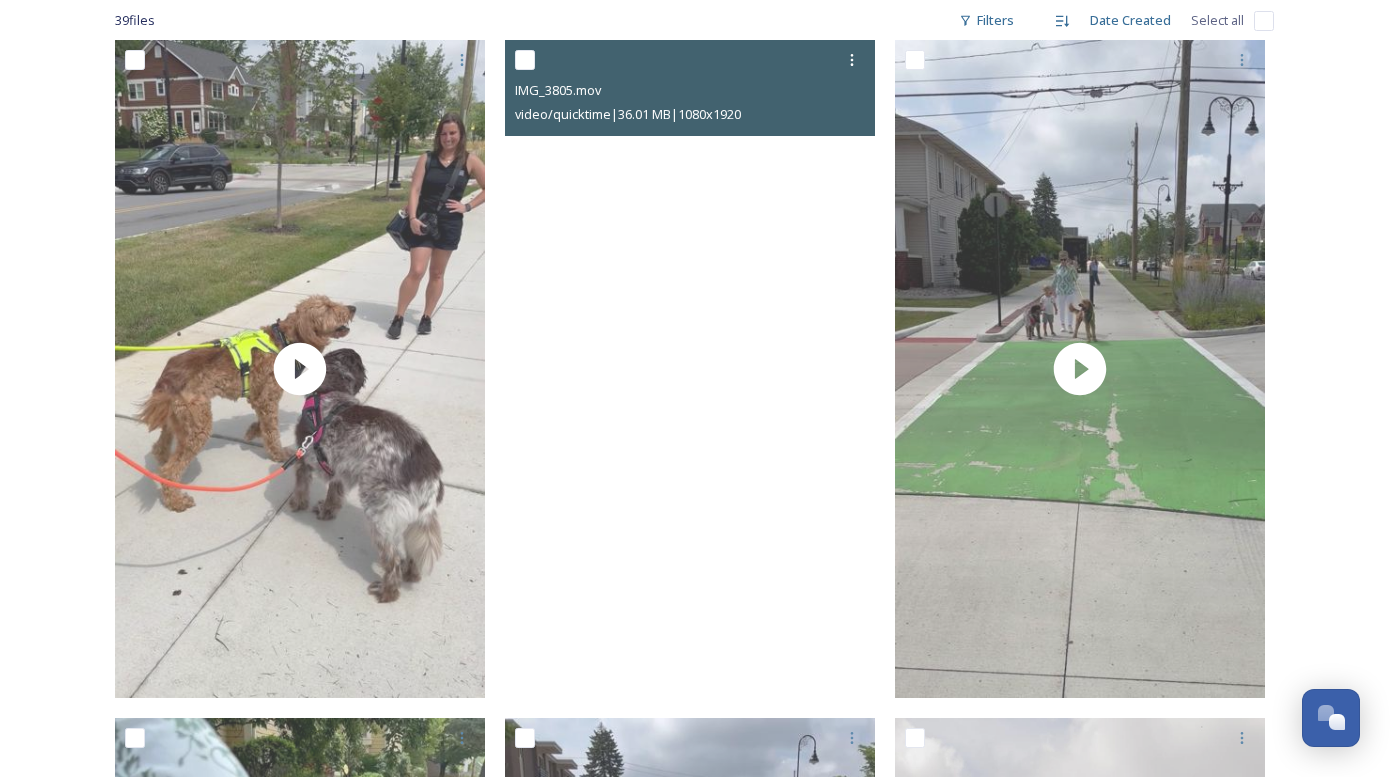 scroll, scrollTop: 347, scrollLeft: 0, axis: vertical 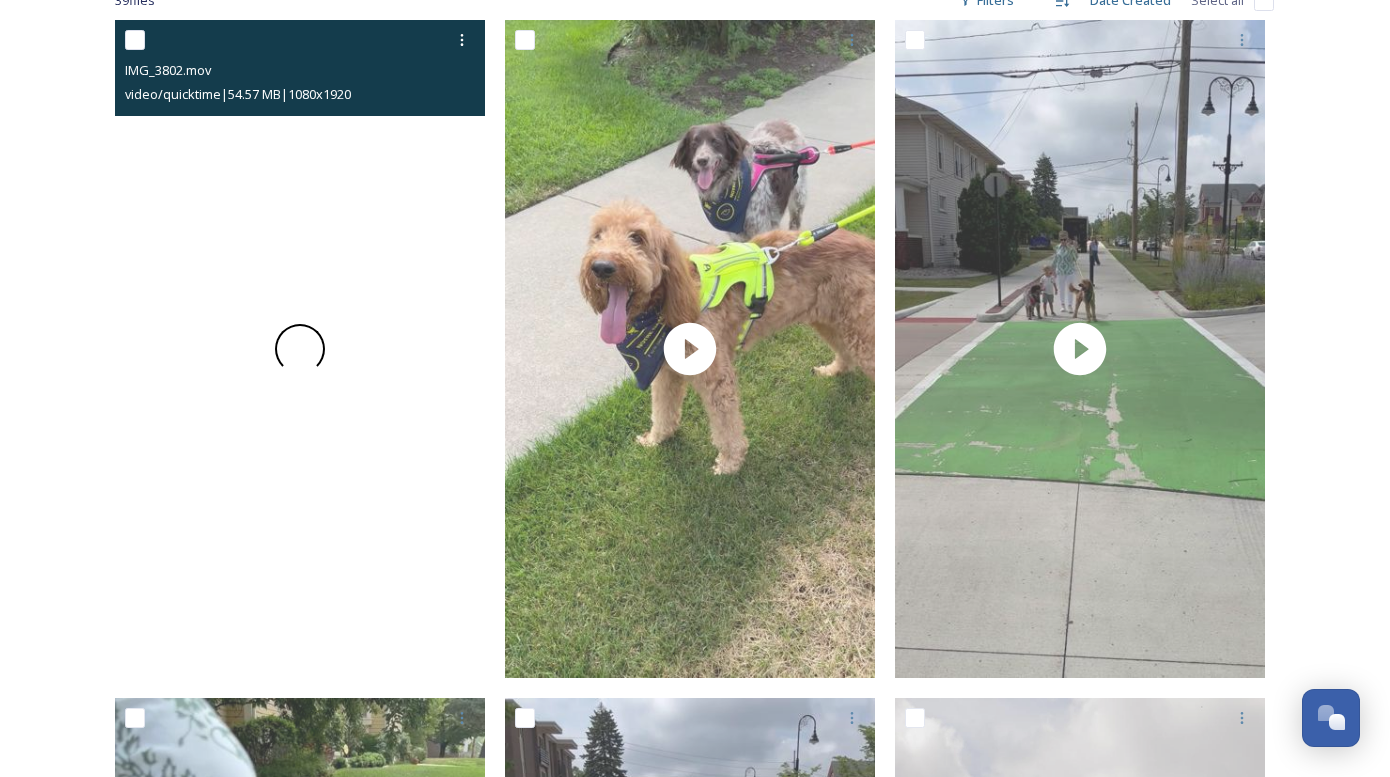 click at bounding box center (300, 349) 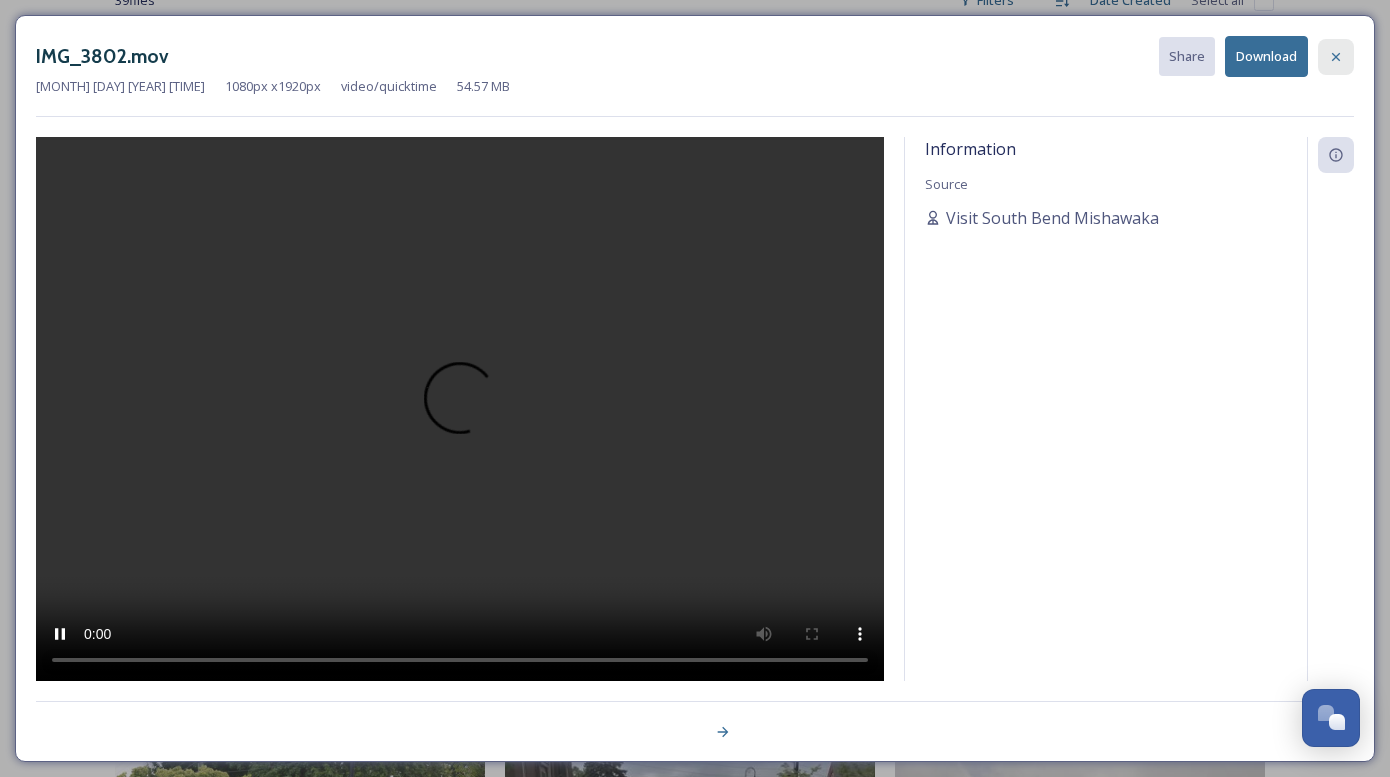 click 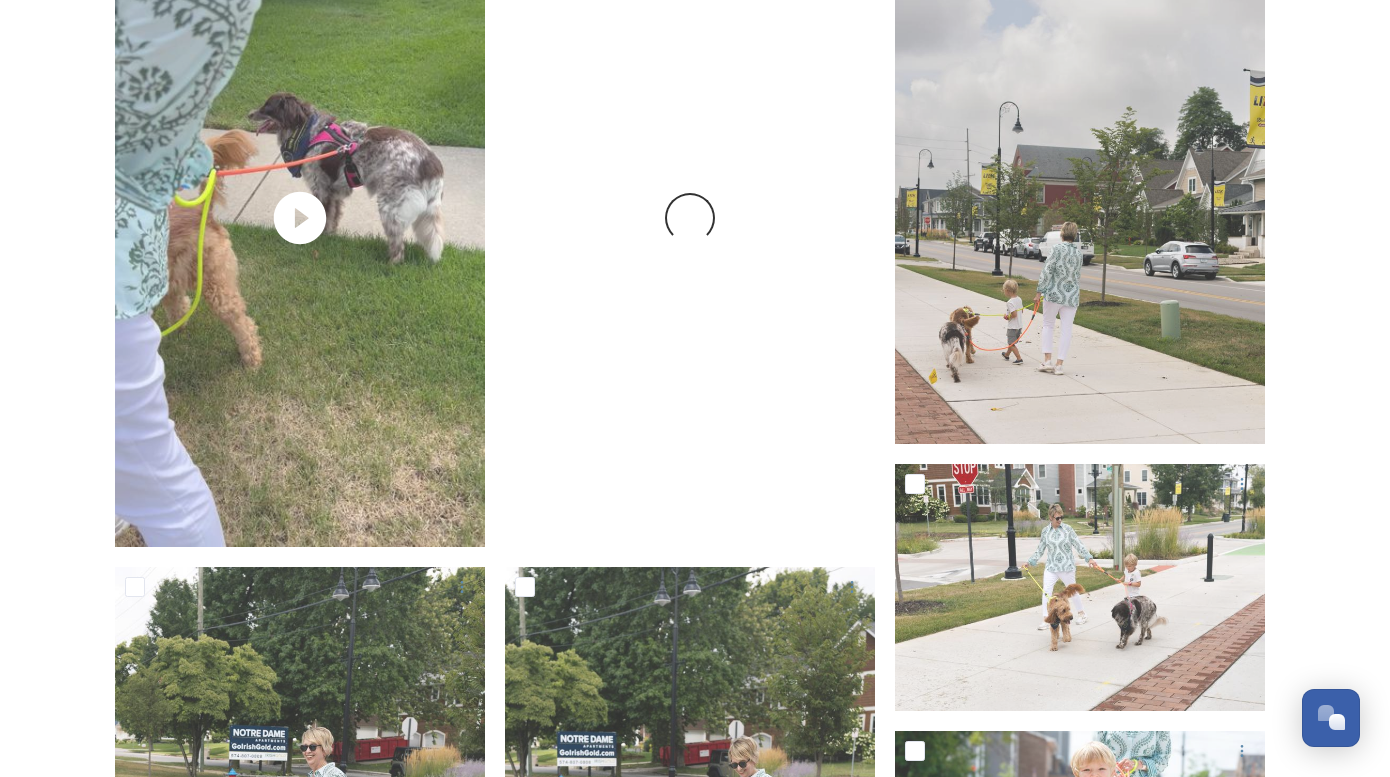 scroll, scrollTop: 1157, scrollLeft: 0, axis: vertical 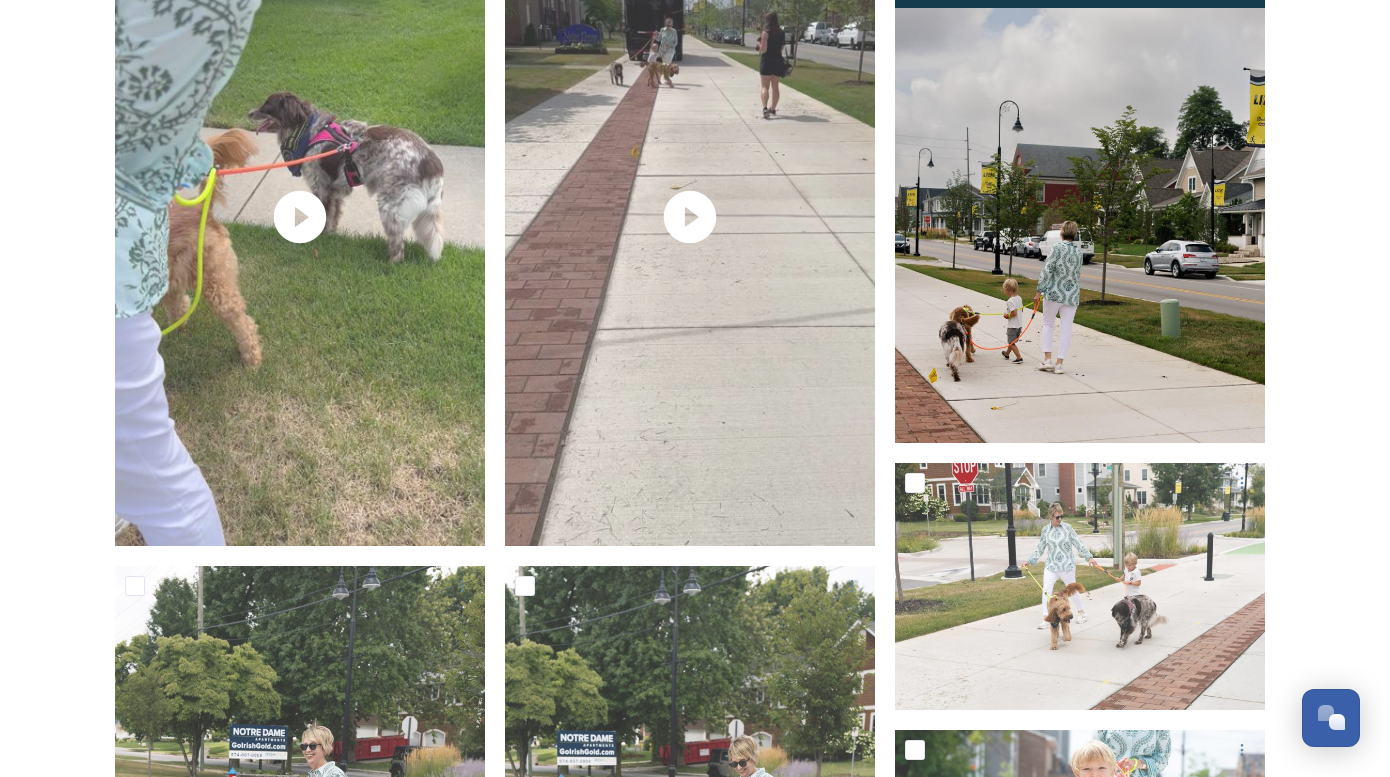 click at bounding box center [1080, 165] 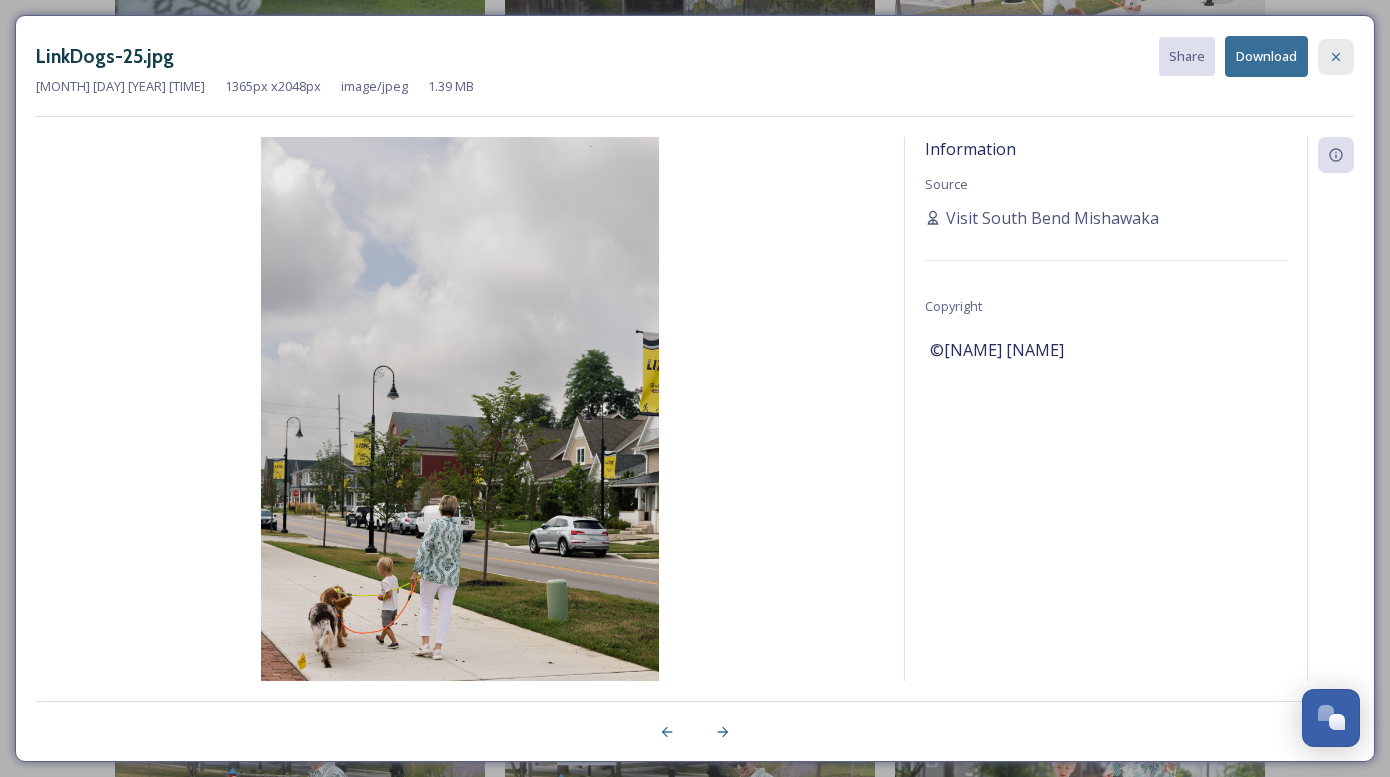 click 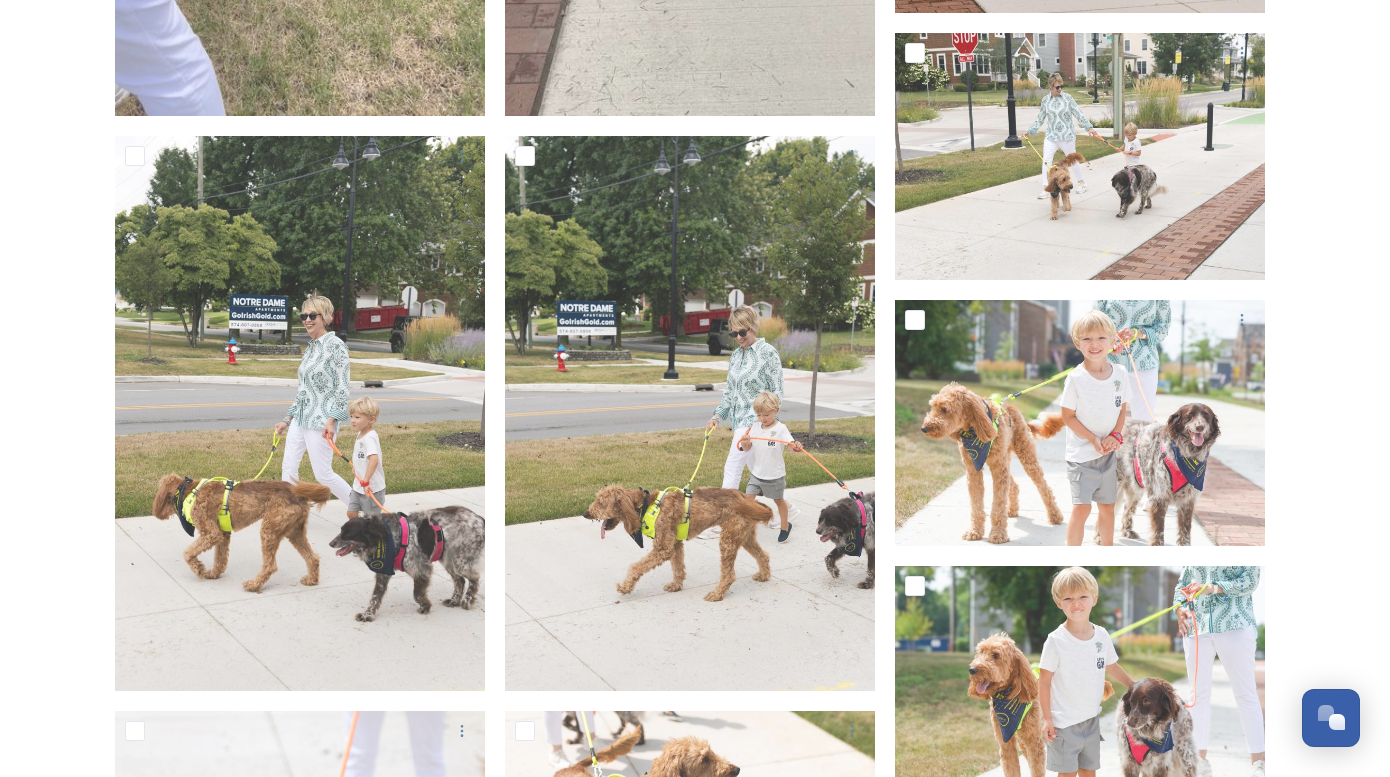 scroll, scrollTop: 1624, scrollLeft: 0, axis: vertical 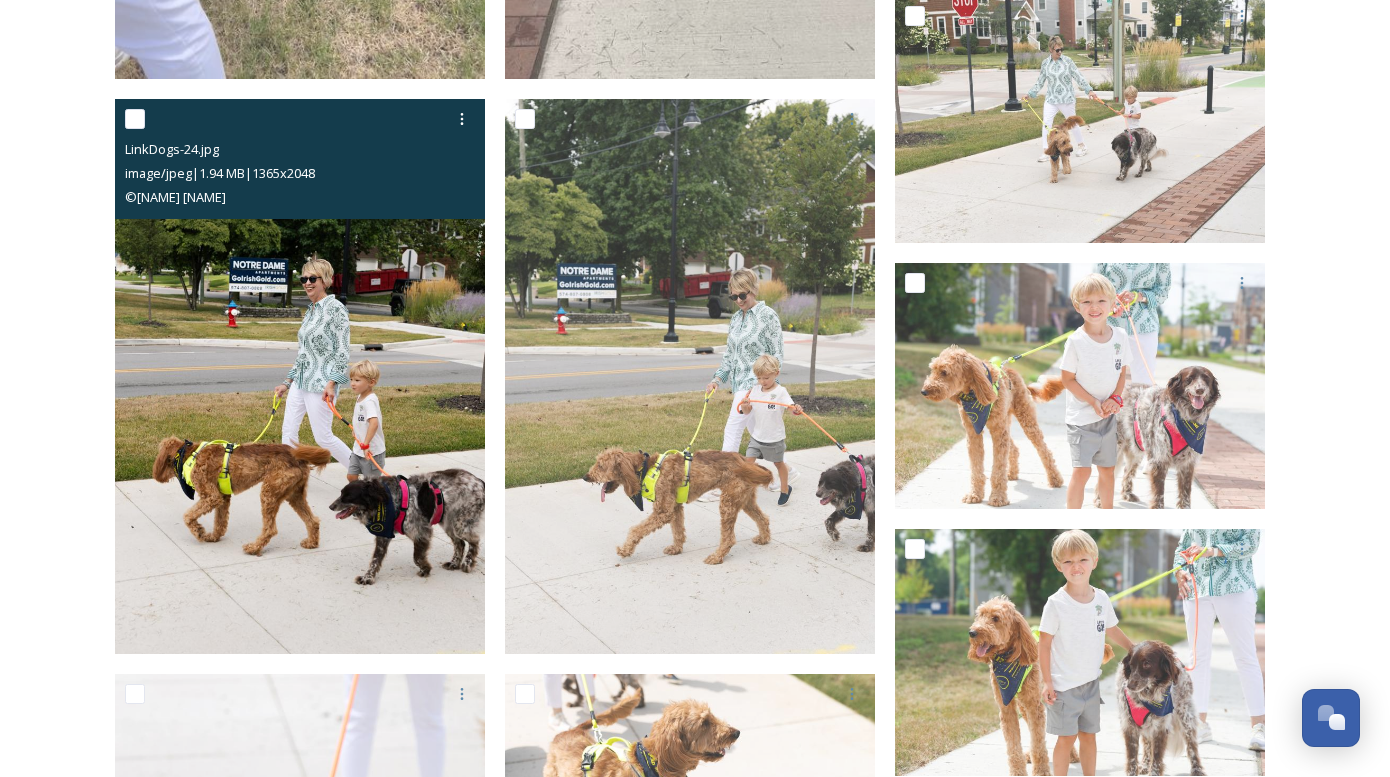click at bounding box center [300, 376] 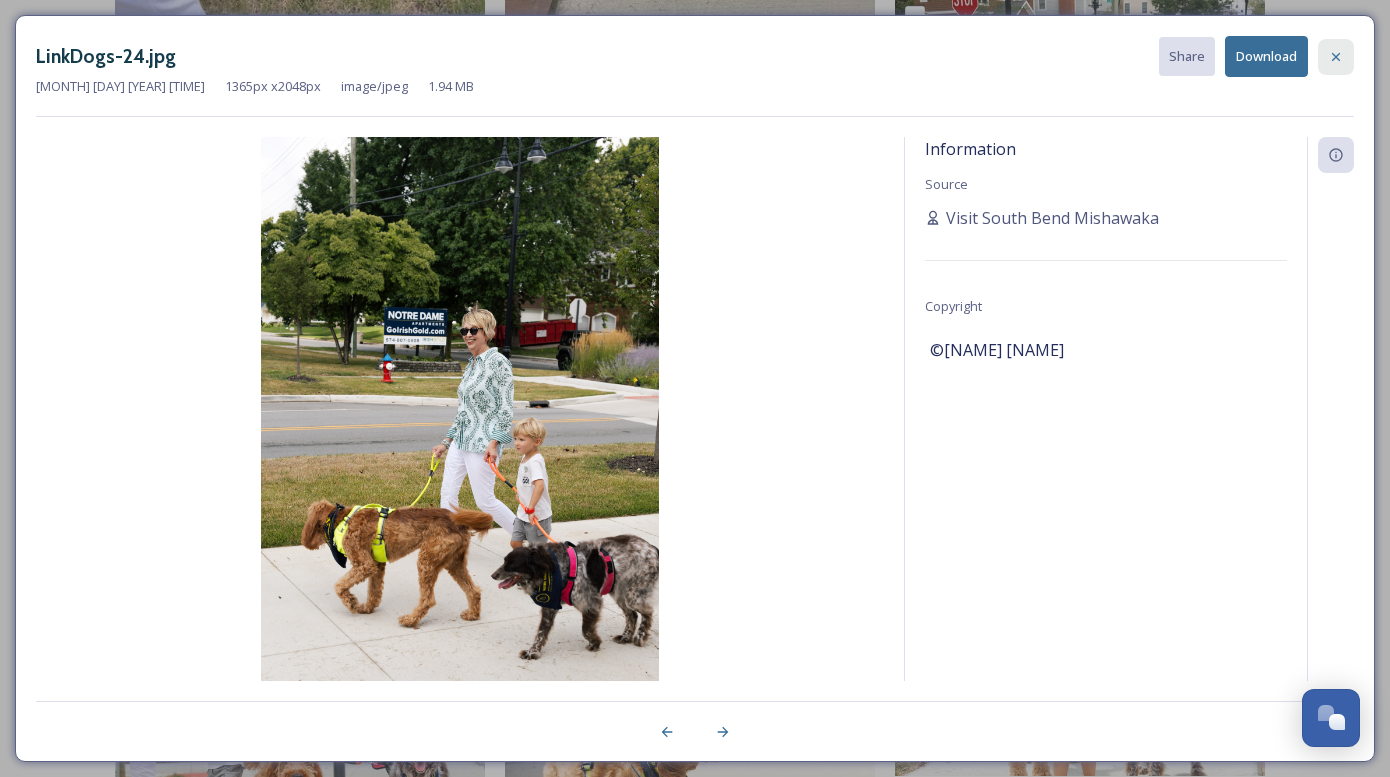 click 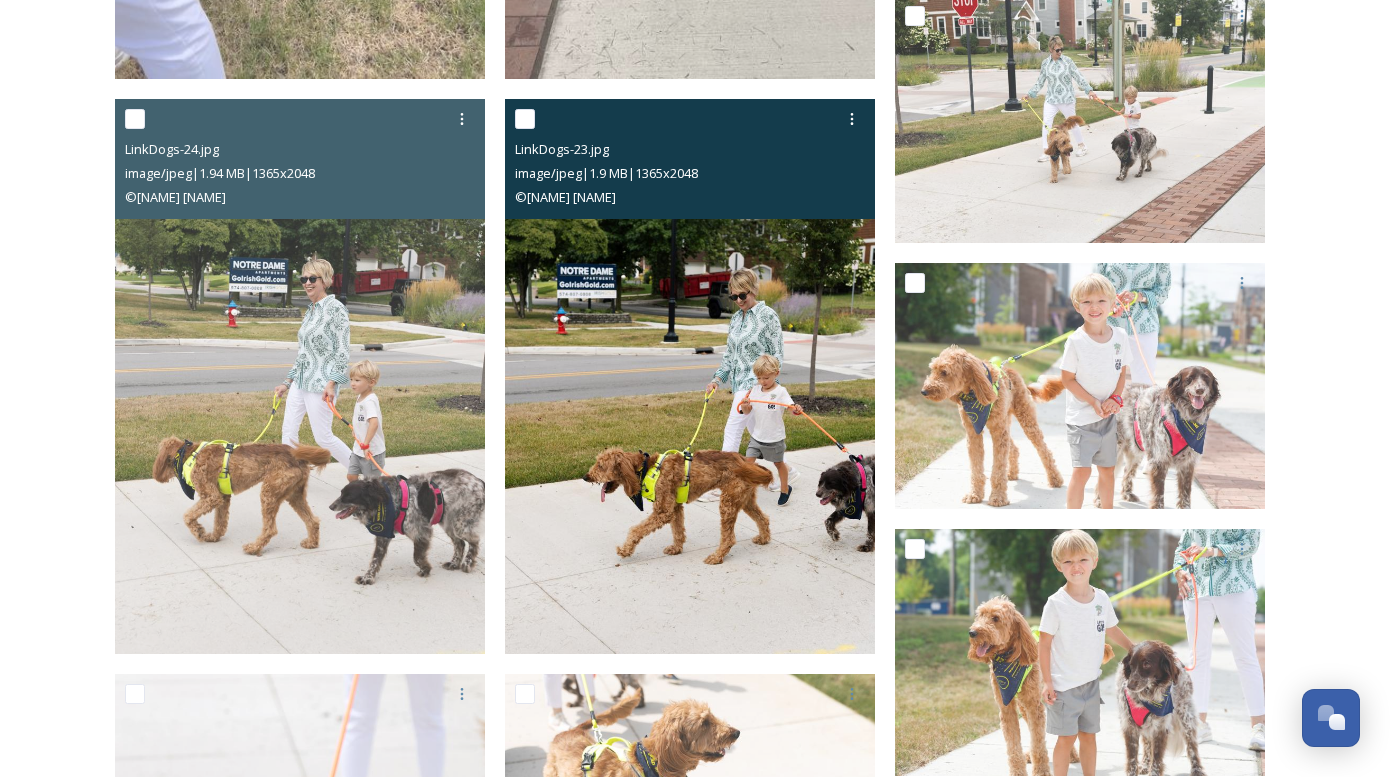 click at bounding box center (690, 376) 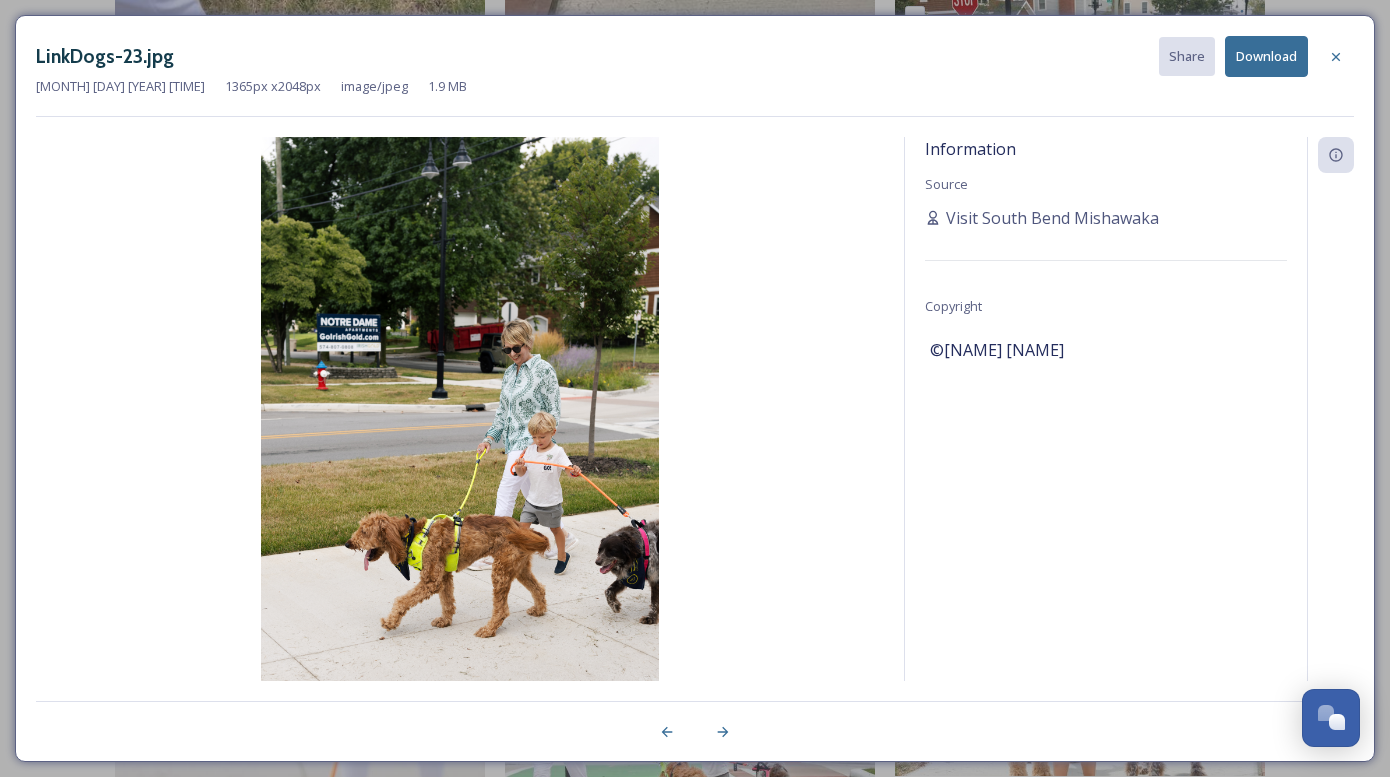click 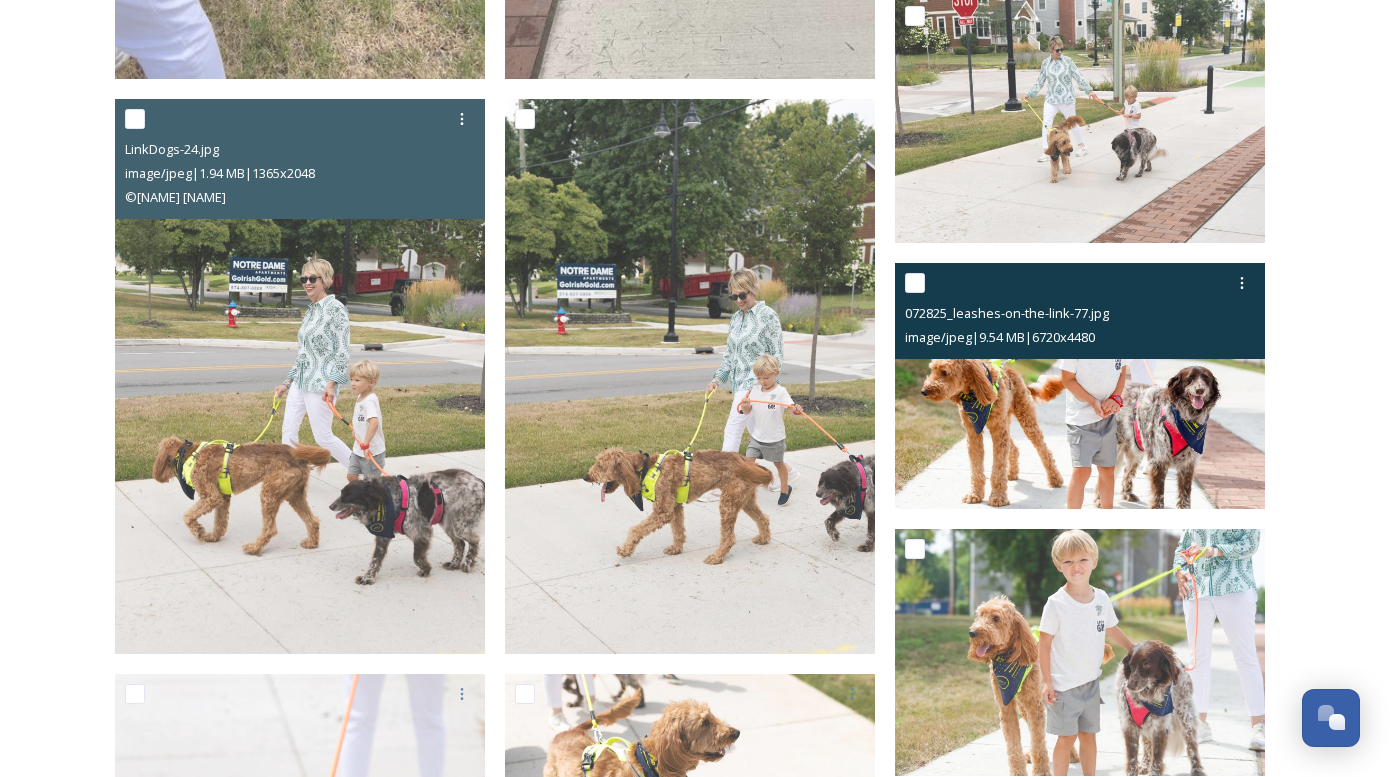 click at bounding box center [1080, 386] 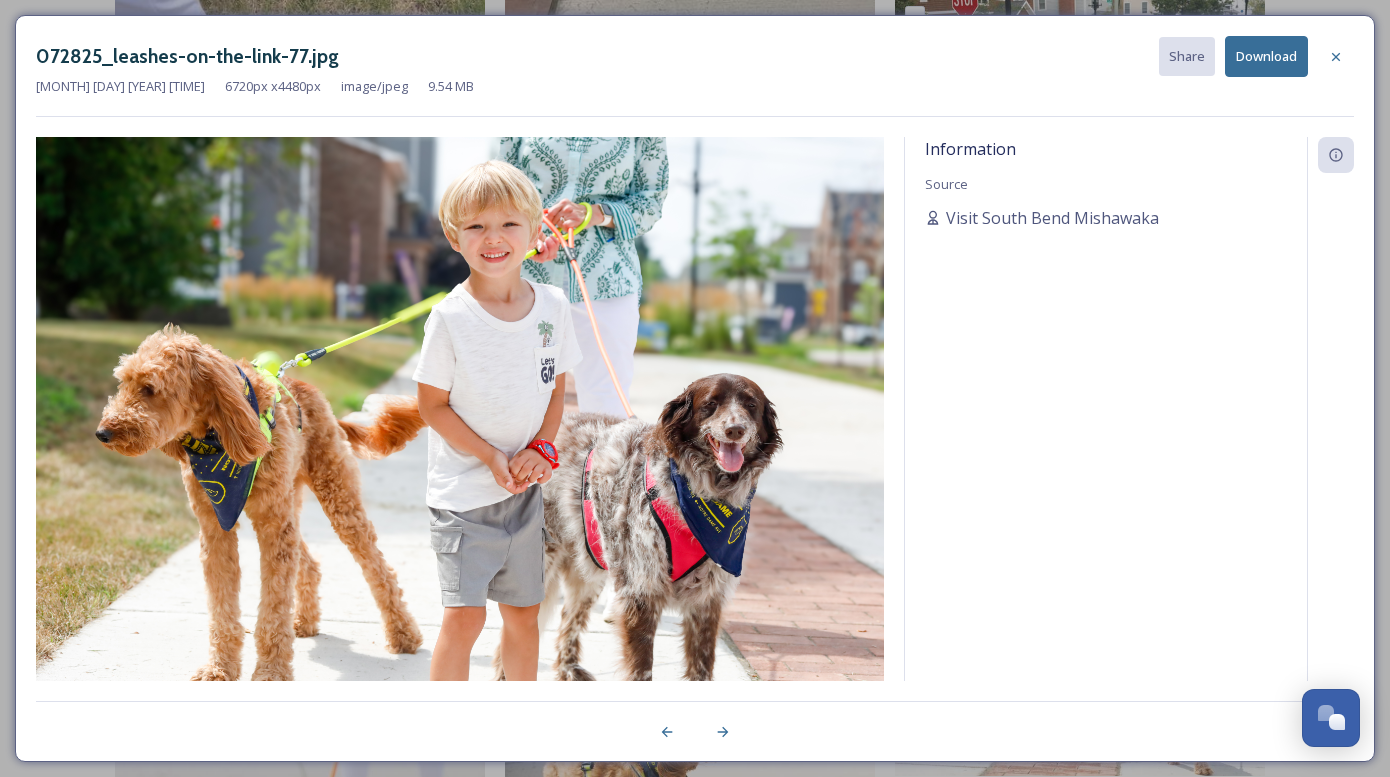click on "Download" at bounding box center [1266, 56] 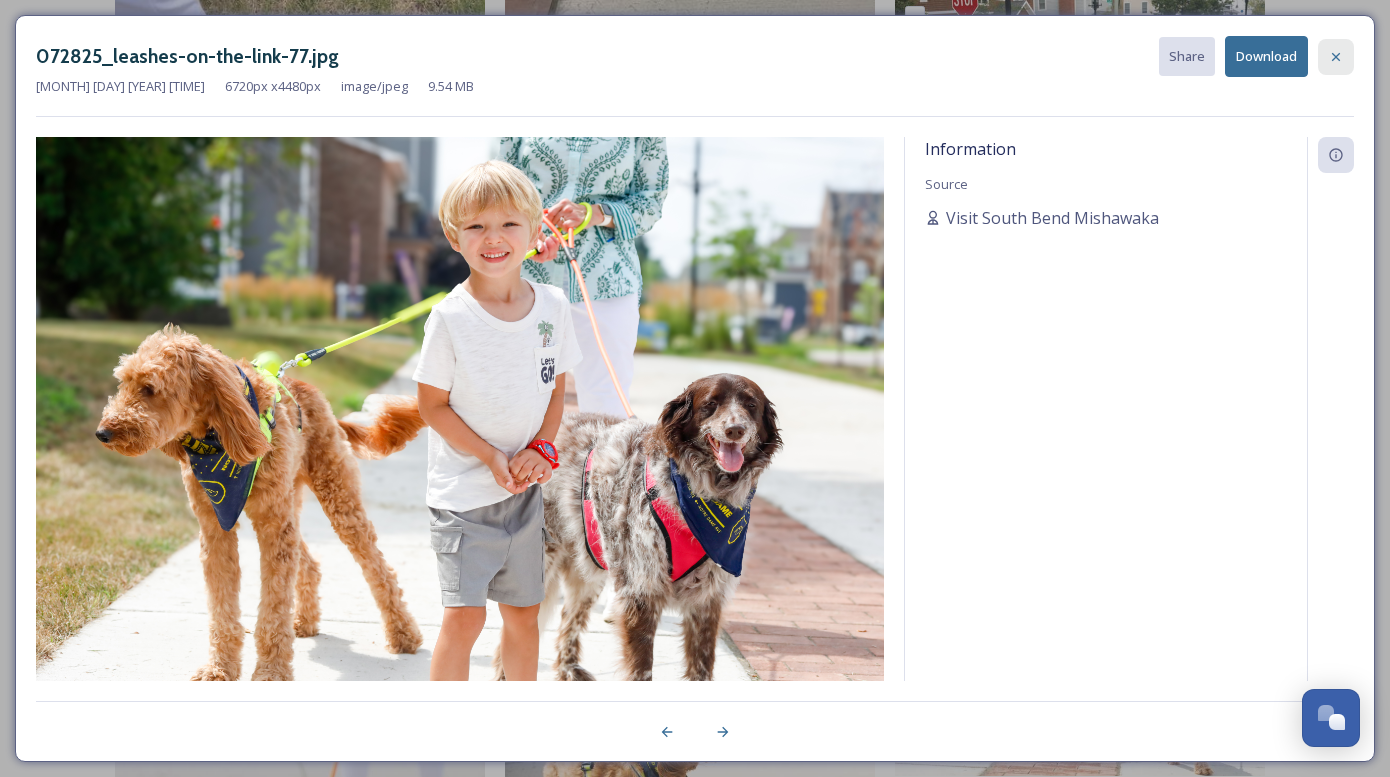 click 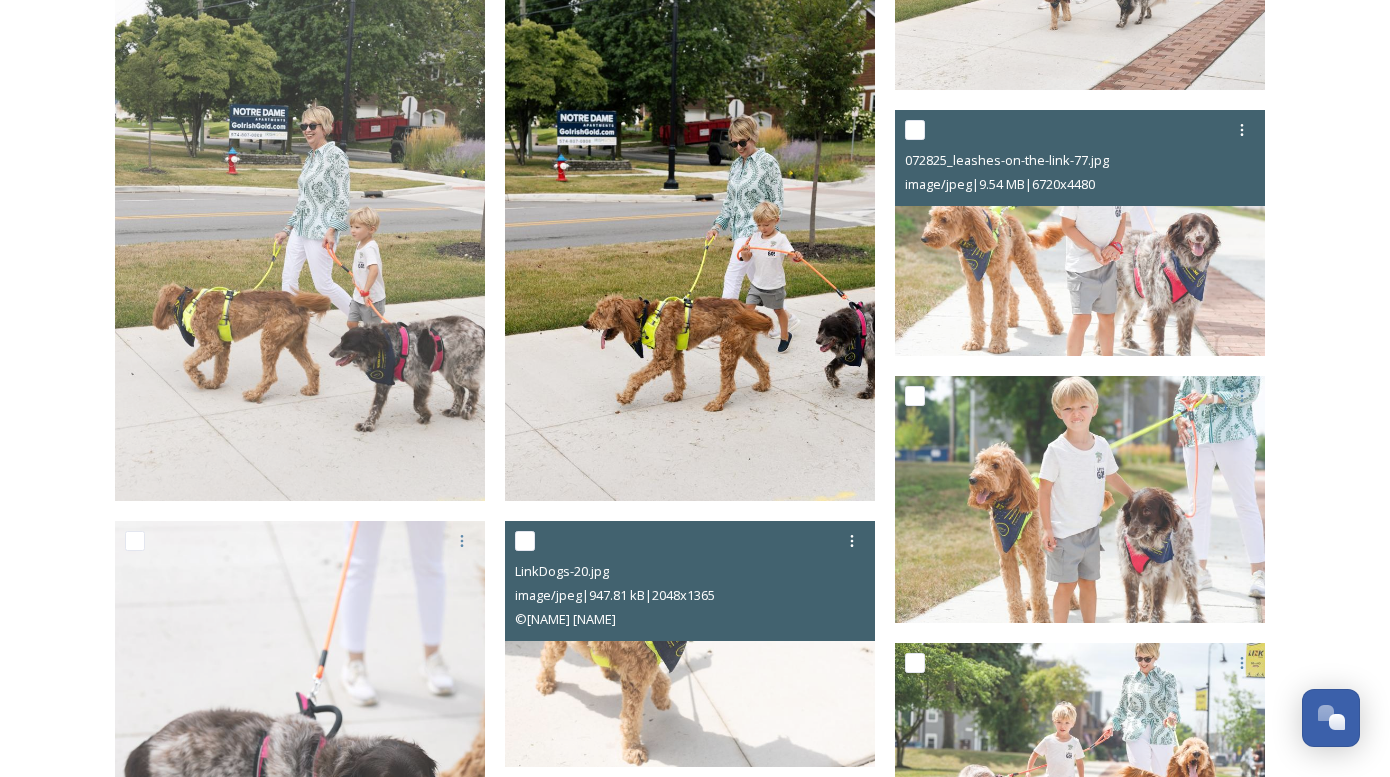 scroll, scrollTop: 1779, scrollLeft: 0, axis: vertical 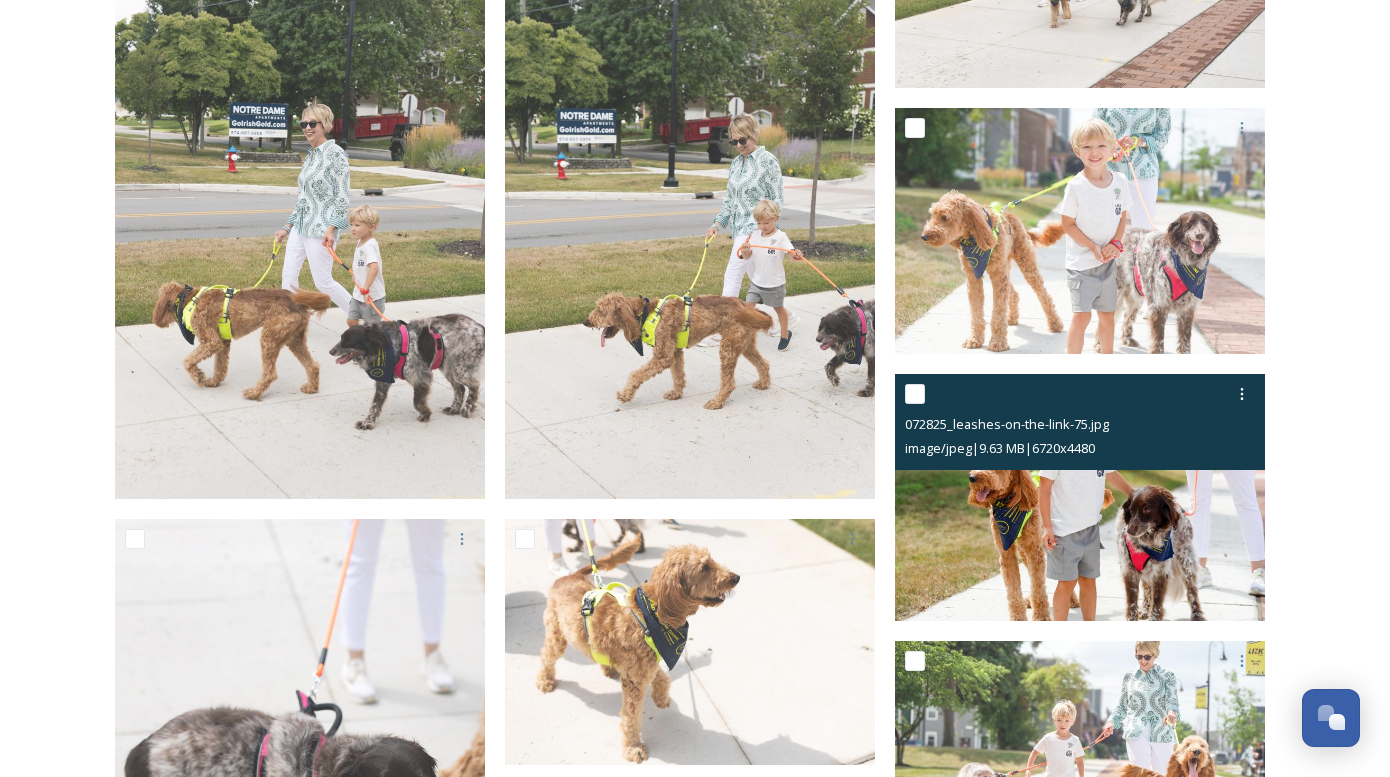 click at bounding box center [1080, 497] 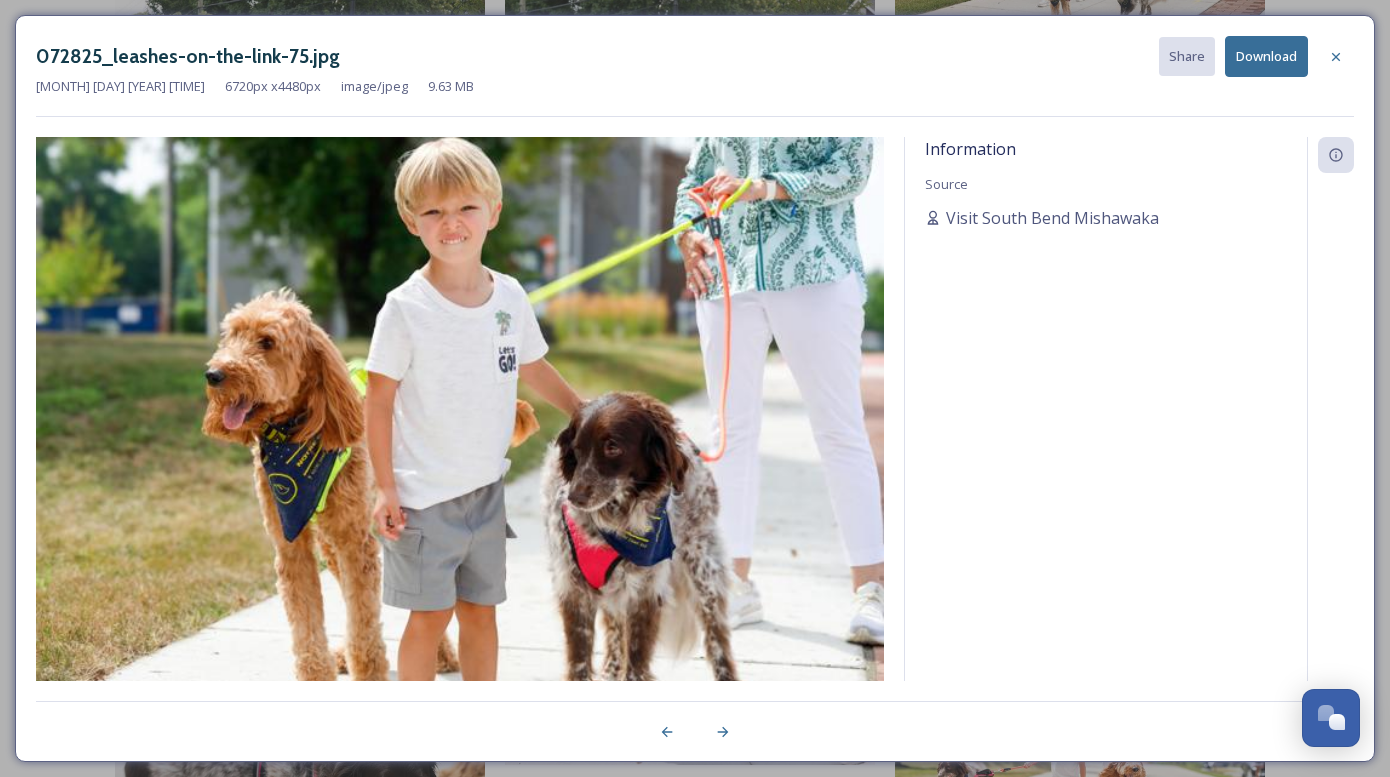 drag, startPoint x: 1335, startPoint y: 57, endPoint x: 911, endPoint y: 256, distance: 468.37698 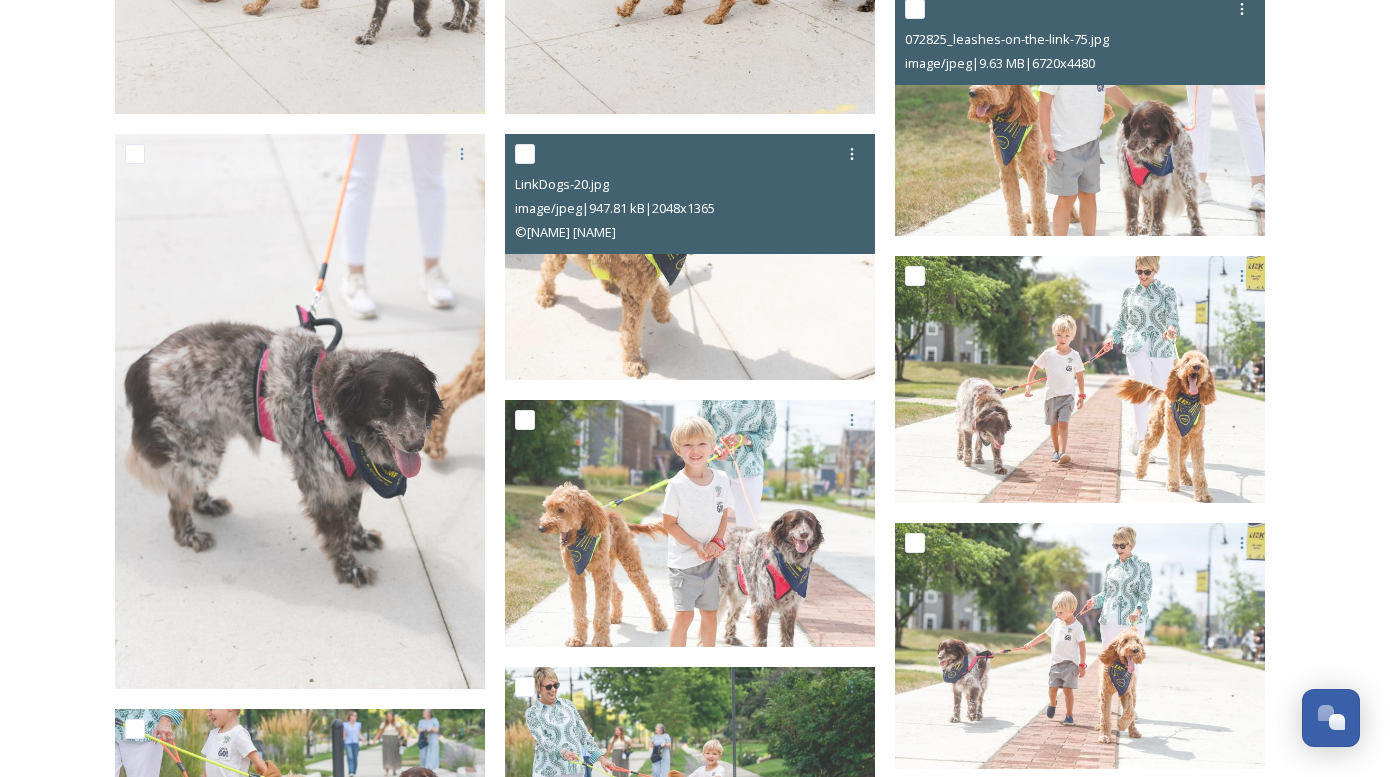 scroll, scrollTop: 2174, scrollLeft: 0, axis: vertical 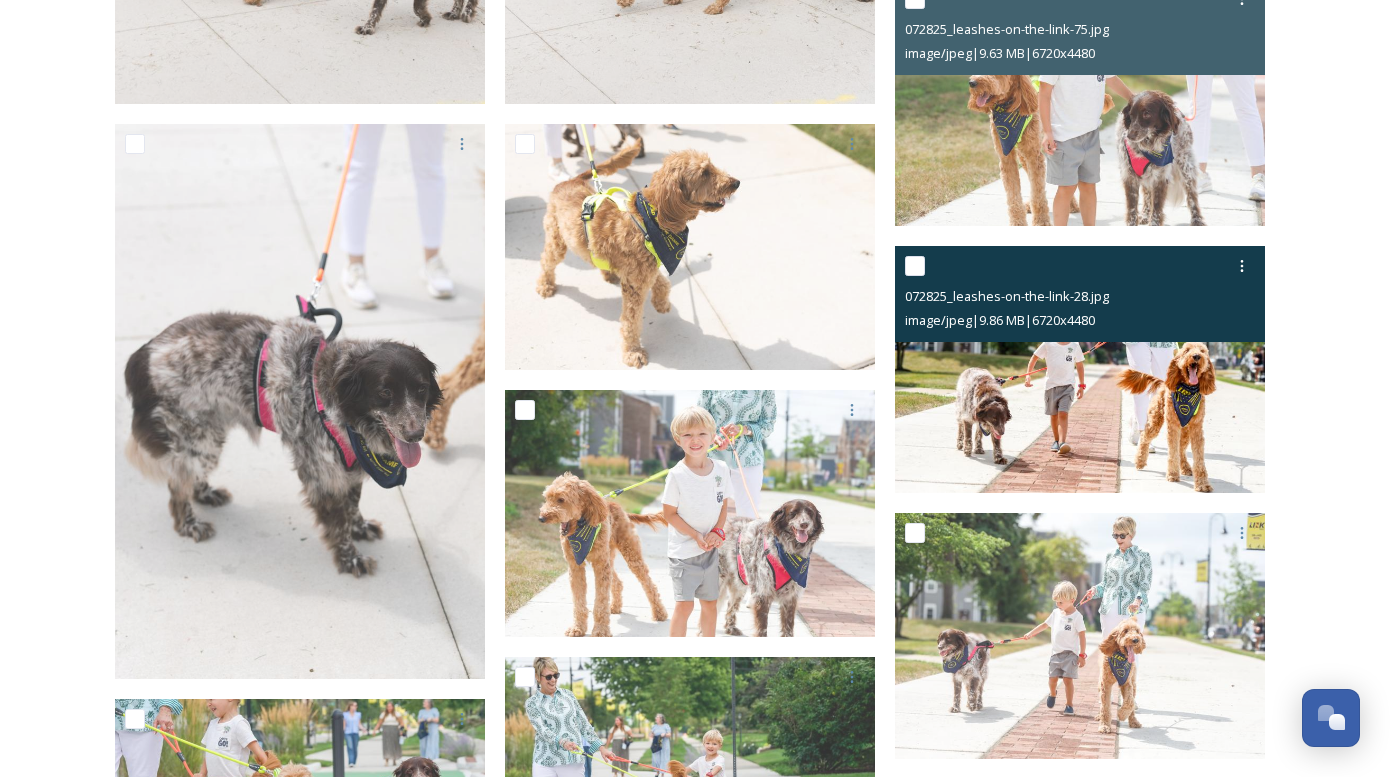 click at bounding box center [1080, 369] 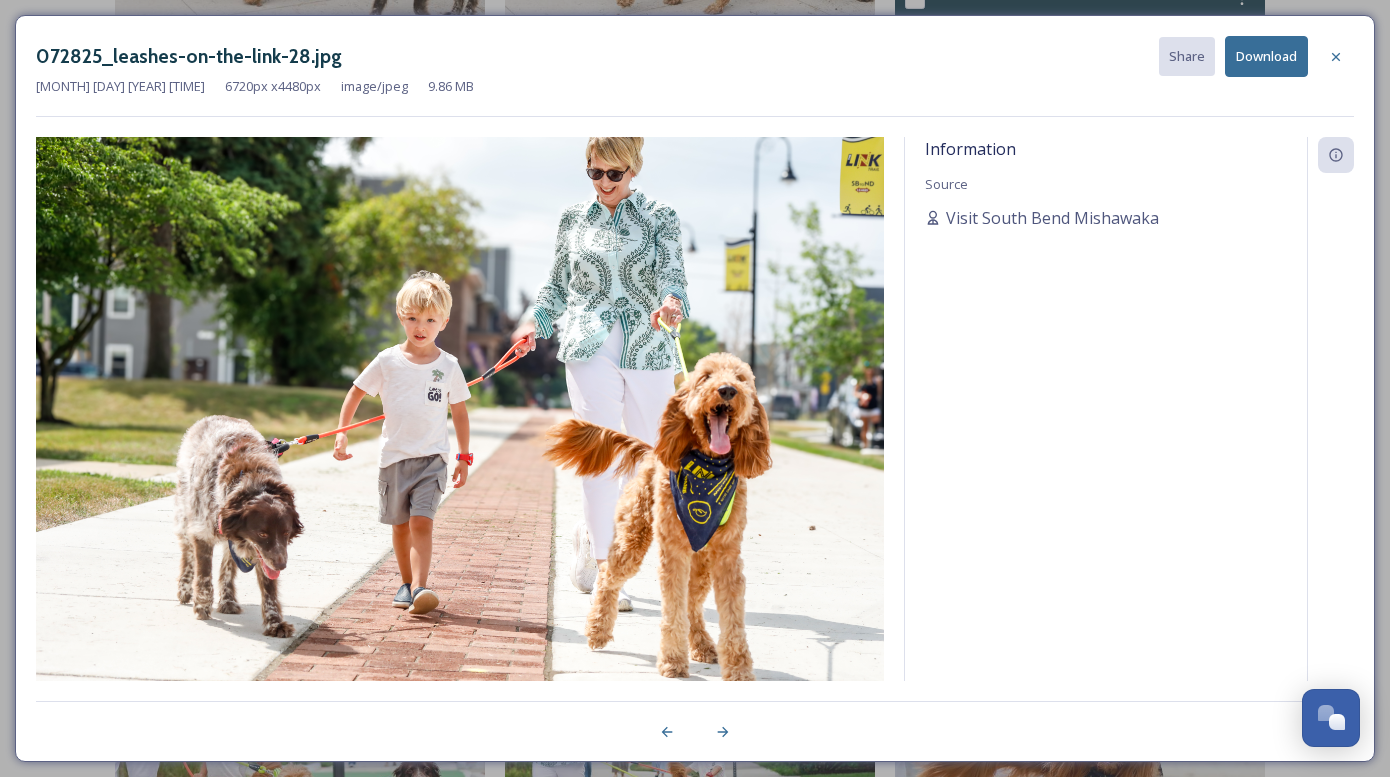click on "Download" at bounding box center [1266, 56] 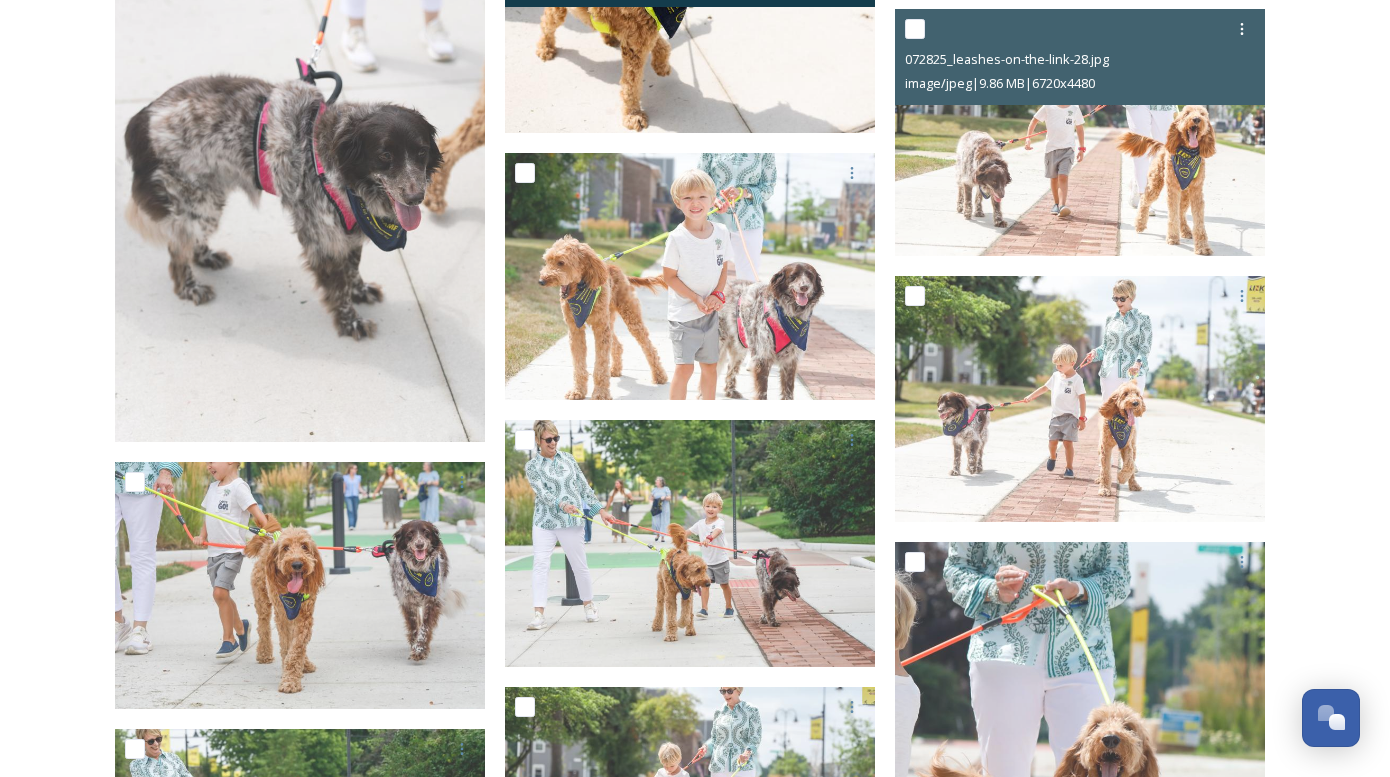 scroll, scrollTop: 2413, scrollLeft: 0, axis: vertical 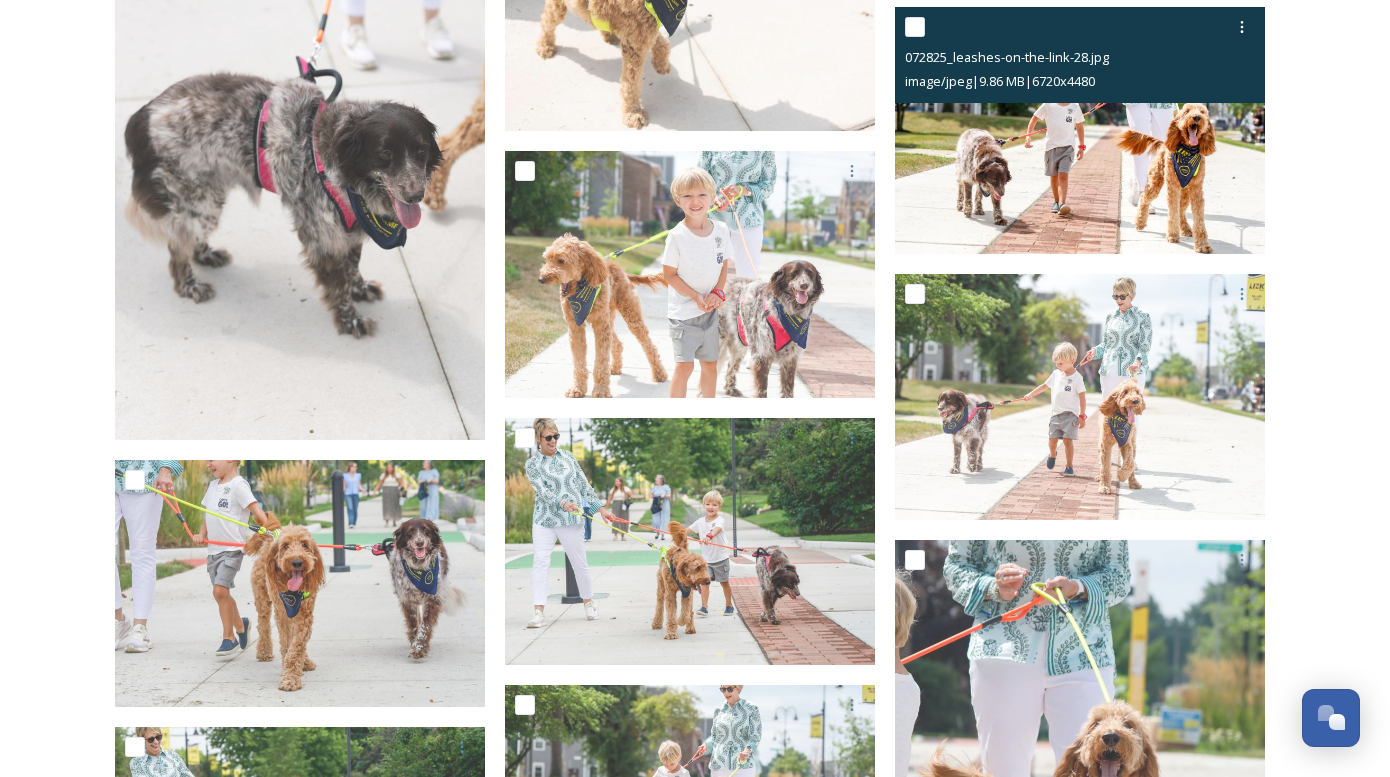 click at bounding box center [1080, 130] 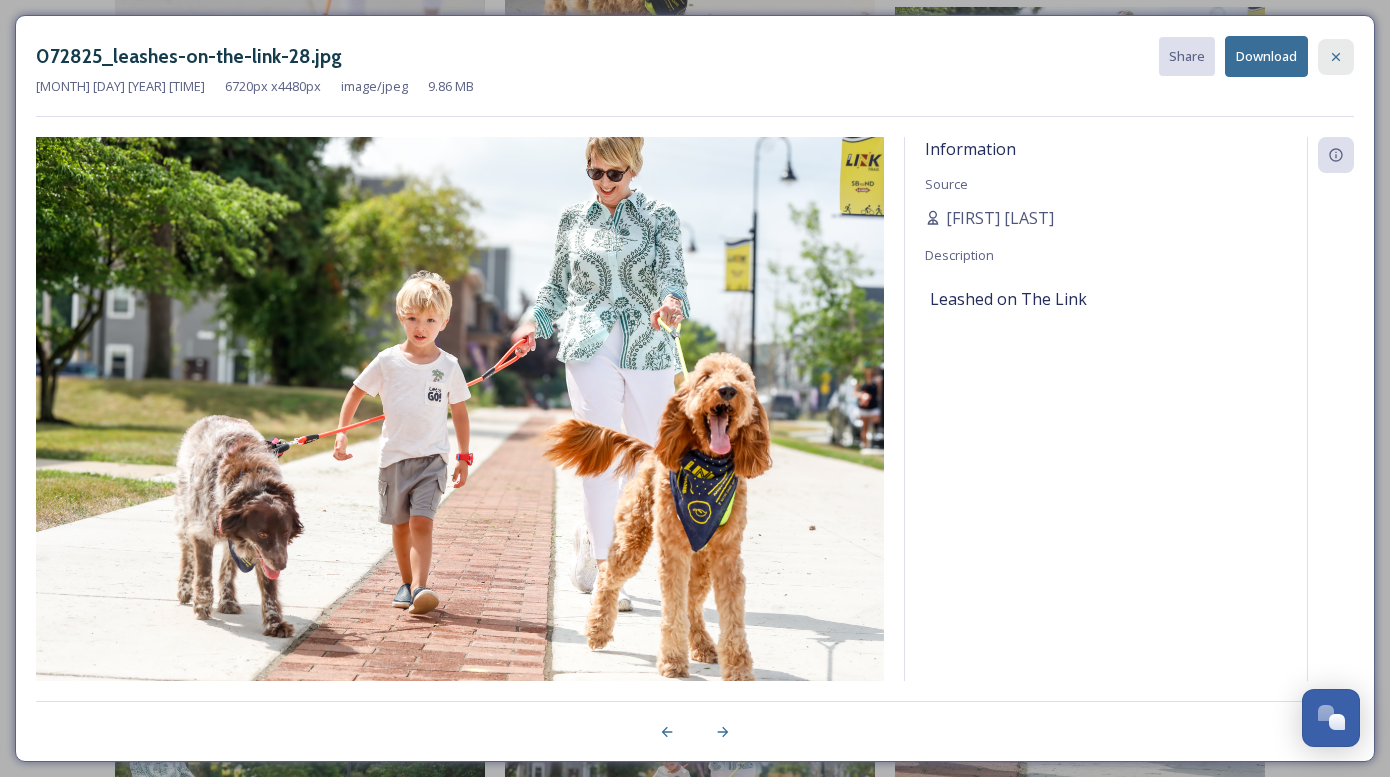 click at bounding box center (1336, 57) 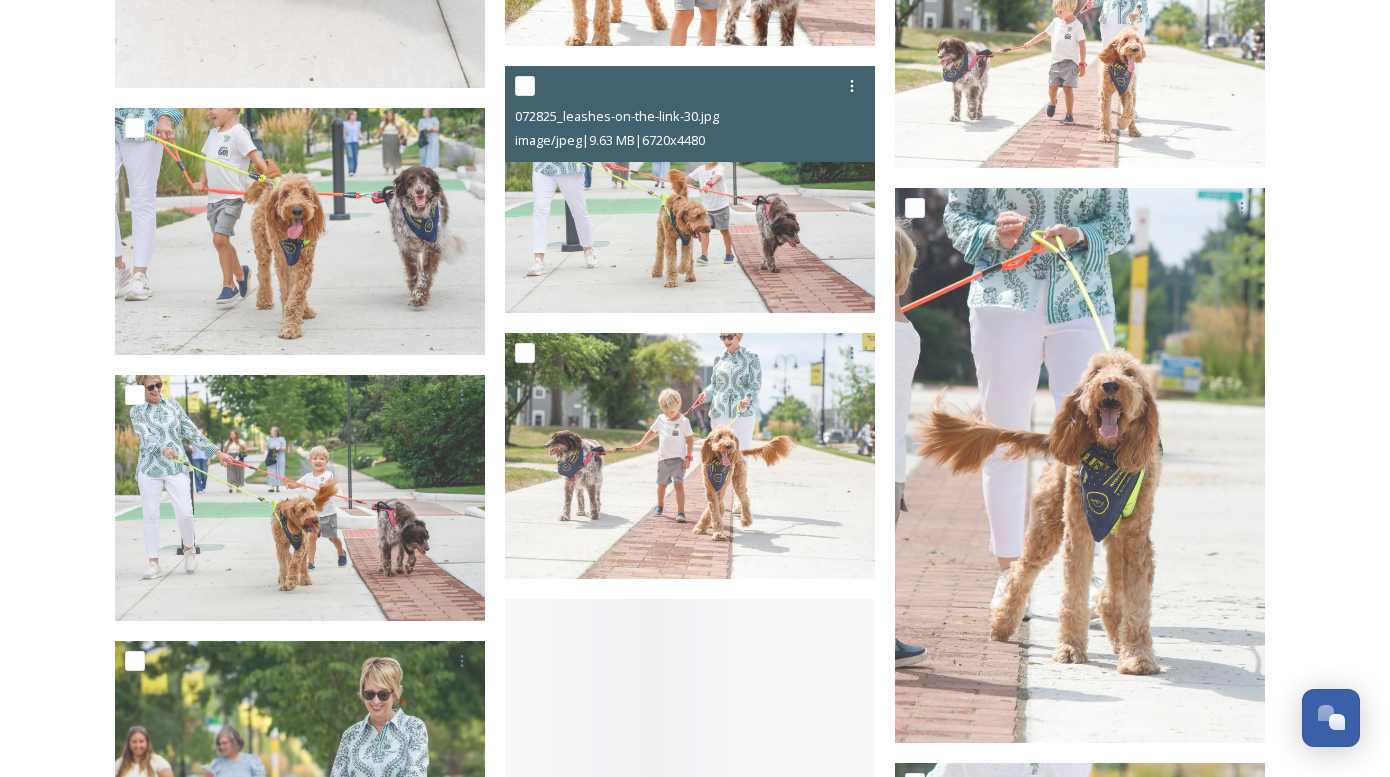 scroll, scrollTop: 2807, scrollLeft: 0, axis: vertical 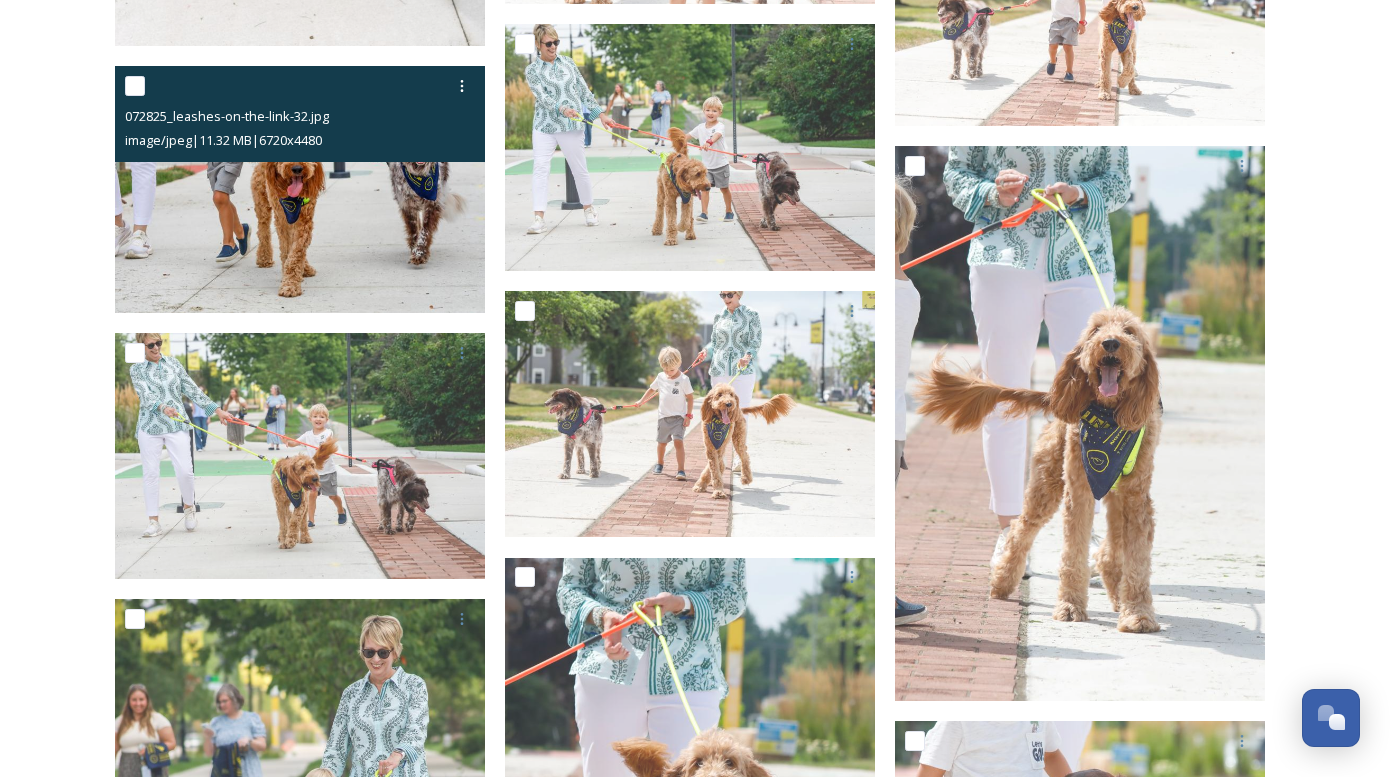 click at bounding box center (300, 189) 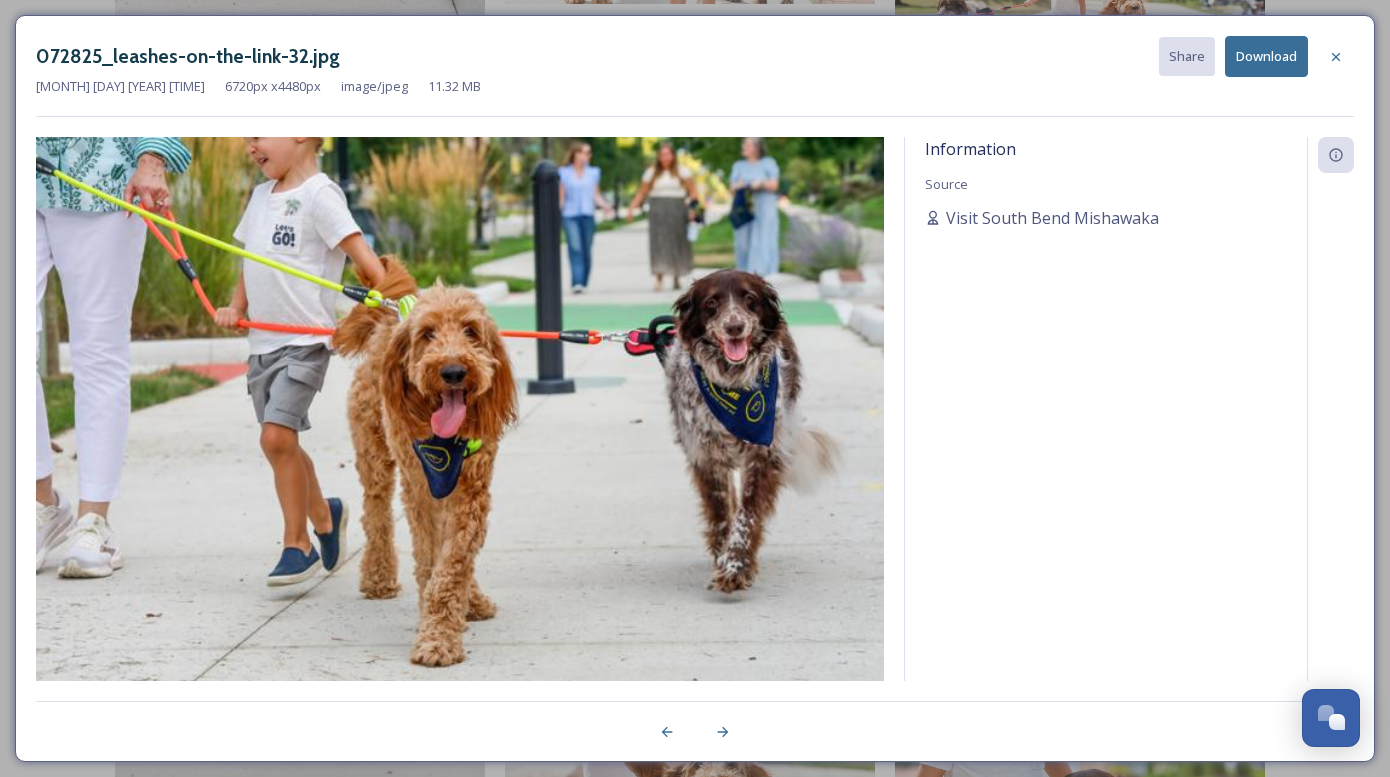 click on "Download" at bounding box center [1266, 56] 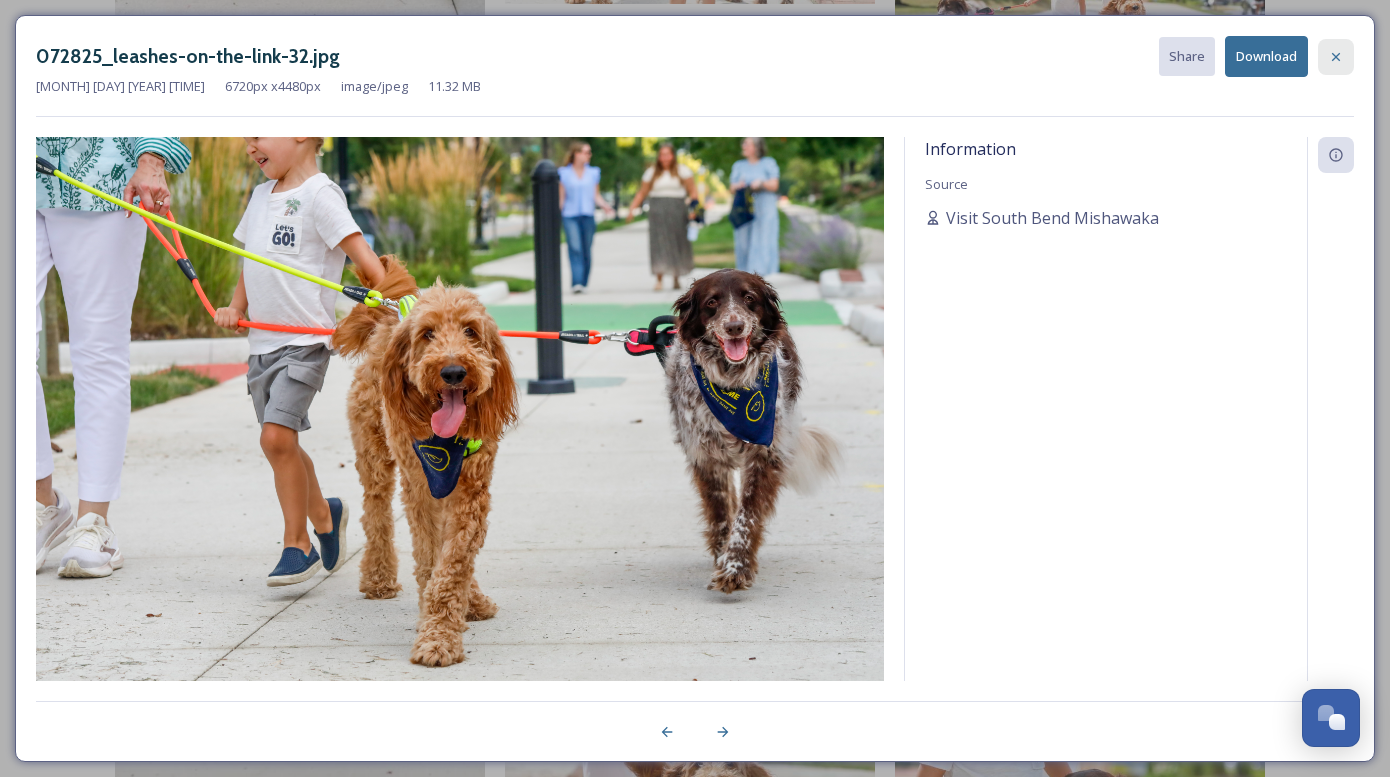 click 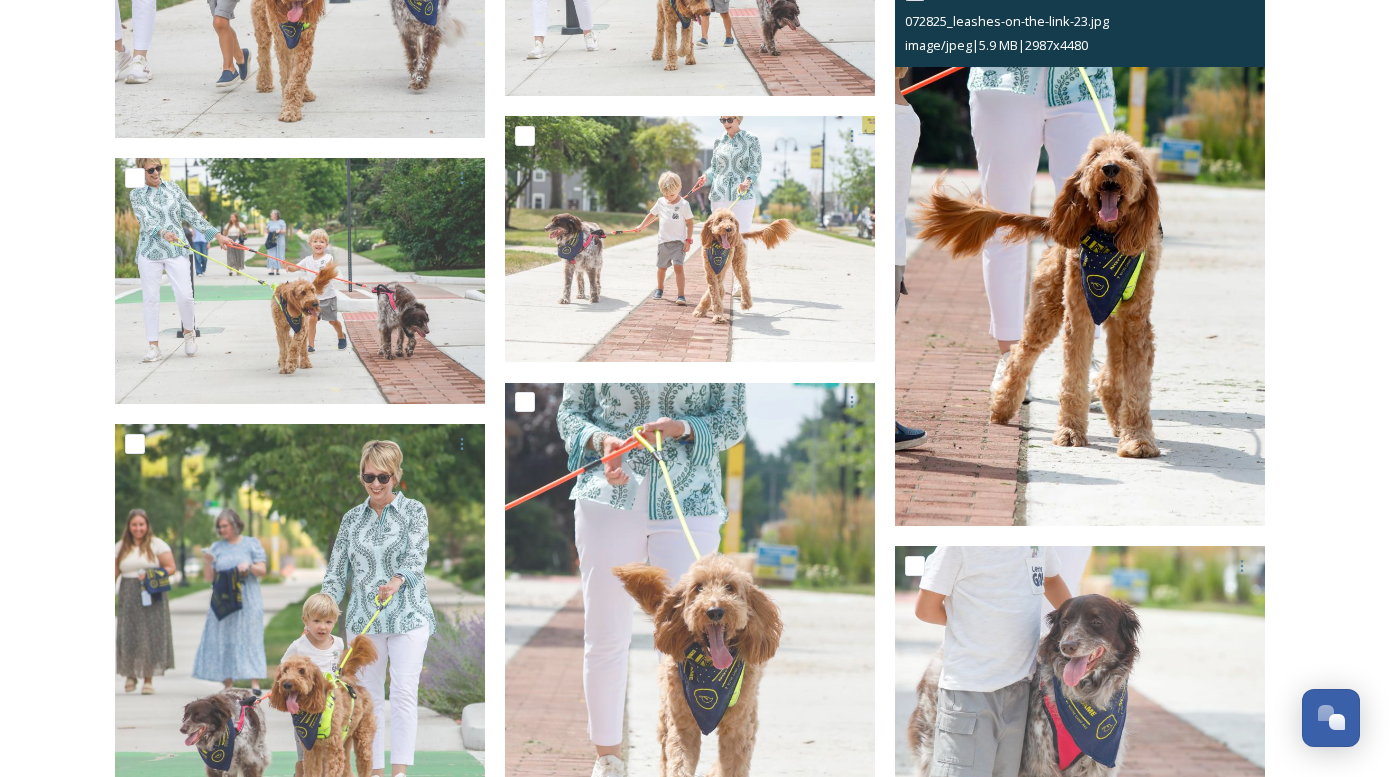 scroll, scrollTop: 2984, scrollLeft: 0, axis: vertical 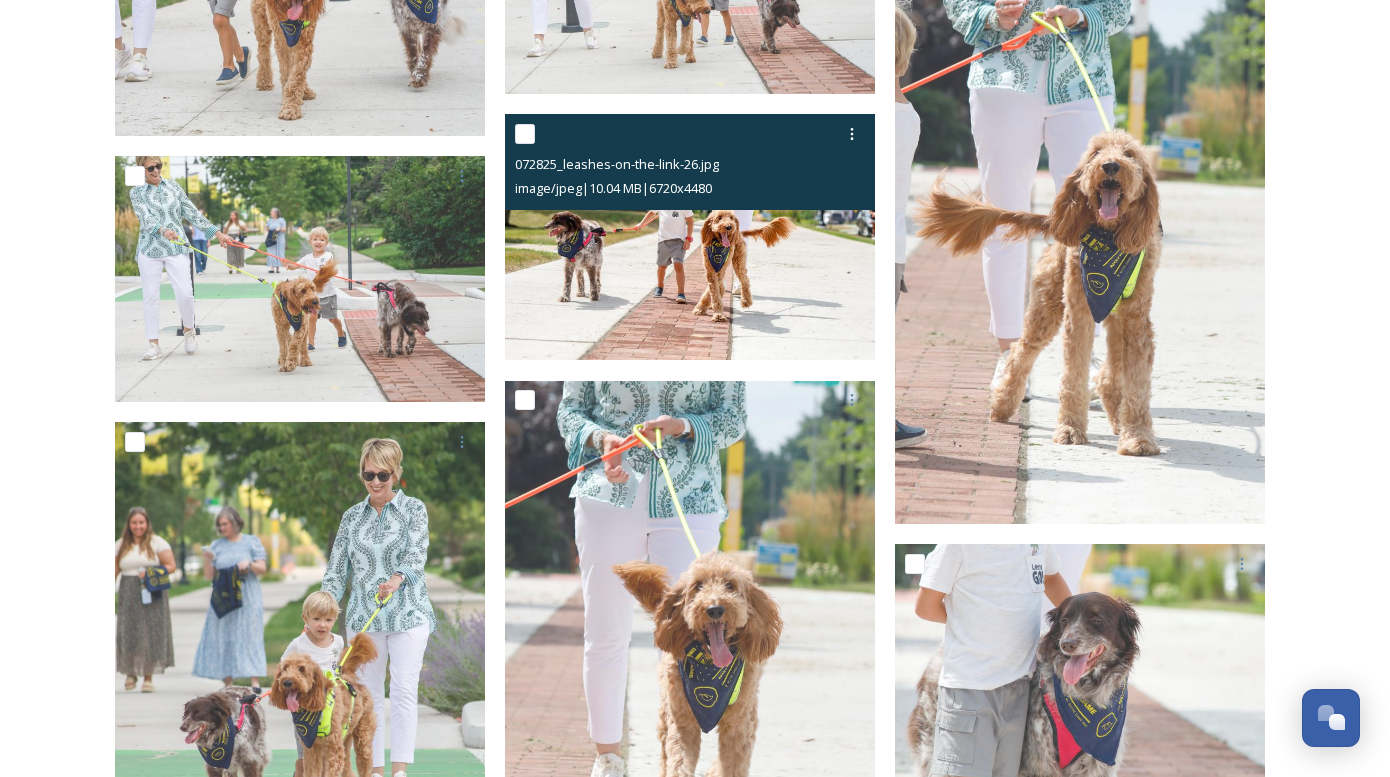 click at bounding box center (690, 237) 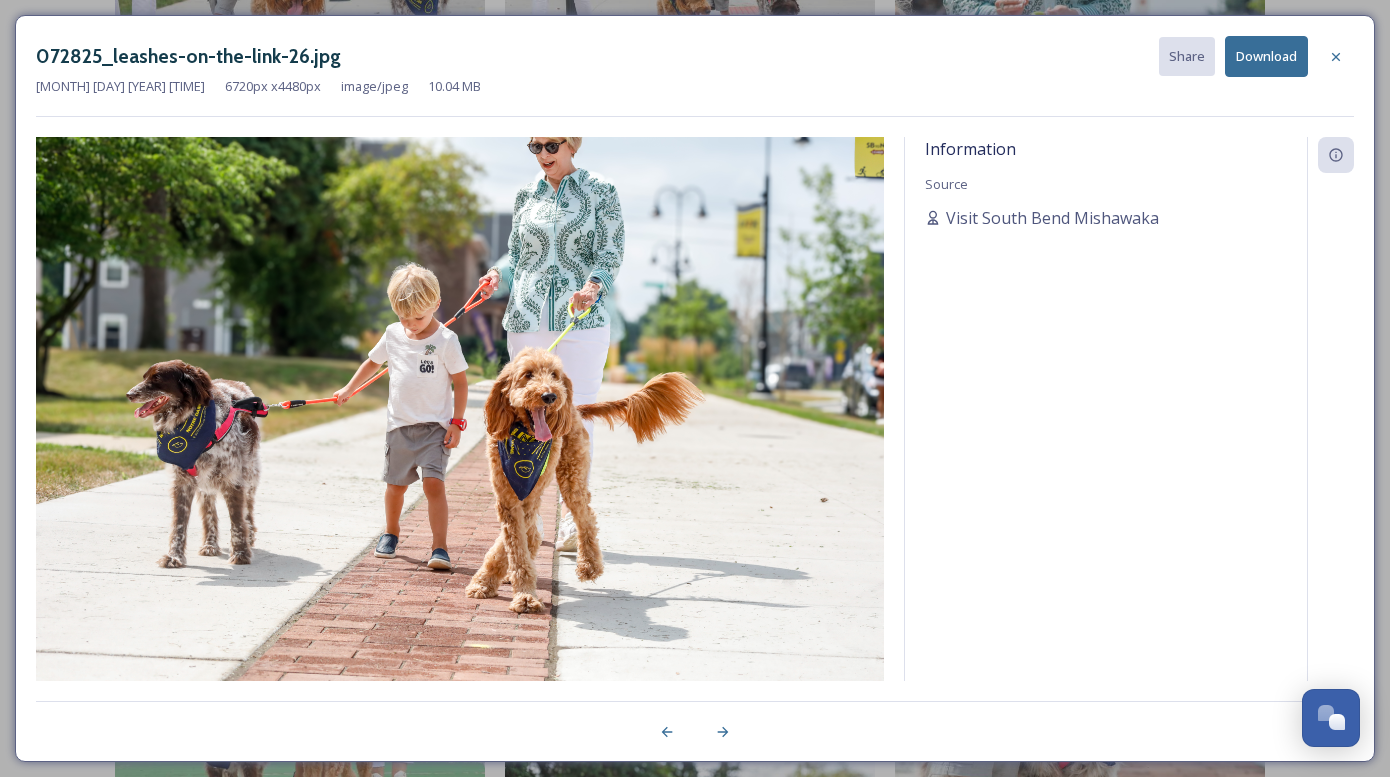 click on "Download" at bounding box center [1266, 56] 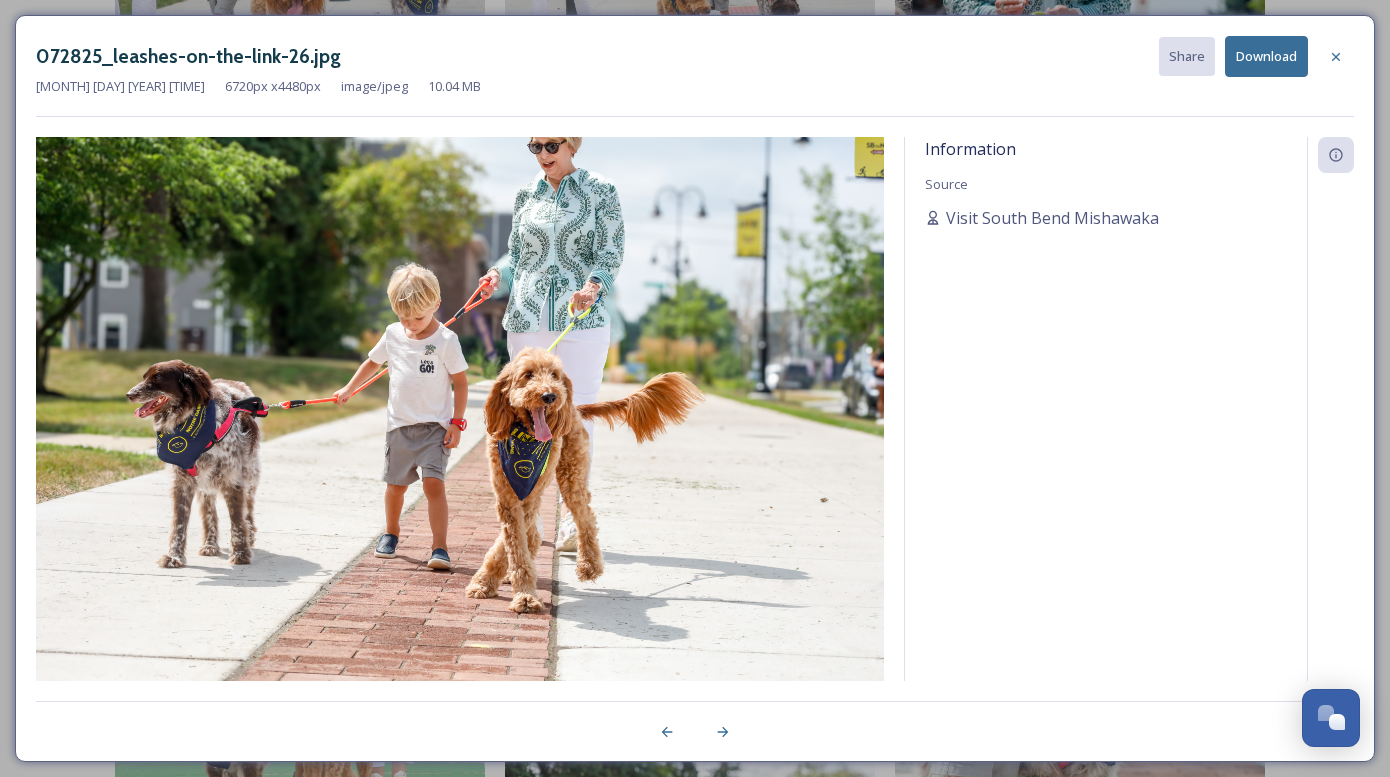 drag, startPoint x: 1337, startPoint y: 59, endPoint x: 1246, endPoint y: 98, distance: 99.00505 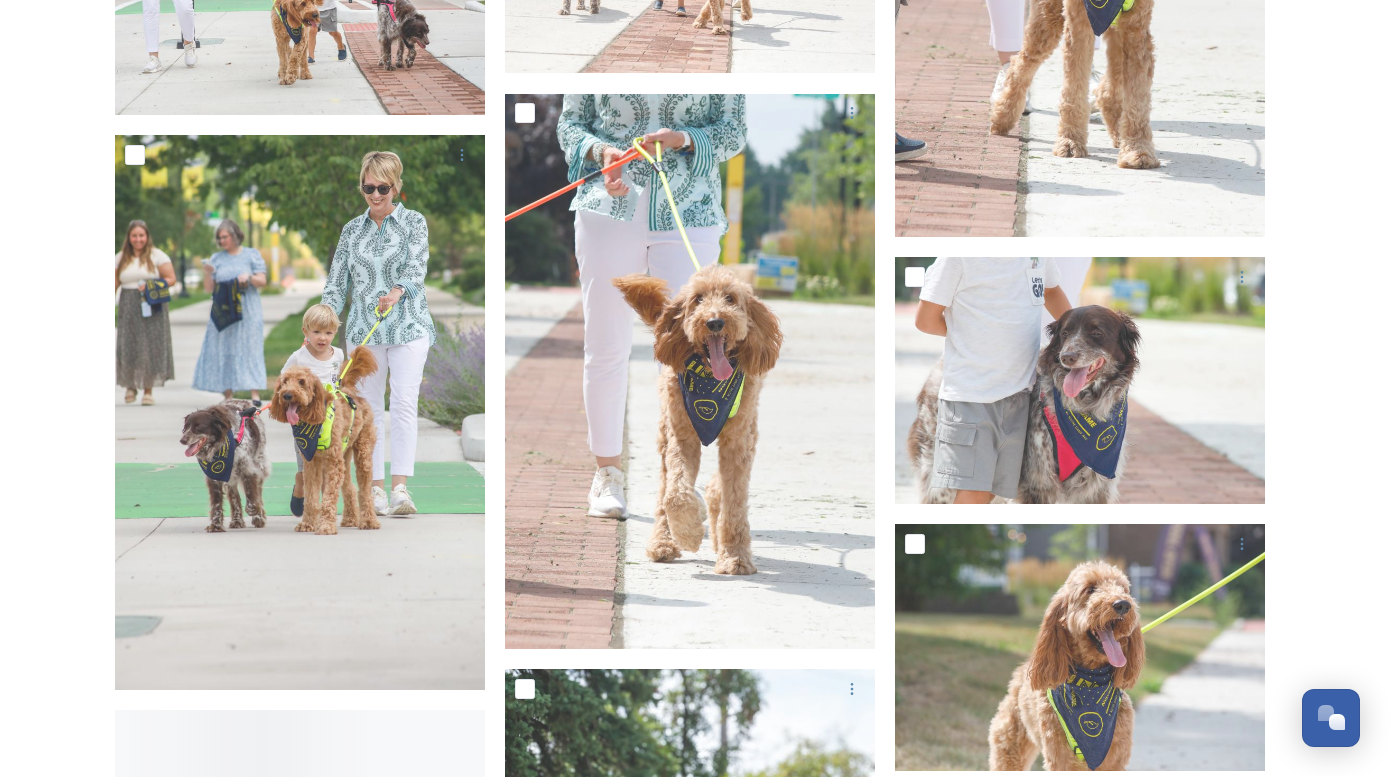 scroll, scrollTop: 3301, scrollLeft: 0, axis: vertical 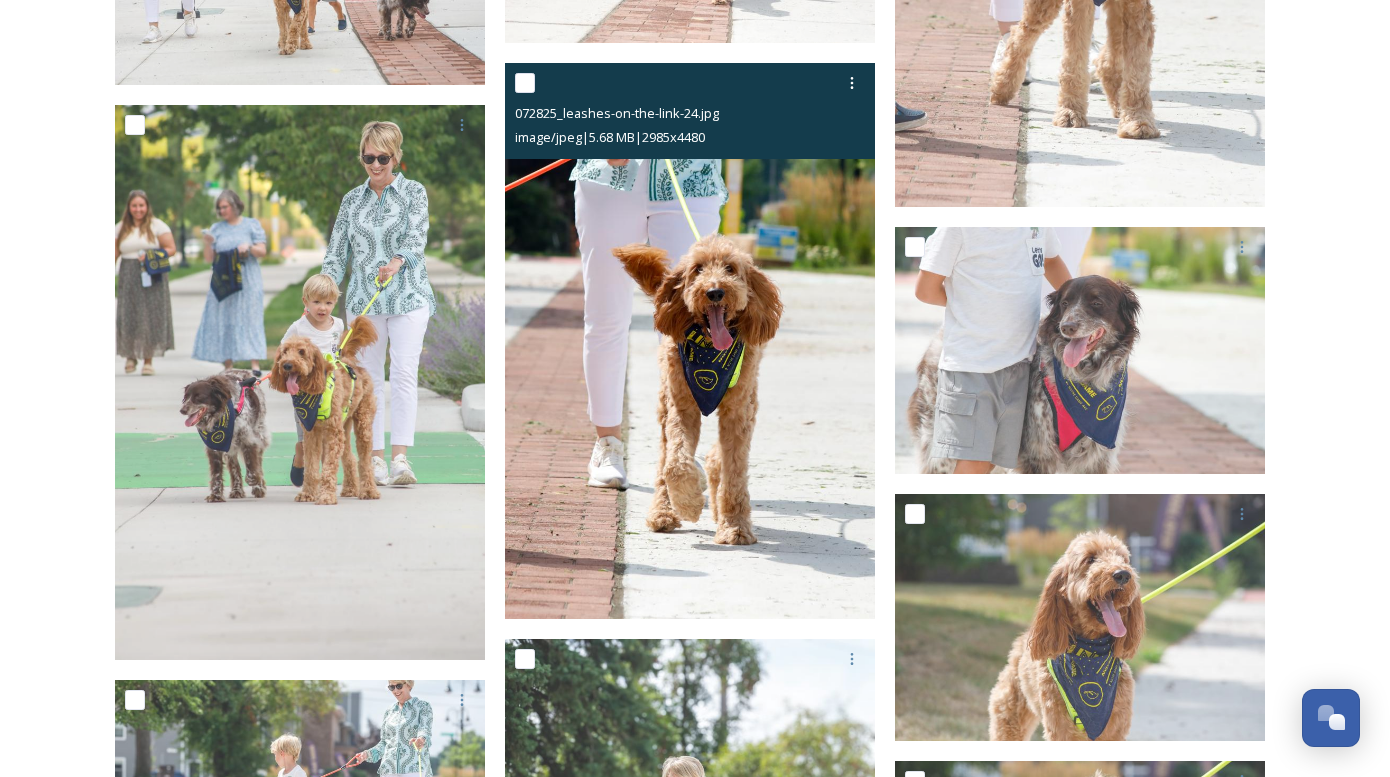 click at bounding box center [690, 341] 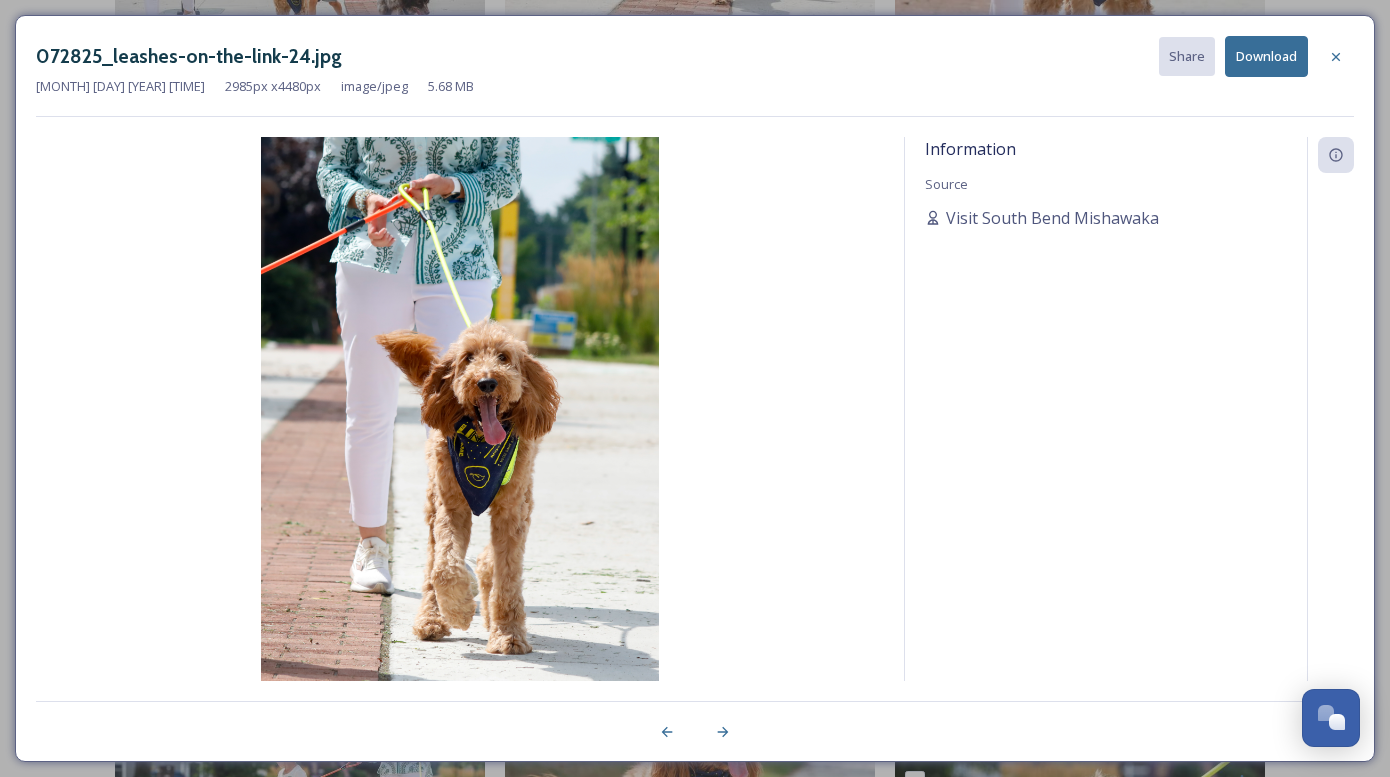 click on "Download" at bounding box center [1266, 56] 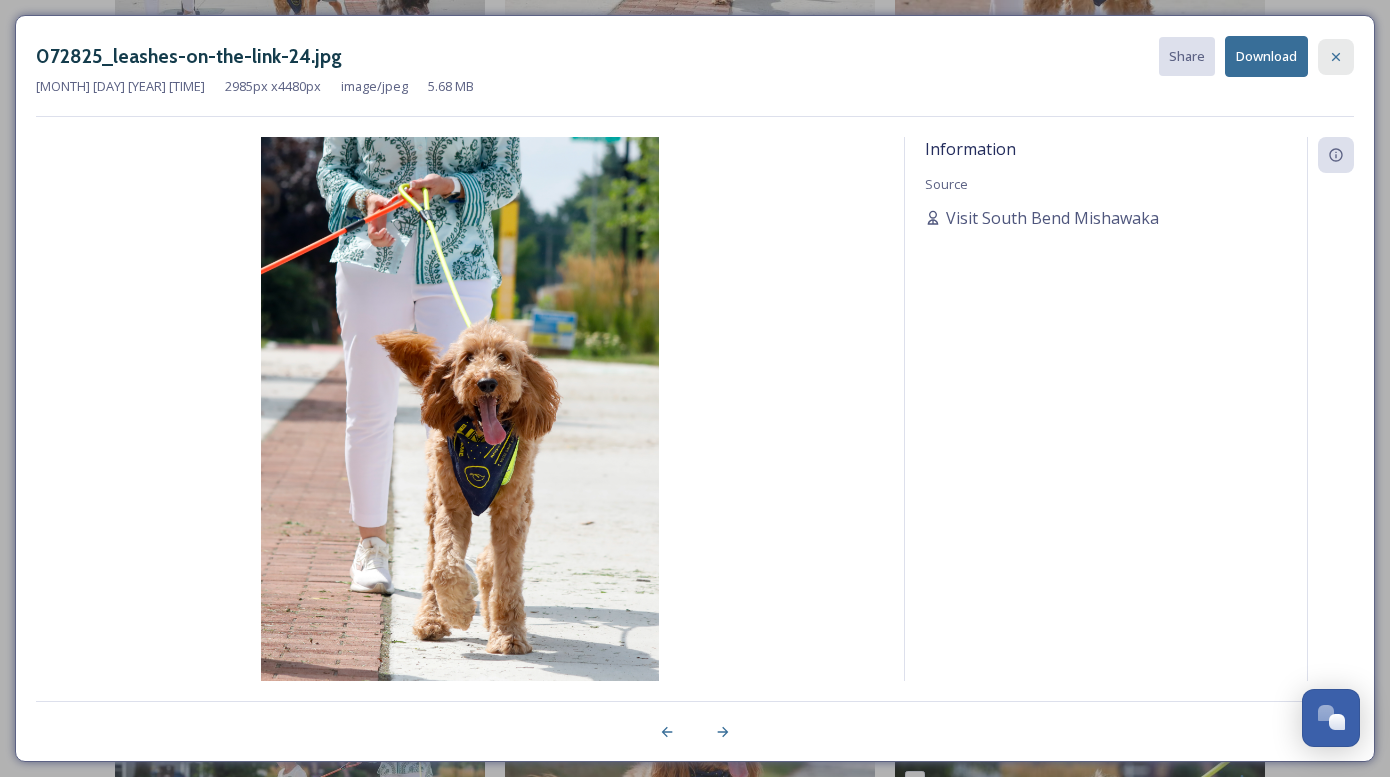 click 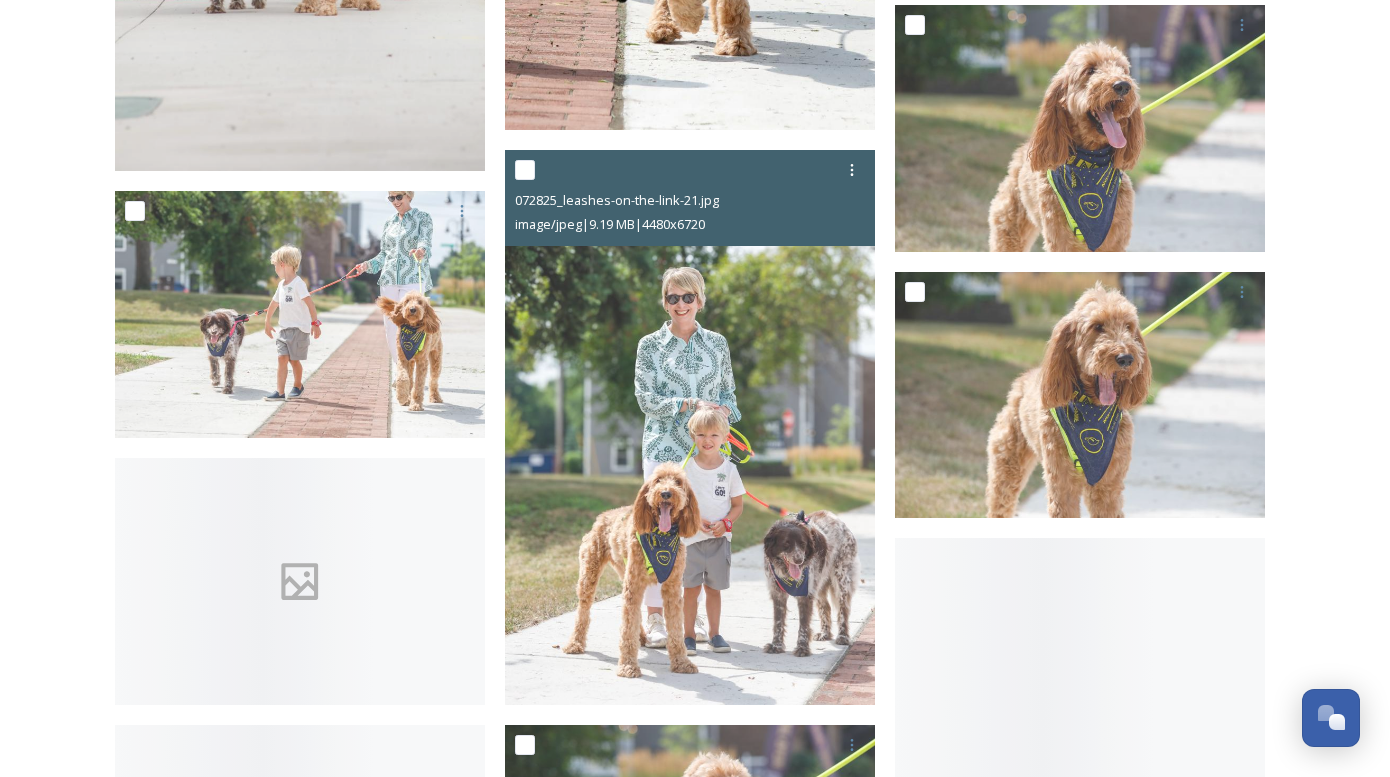 scroll, scrollTop: 3847, scrollLeft: 0, axis: vertical 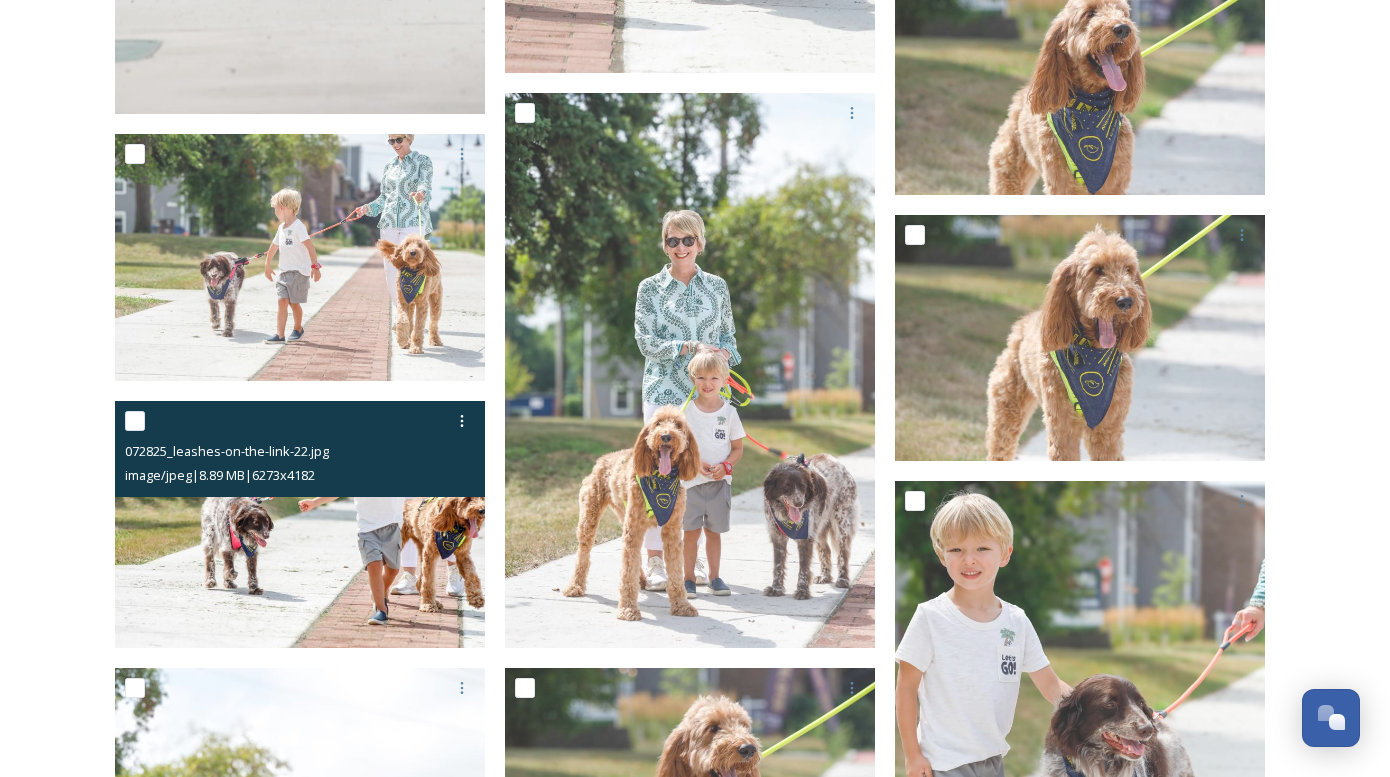 click at bounding box center (300, 524) 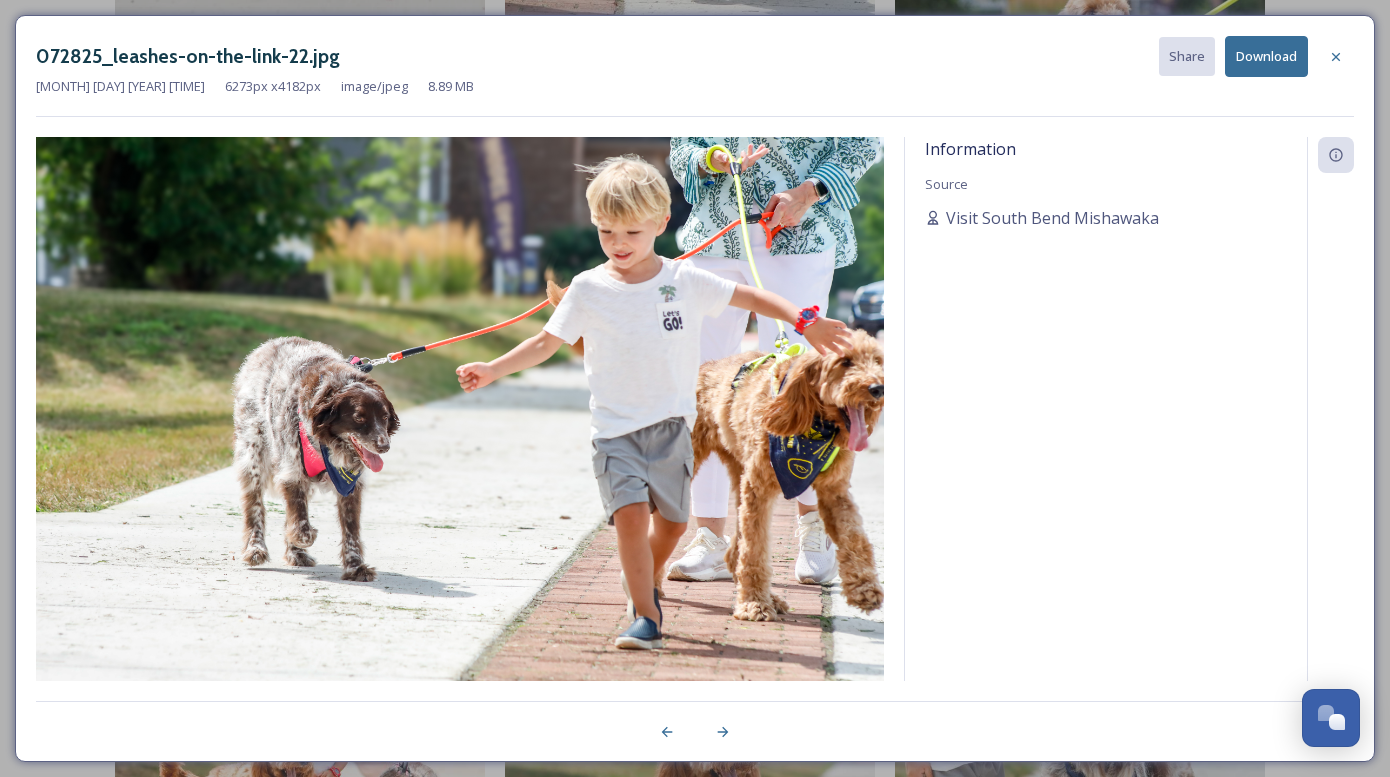click on "Download" at bounding box center [1266, 56] 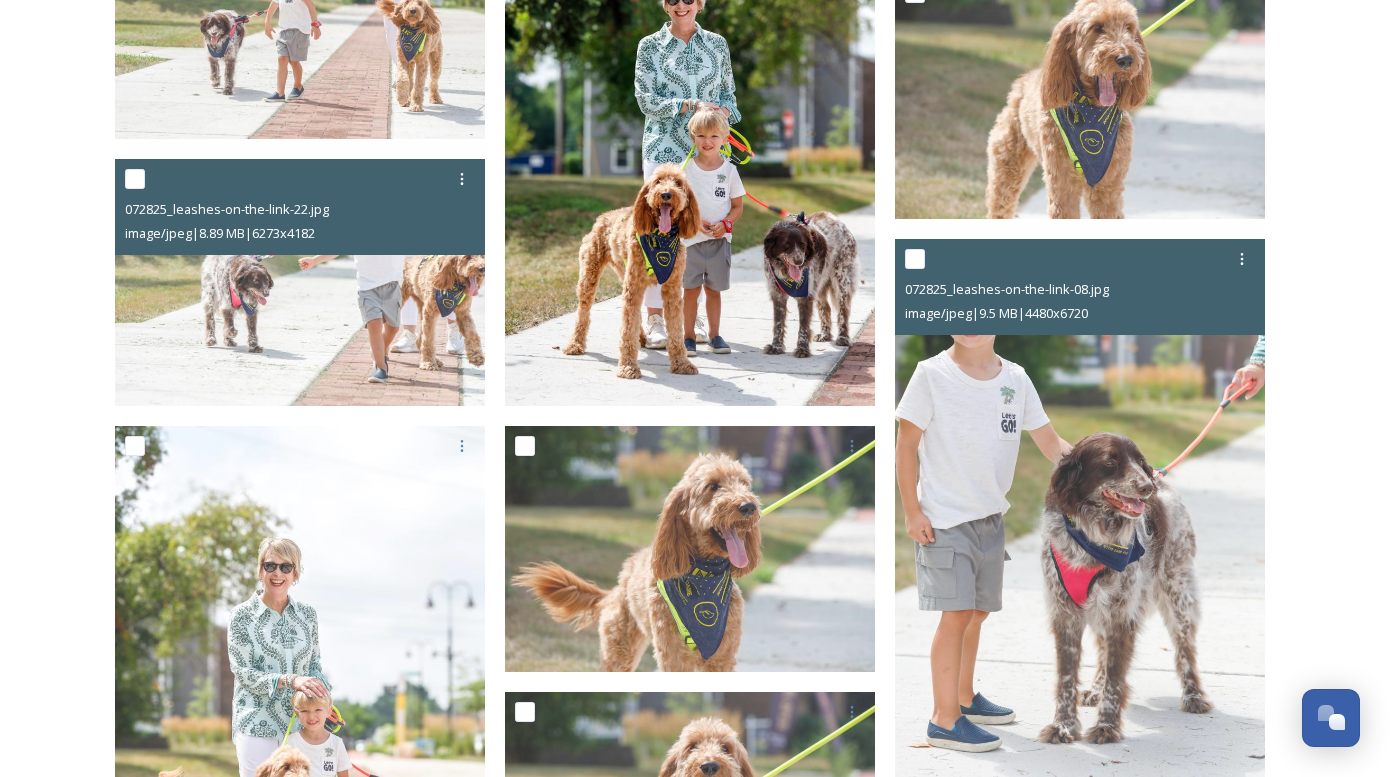 scroll, scrollTop: 4094, scrollLeft: 0, axis: vertical 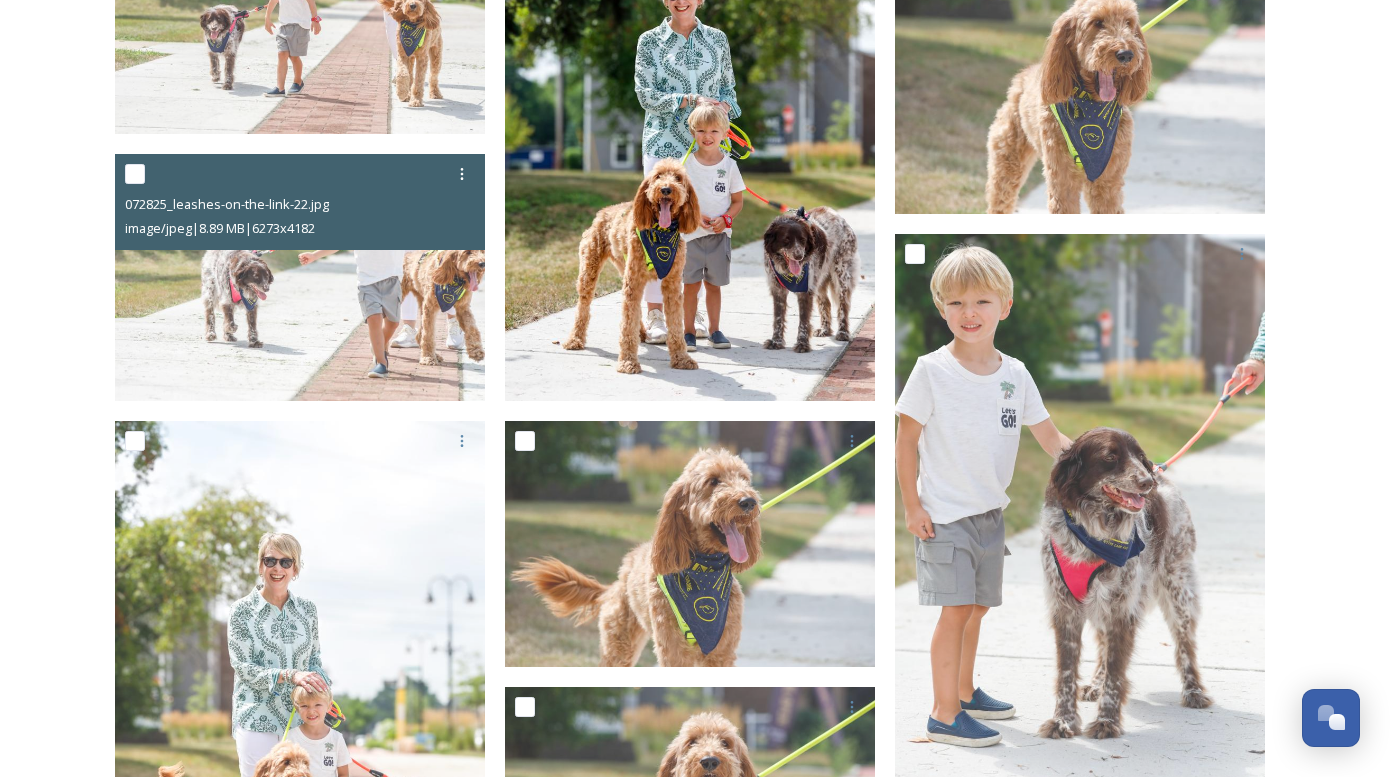 click at bounding box center [690, 123] 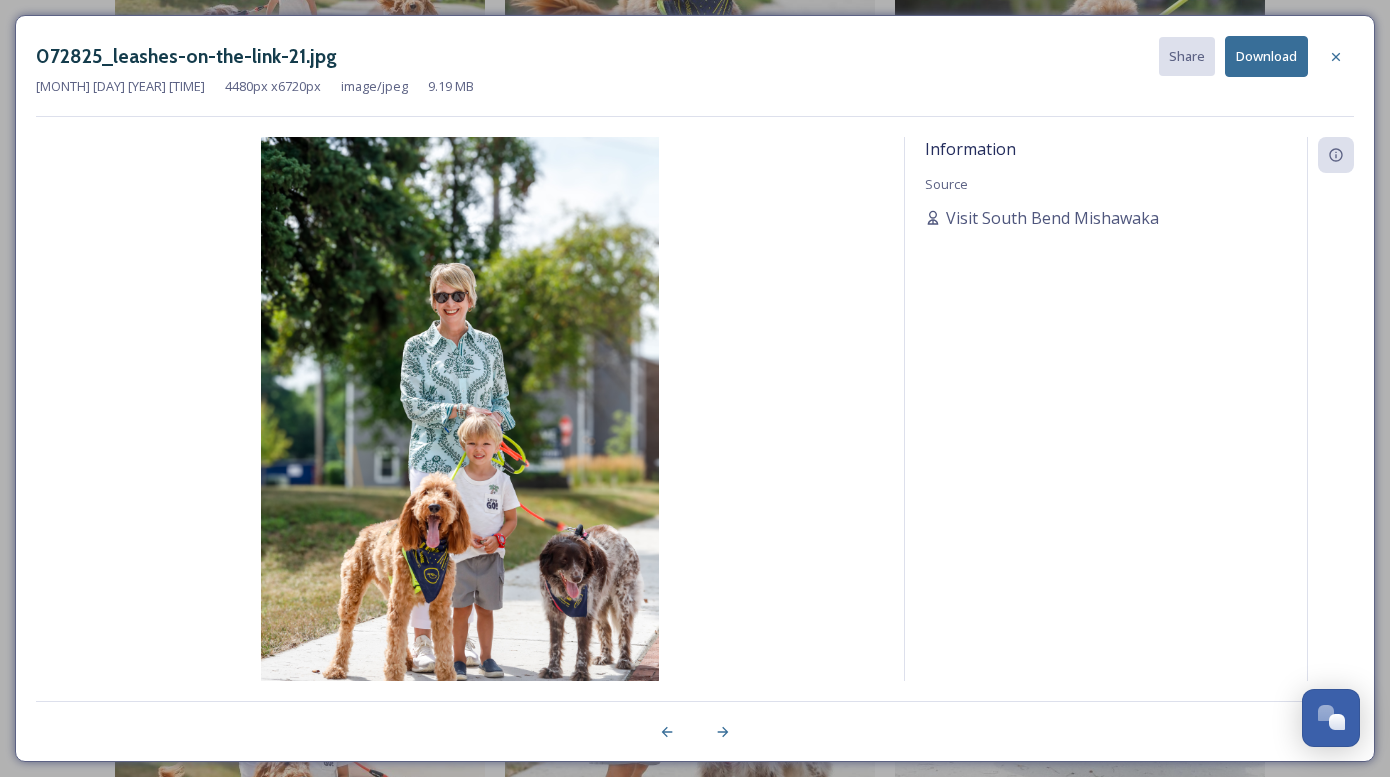 click on "Download" at bounding box center [1266, 56] 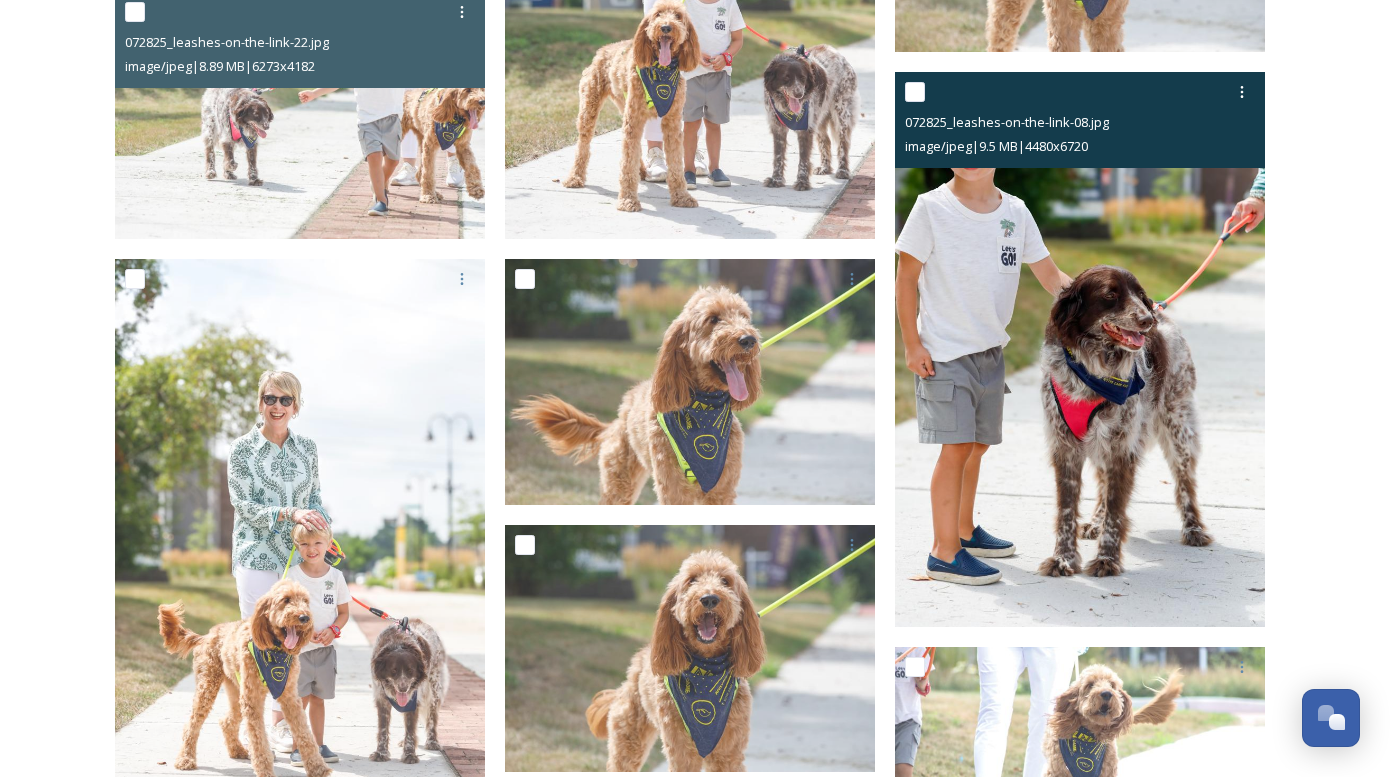 scroll, scrollTop: 4339, scrollLeft: 0, axis: vertical 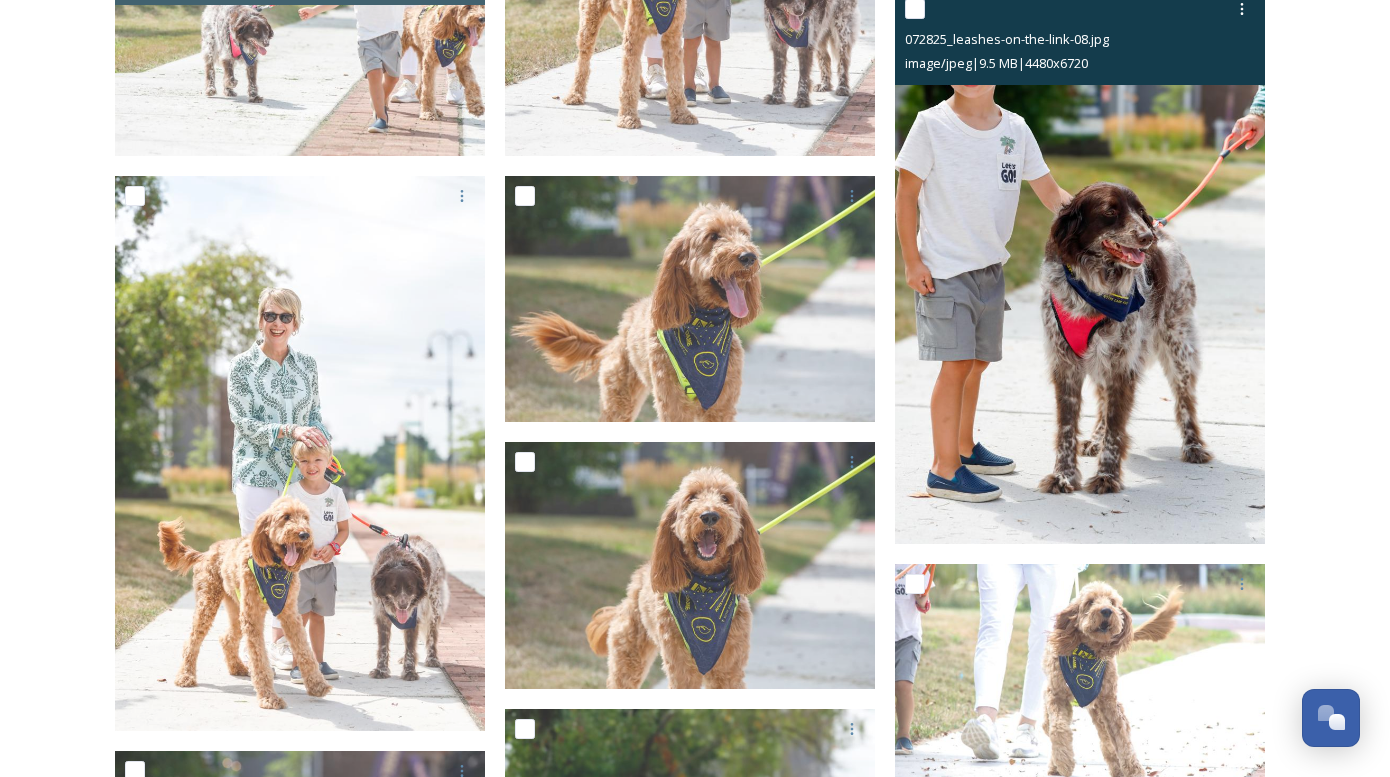 click at bounding box center (1080, 266) 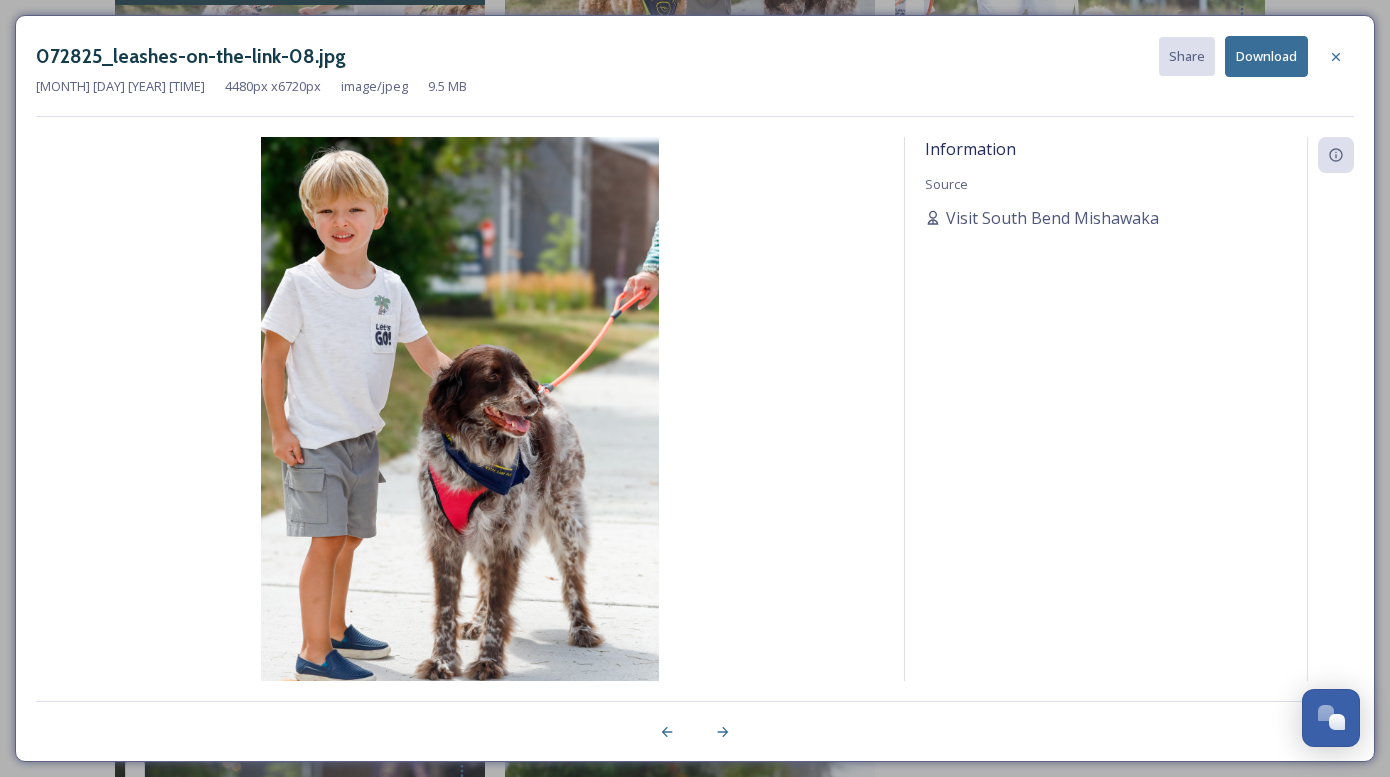 click 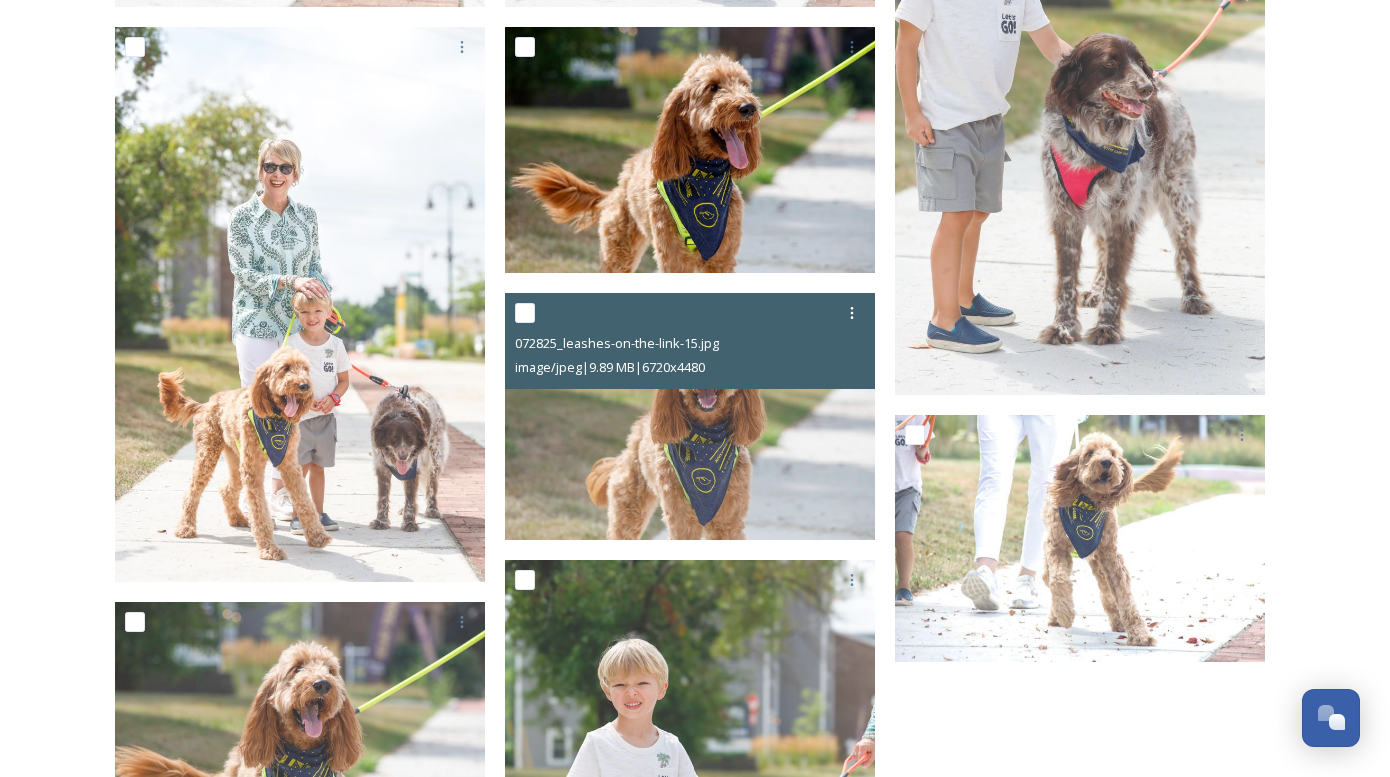 scroll, scrollTop: 4525, scrollLeft: 0, axis: vertical 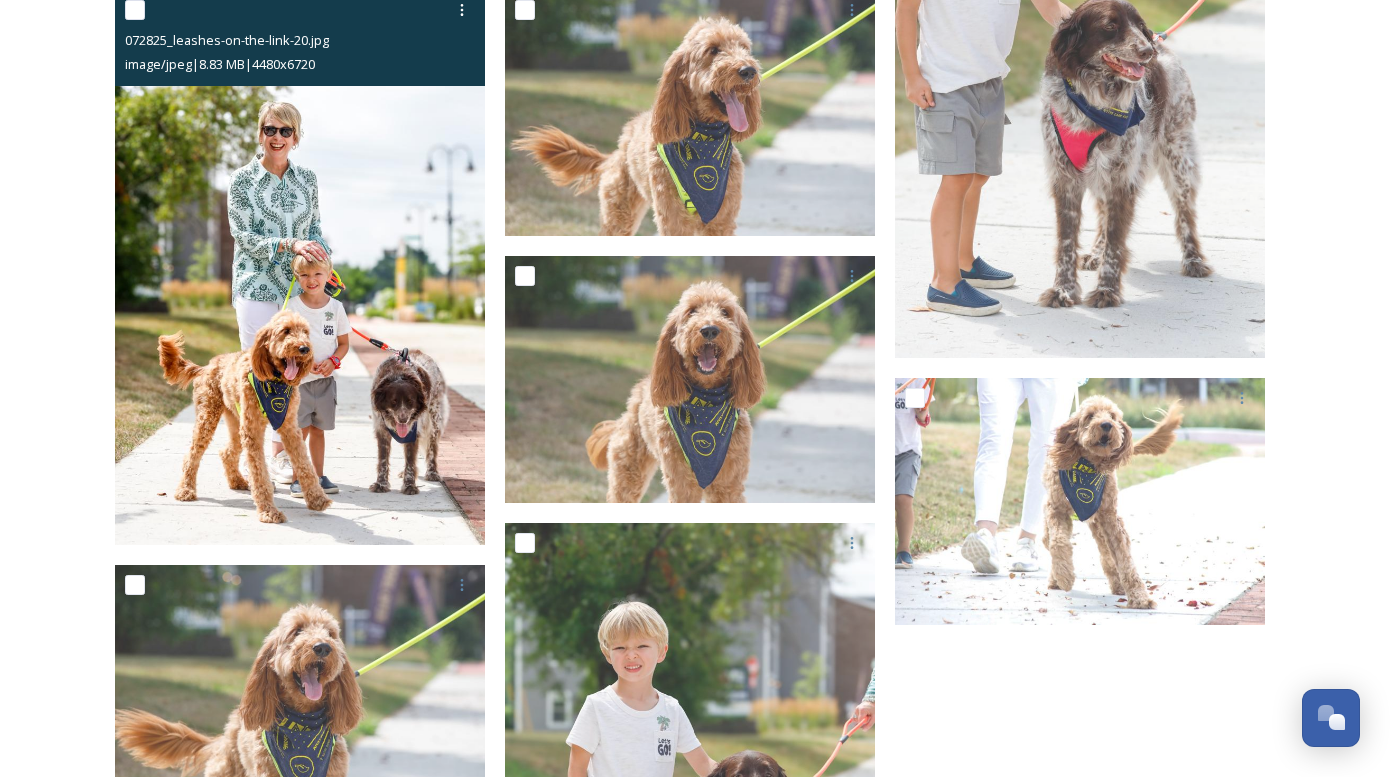 click at bounding box center (300, 267) 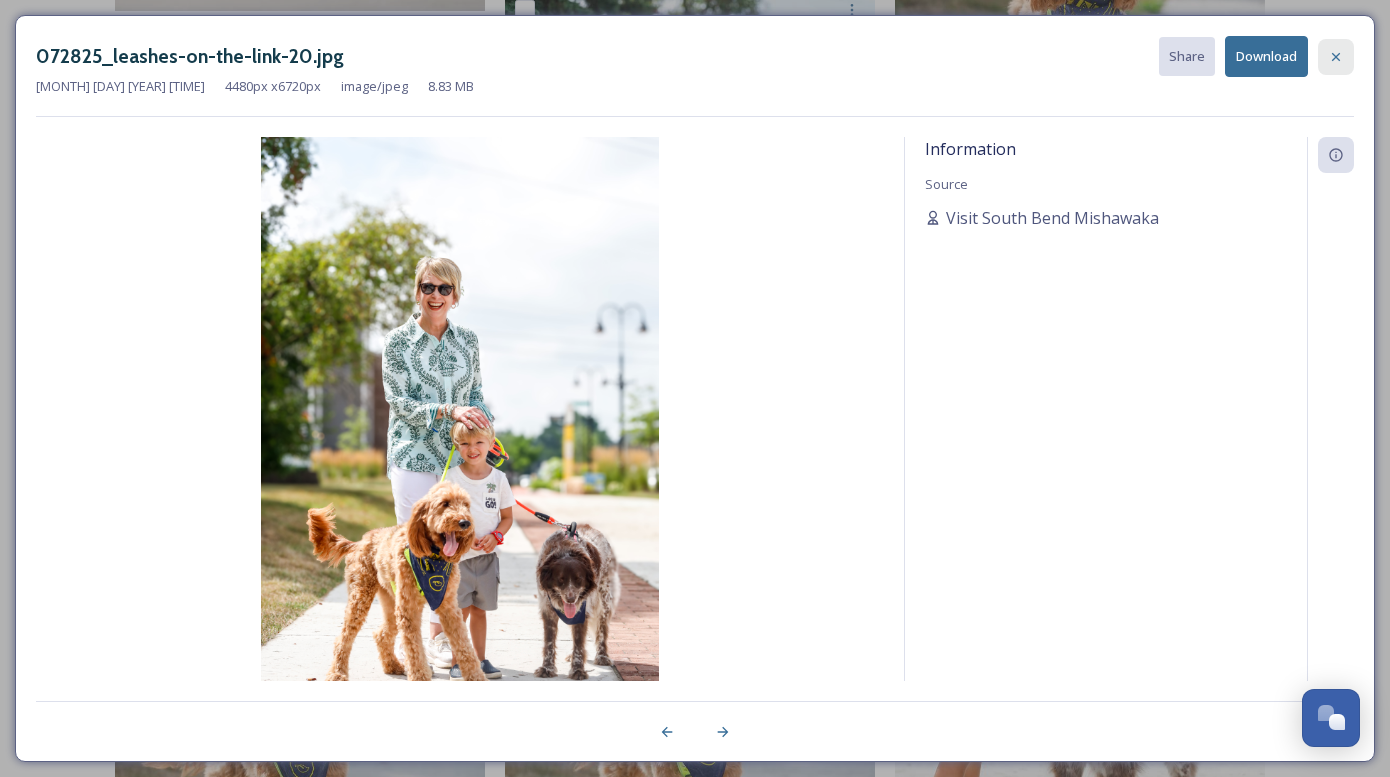 click at bounding box center [1336, 57] 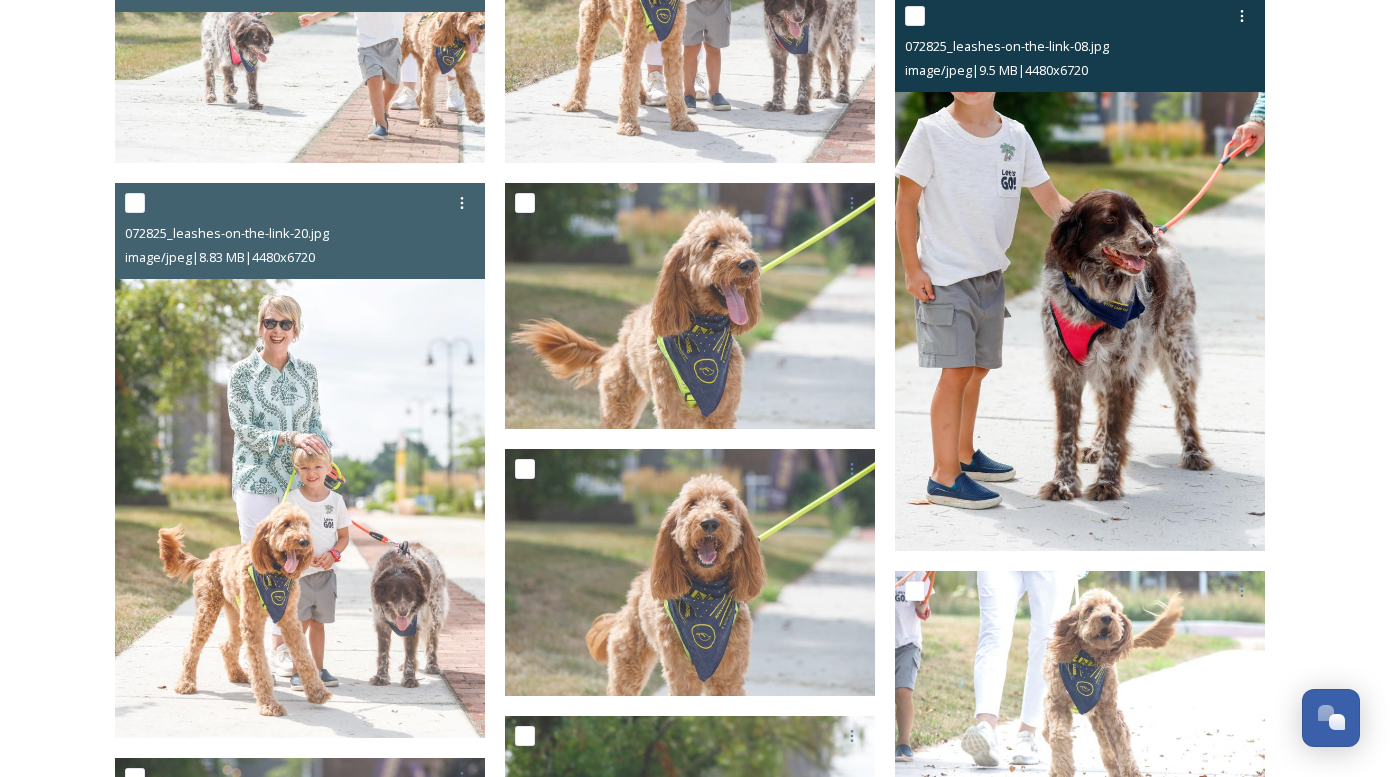 scroll, scrollTop: 4328, scrollLeft: 0, axis: vertical 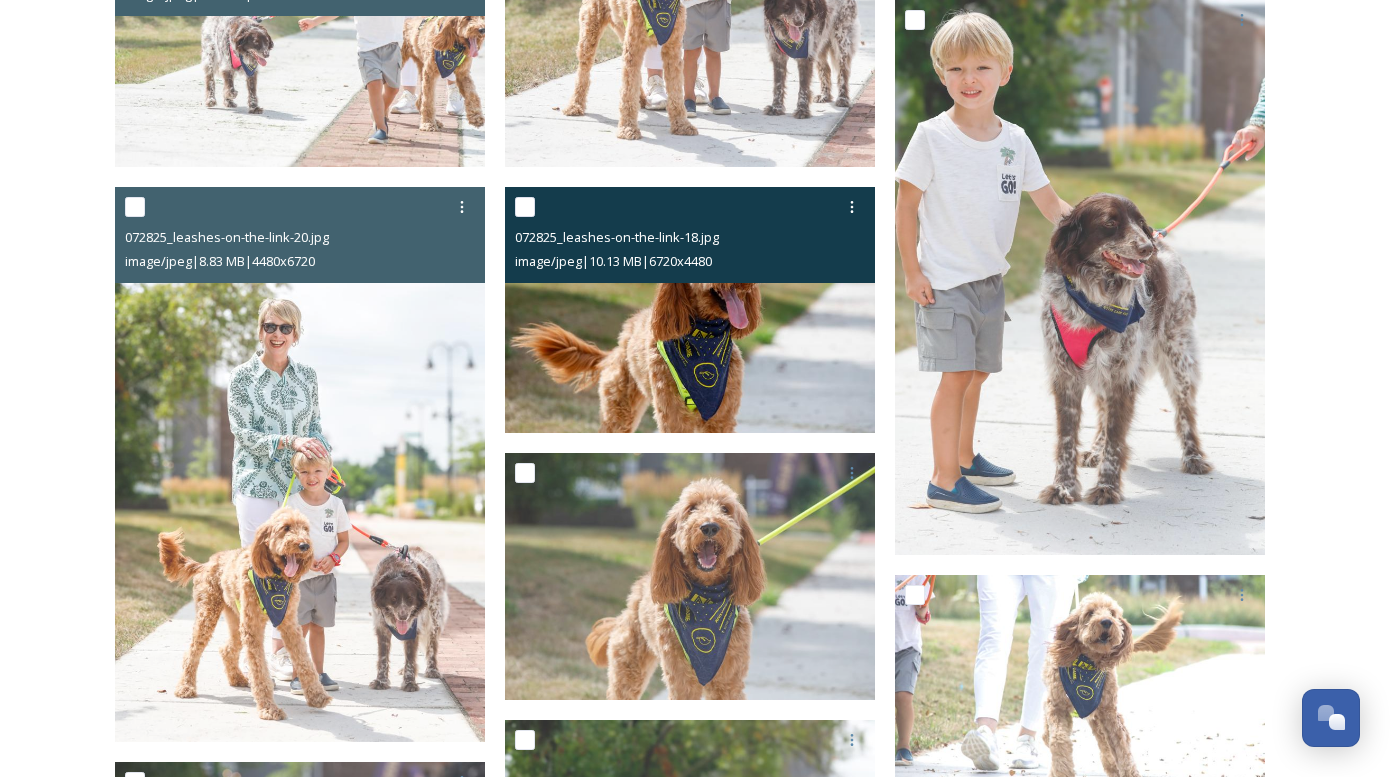 click at bounding box center [690, 310] 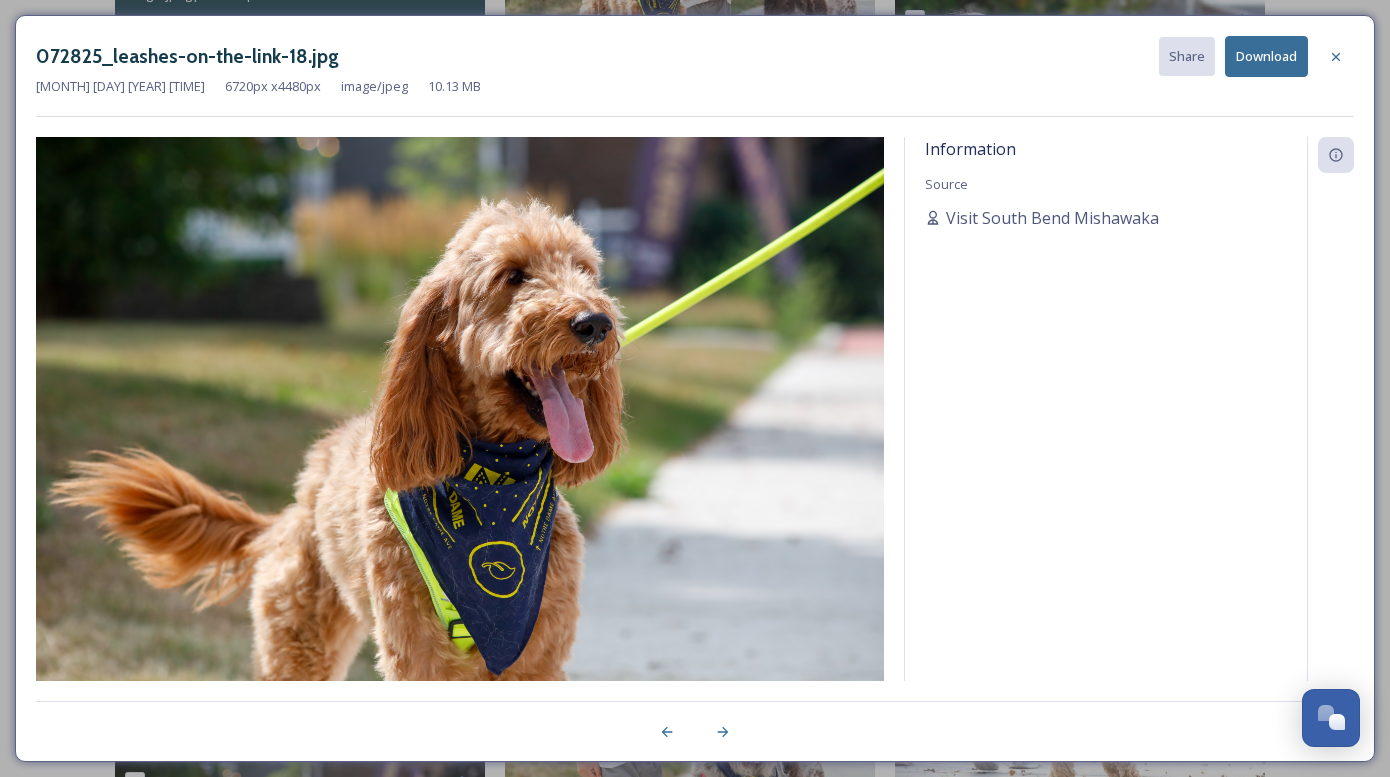 click on "Download" at bounding box center (1266, 56) 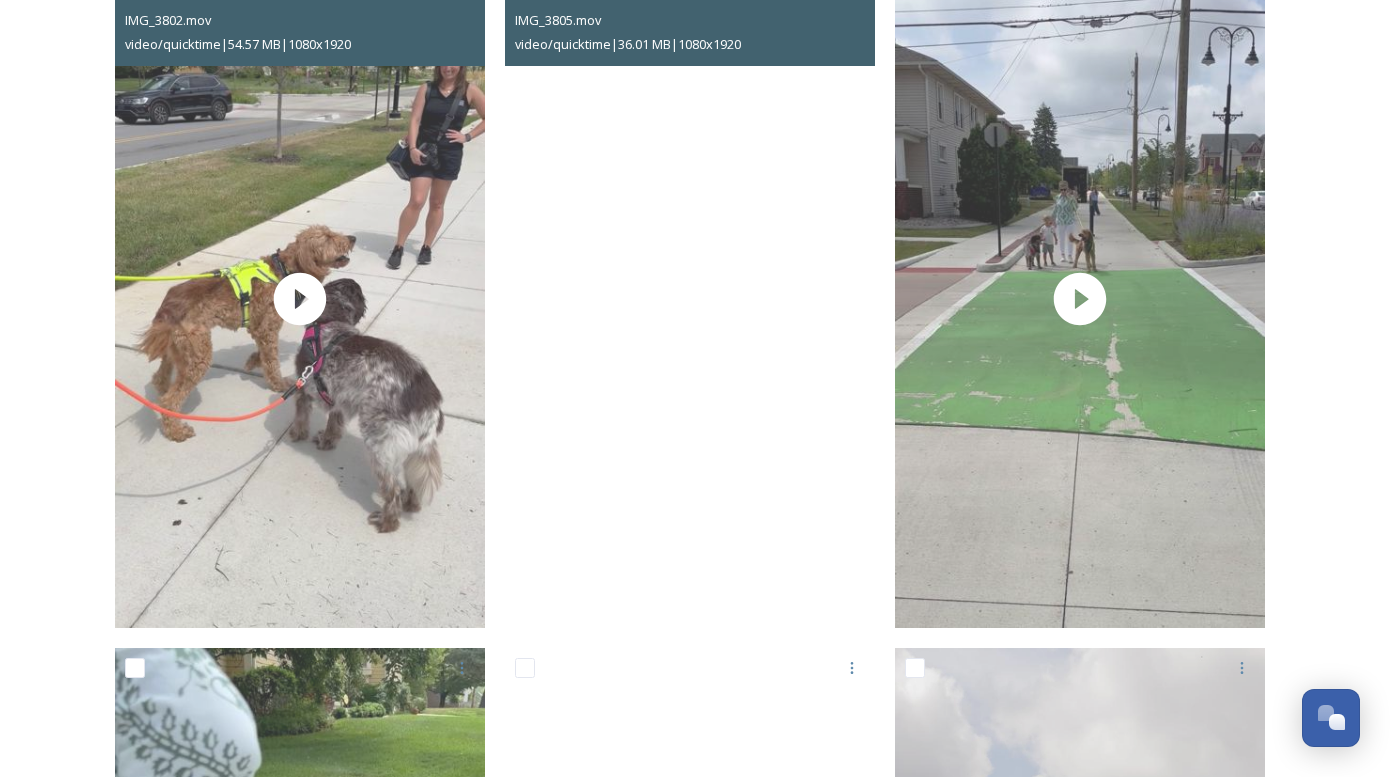 scroll, scrollTop: 0, scrollLeft: 0, axis: both 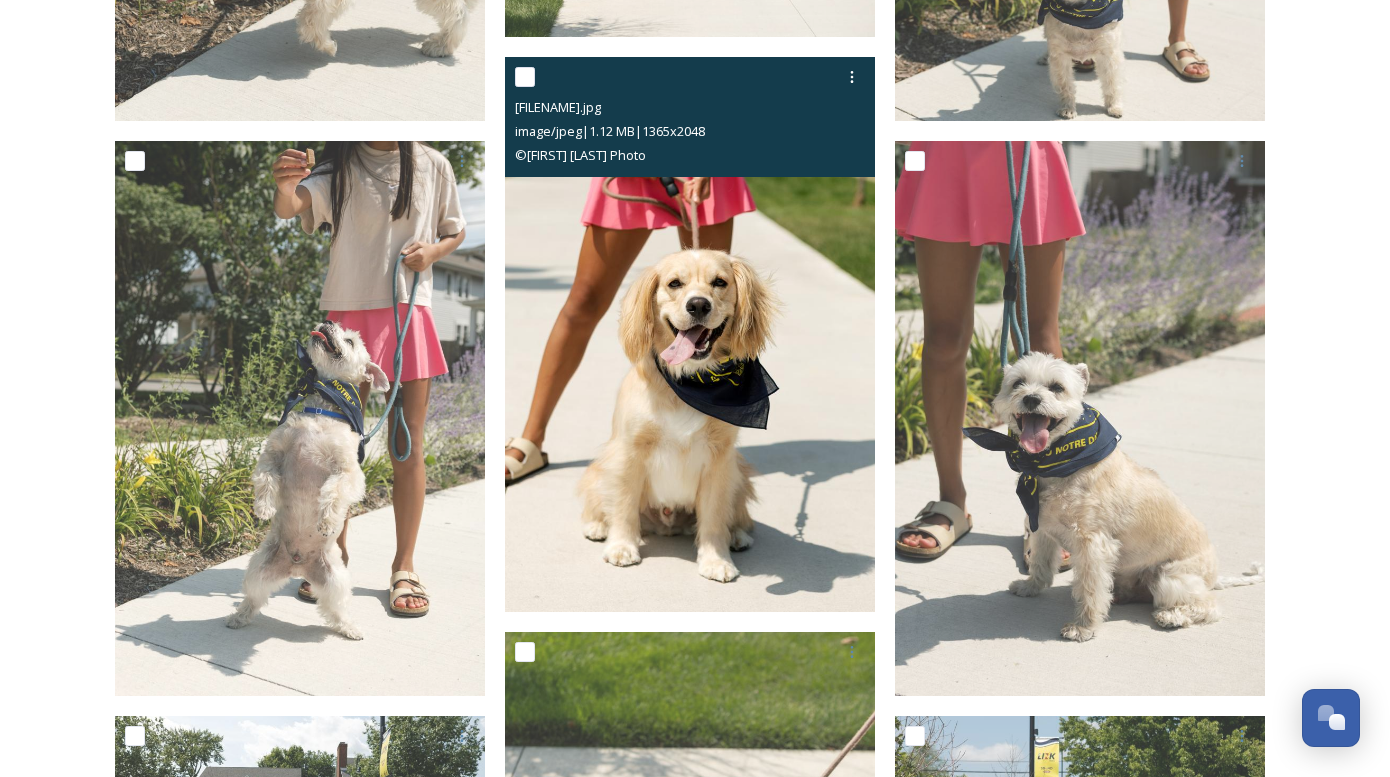 click at bounding box center [690, 334] 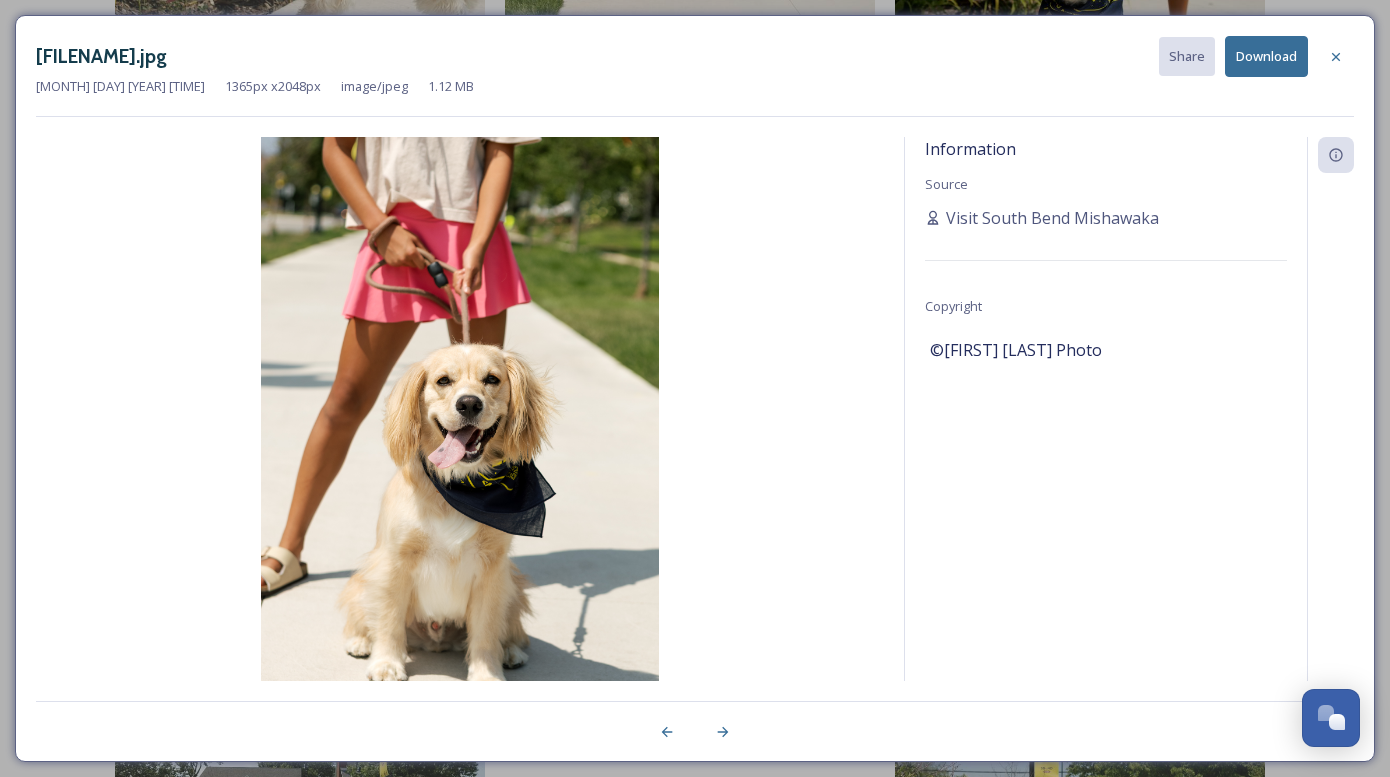 drag, startPoint x: 1338, startPoint y: 59, endPoint x: 973, endPoint y: 36, distance: 365.72394 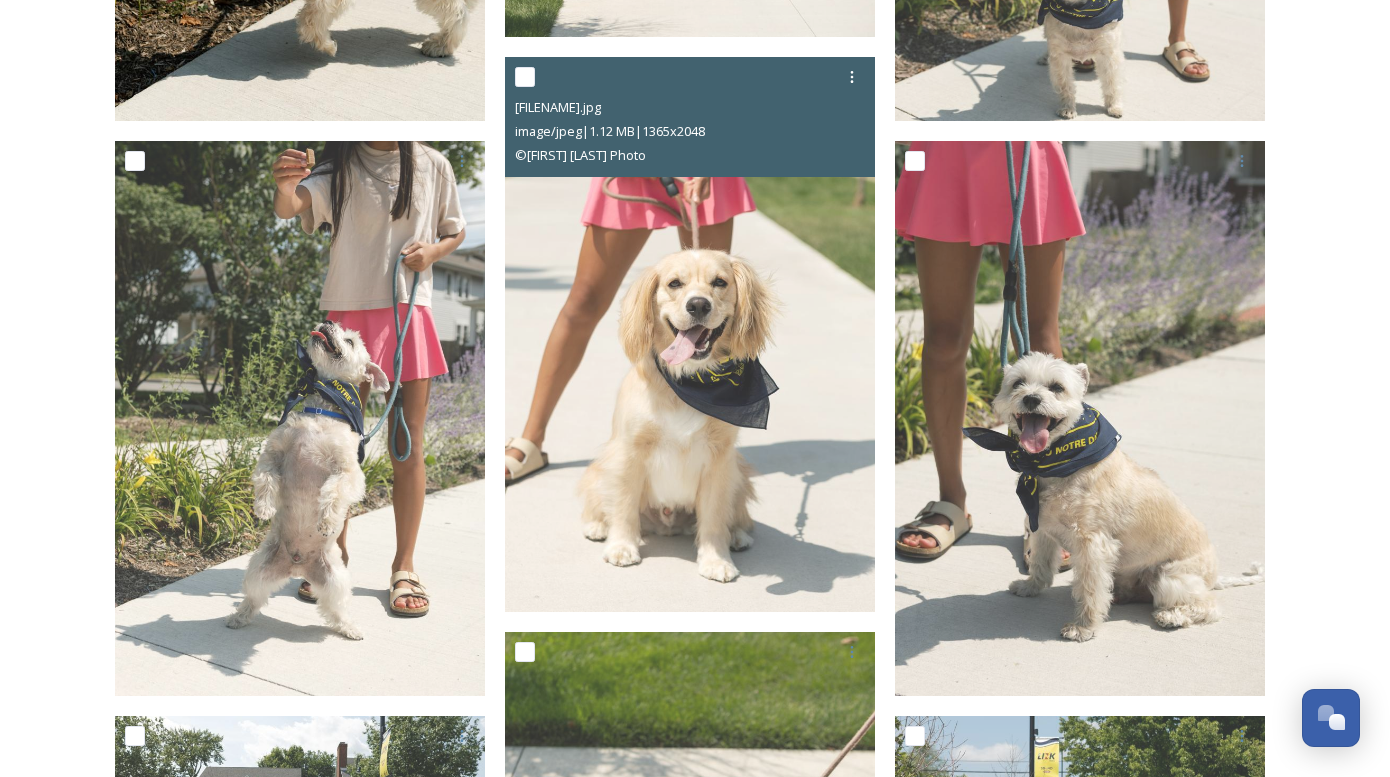 scroll, scrollTop: 0, scrollLeft: 0, axis: both 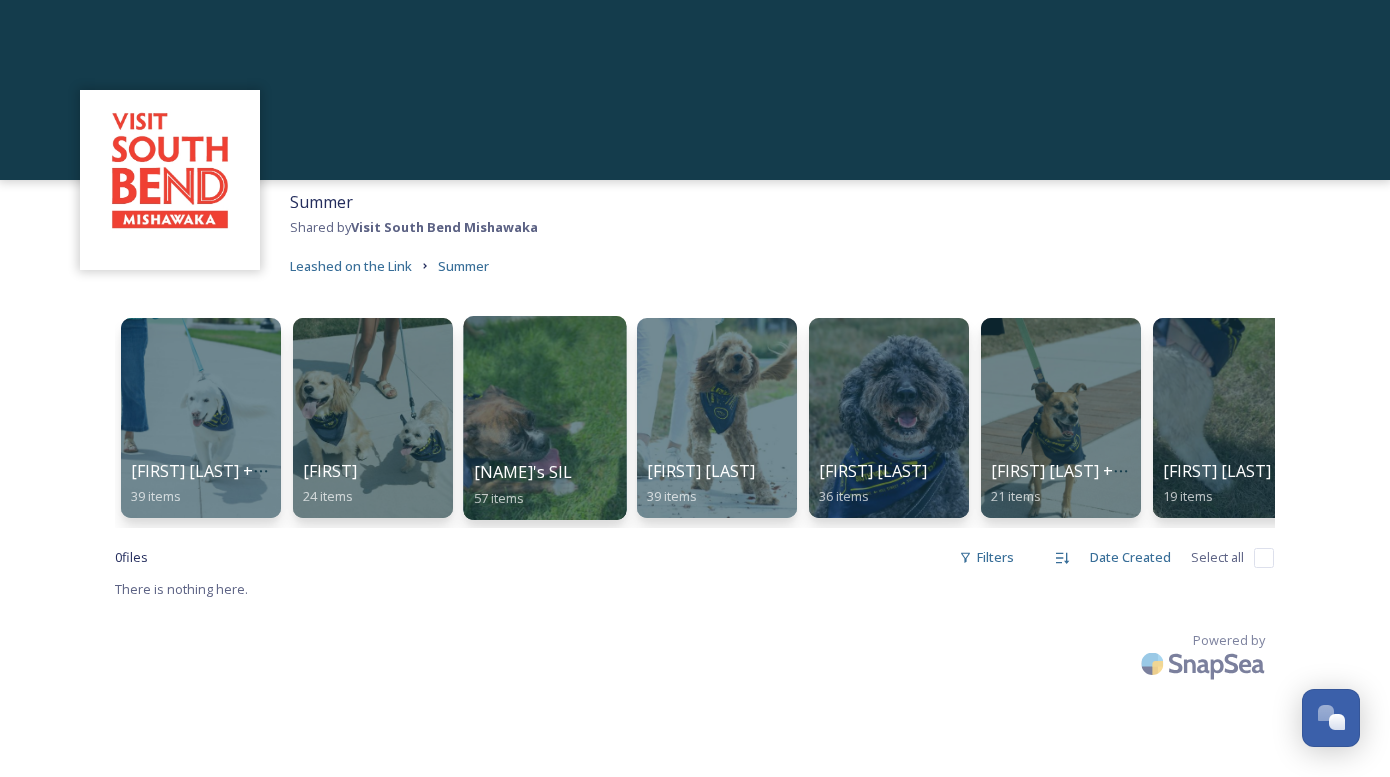 click at bounding box center [544, 418] 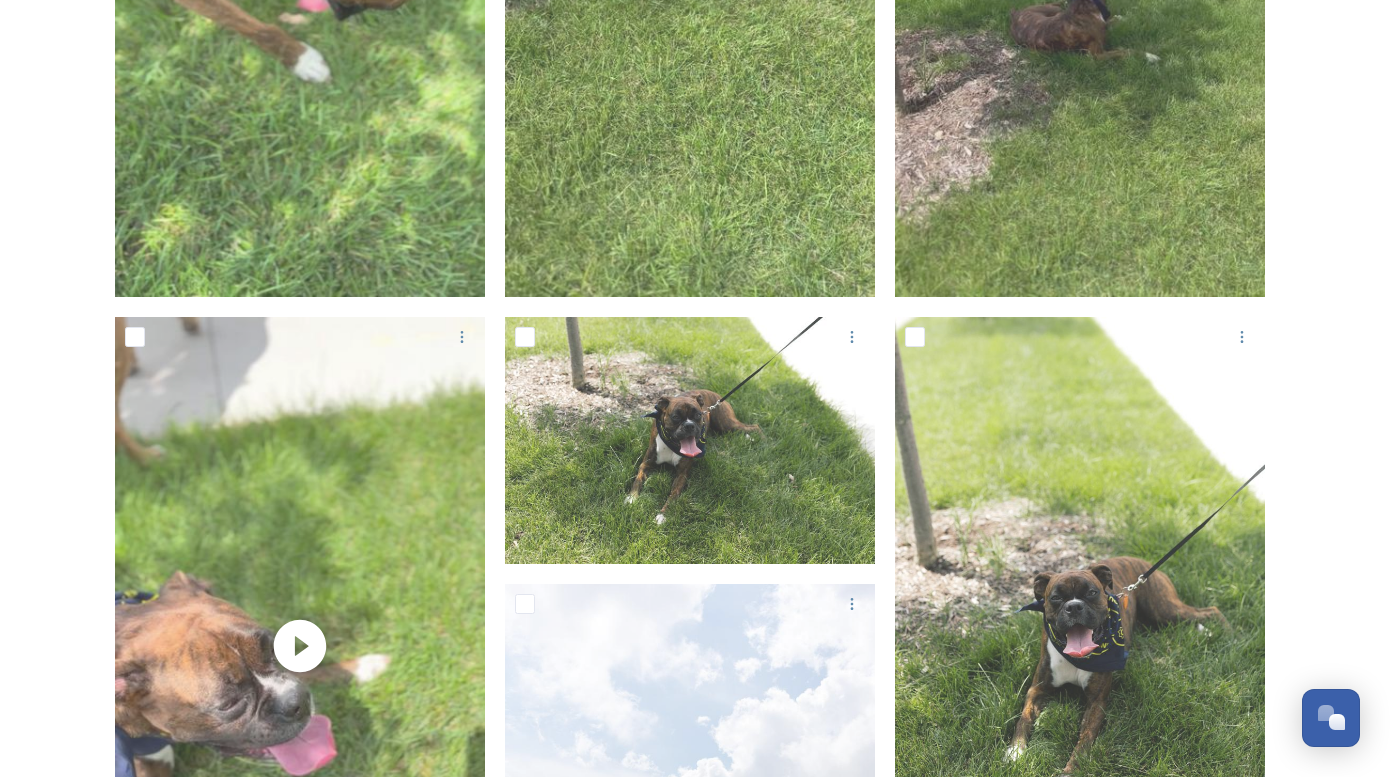scroll, scrollTop: 3474, scrollLeft: 0, axis: vertical 